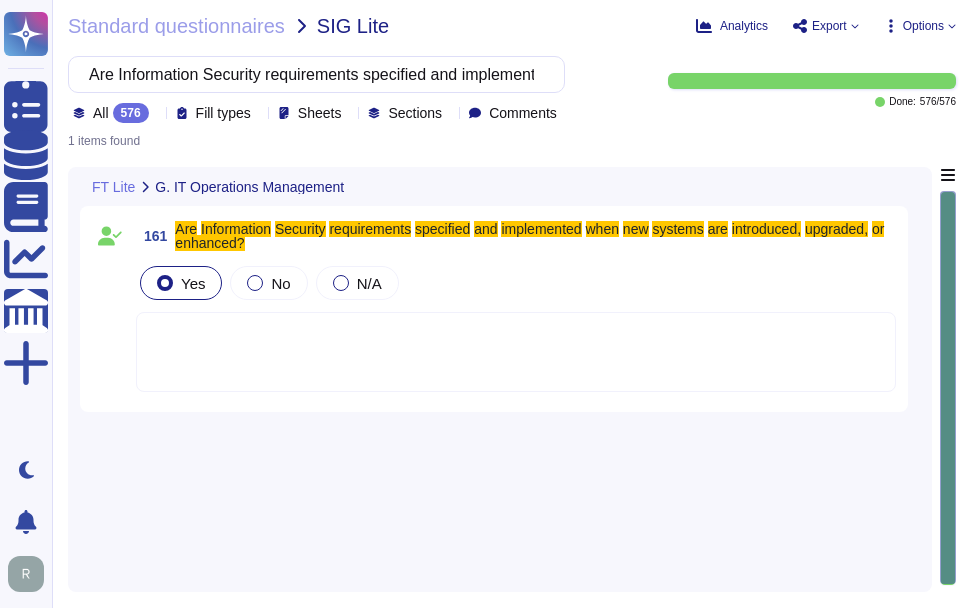 scroll, scrollTop: 0, scrollLeft: 0, axis: both 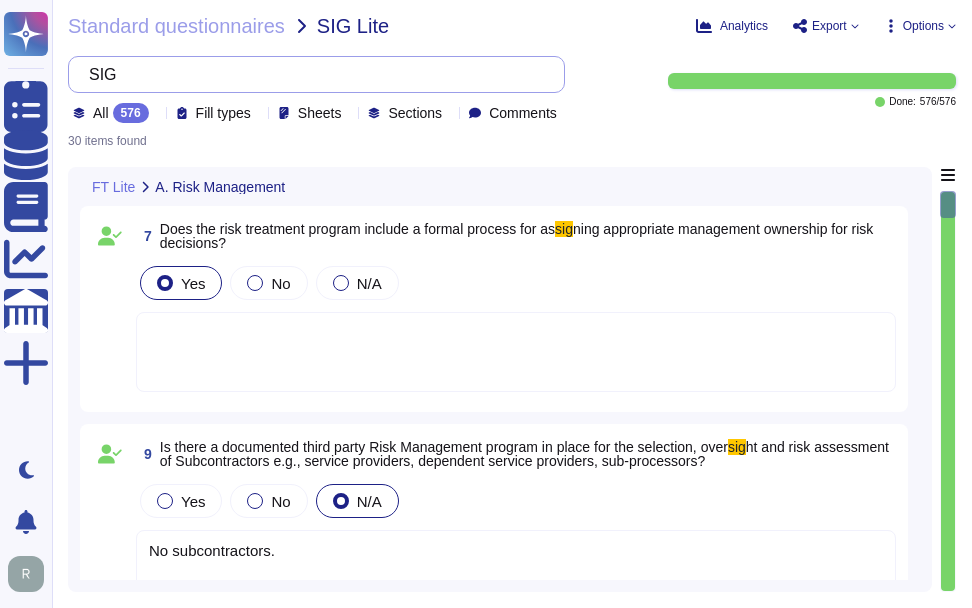 click on "SIG" at bounding box center [311, 74] 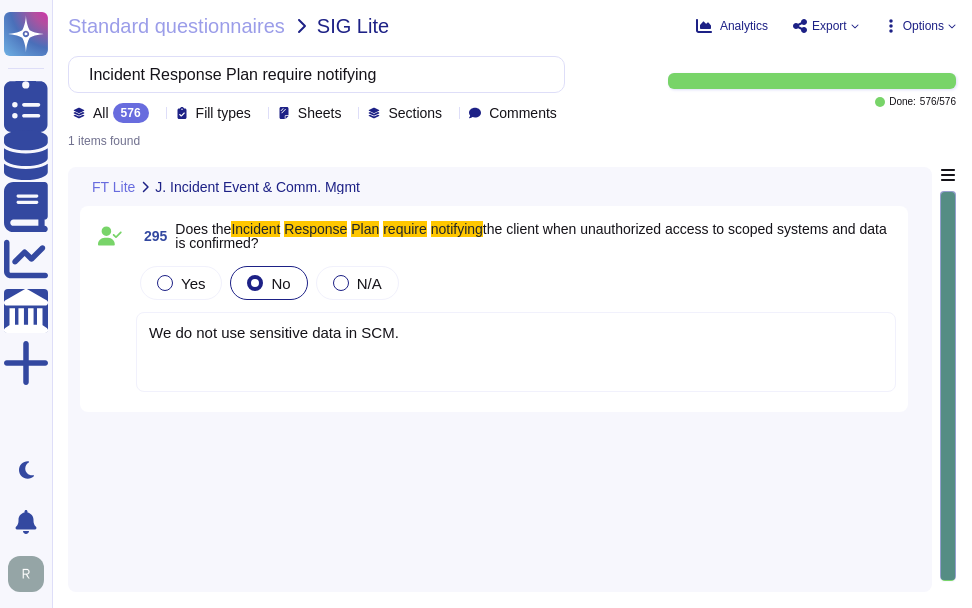 type on "Incident Response Plan require notifying" 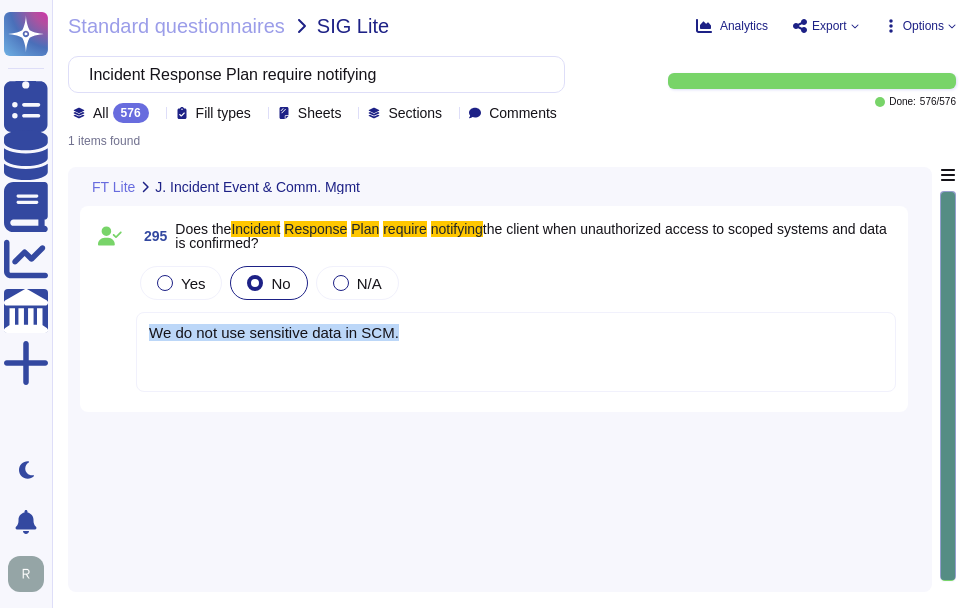 drag, startPoint x: 404, startPoint y: 335, endPoint x: 153, endPoint y: 332, distance: 251.01793 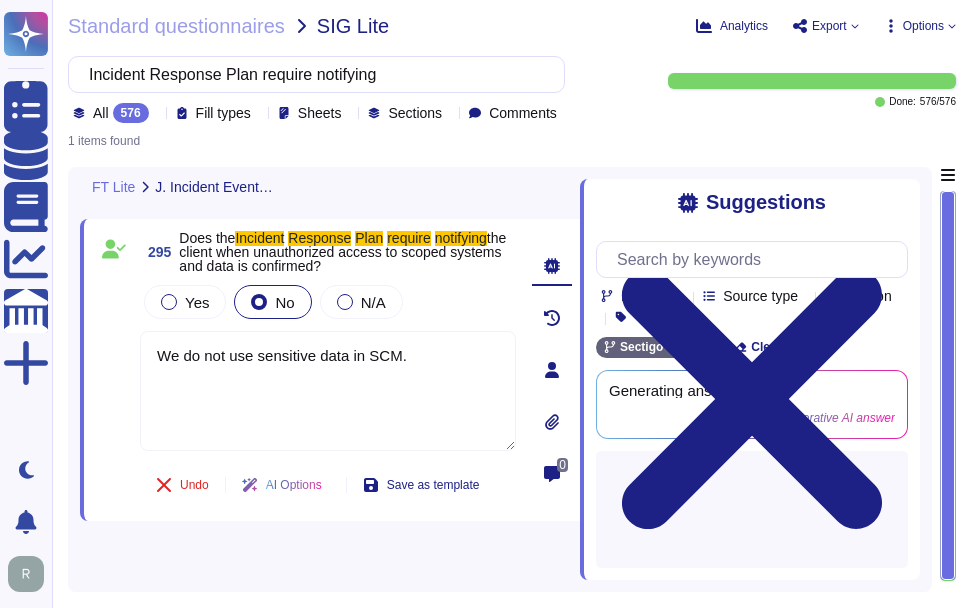 type on "We do not use sensitive data in SCM." 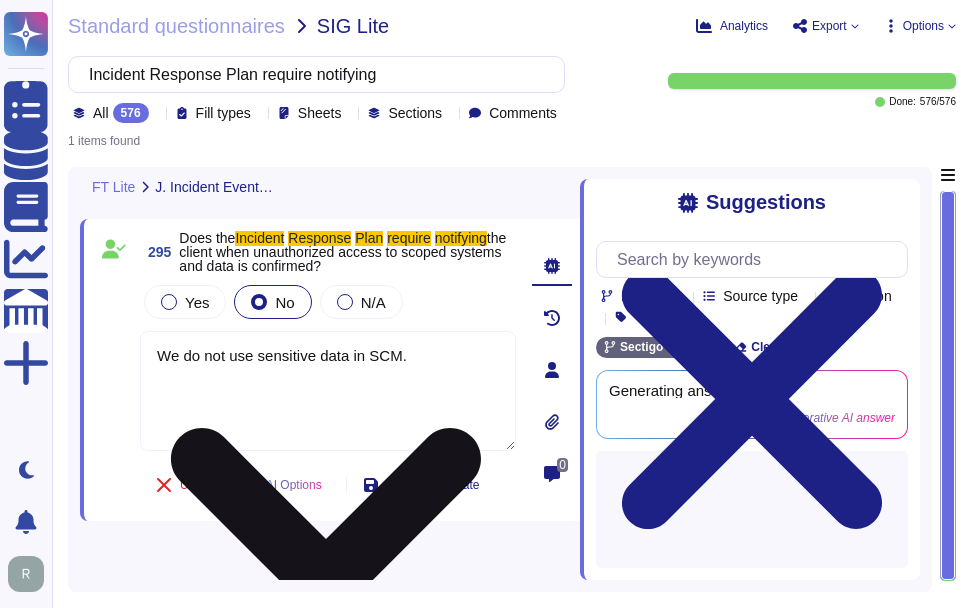 click on "We do not use sensitive data in SCM." at bounding box center (328, 391) 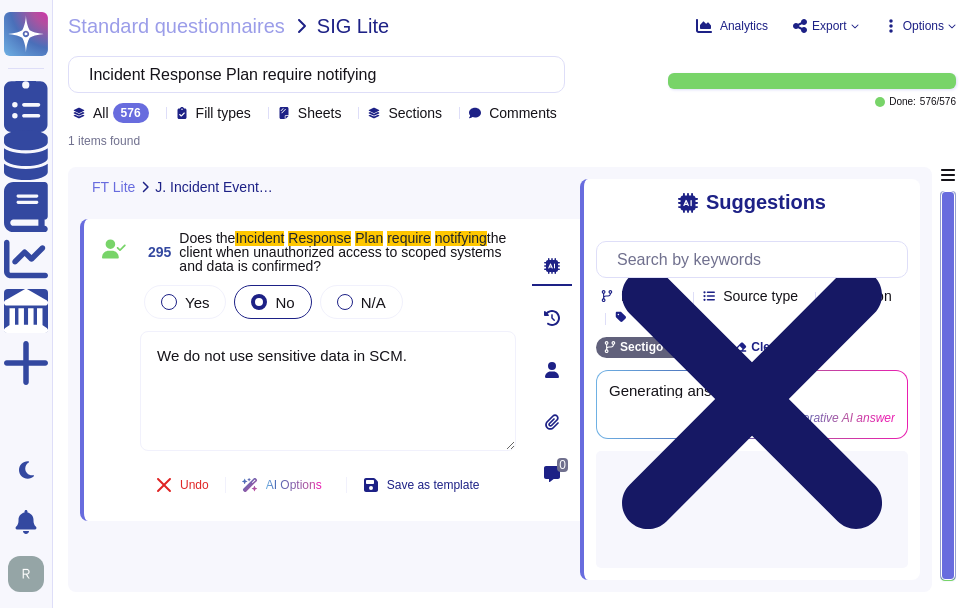 click 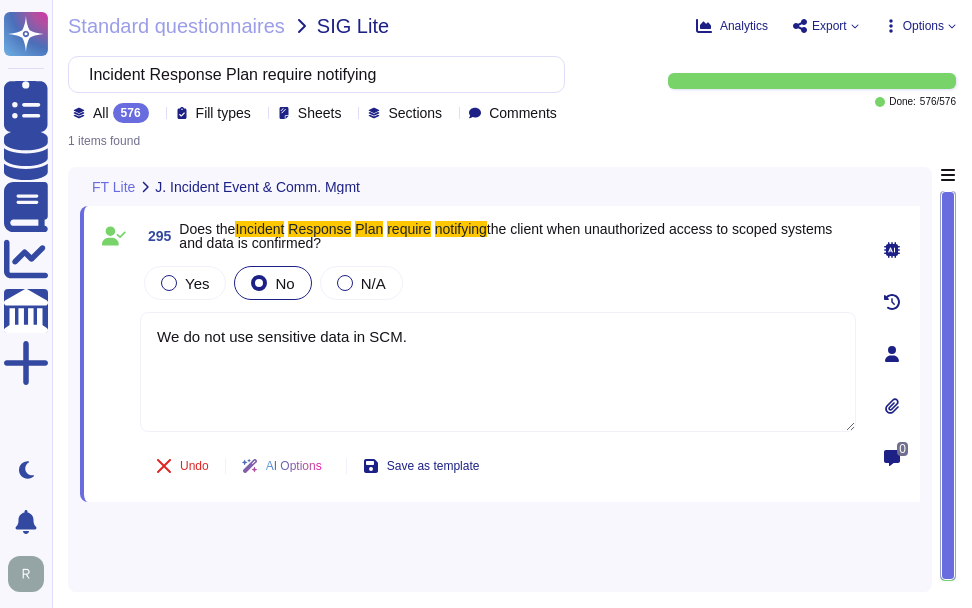 click on "295 Does the Incident Response Plan require notifying the client when unauthorized access to scoped systems and data is confirmed? Yes No N/A We do not use sensitive data in SCM. Undo AI Options Save as template 0" at bounding box center [500, 373] 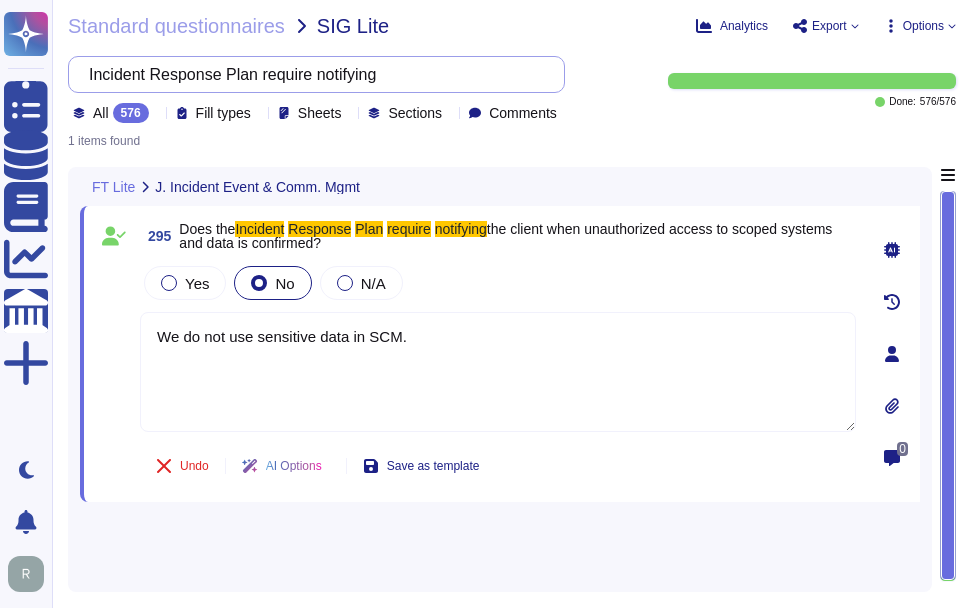 drag, startPoint x: 408, startPoint y: 75, endPoint x: 97, endPoint y: 69, distance: 311.05786 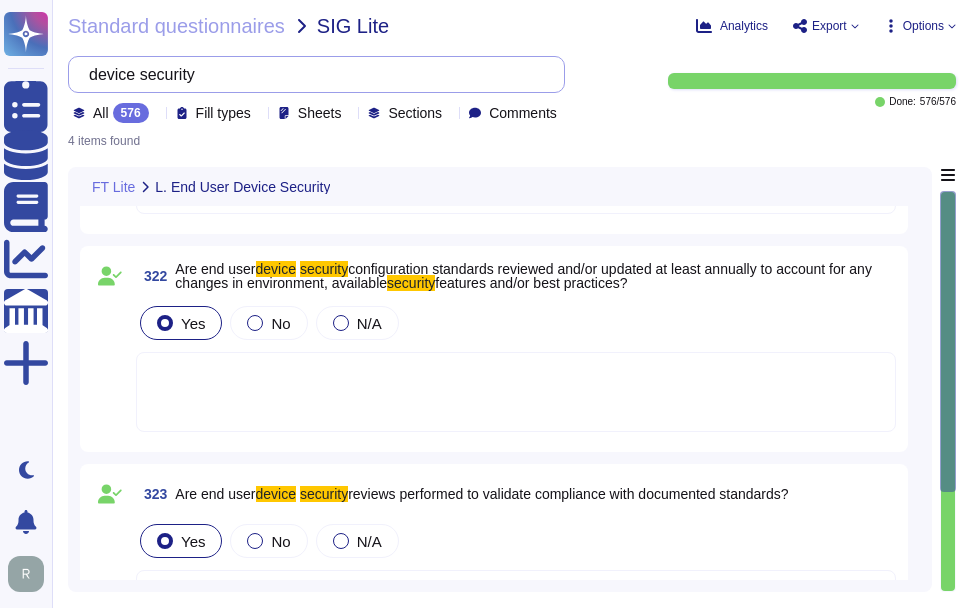 scroll, scrollTop: 200, scrollLeft: 0, axis: vertical 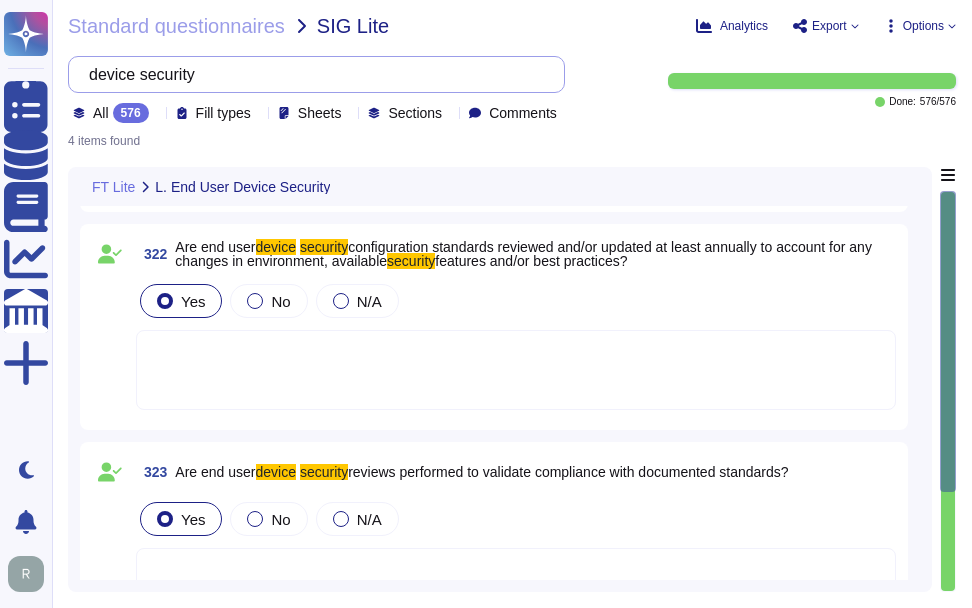 click on "device security" at bounding box center [311, 74] 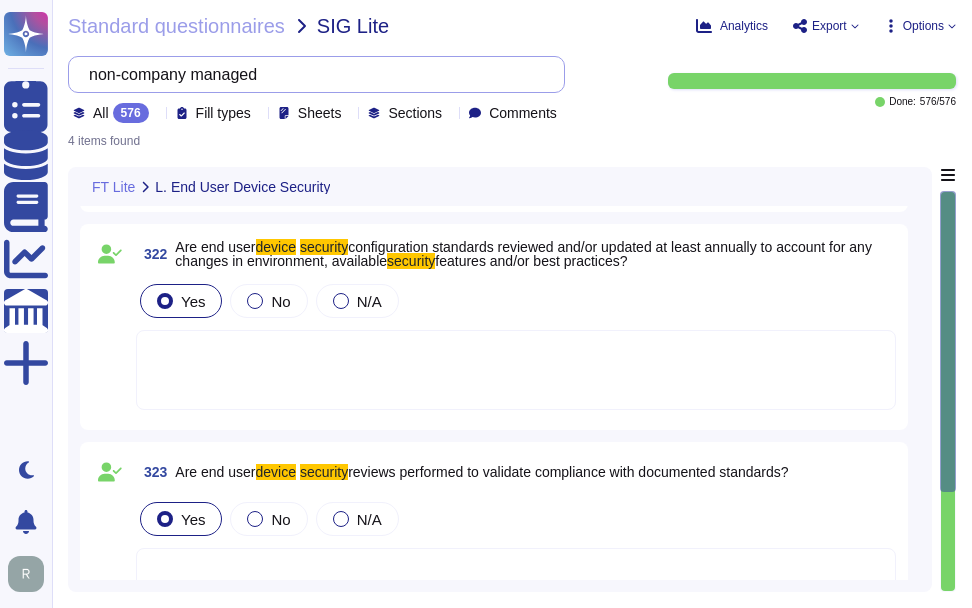 scroll, scrollTop: 0, scrollLeft: 0, axis: both 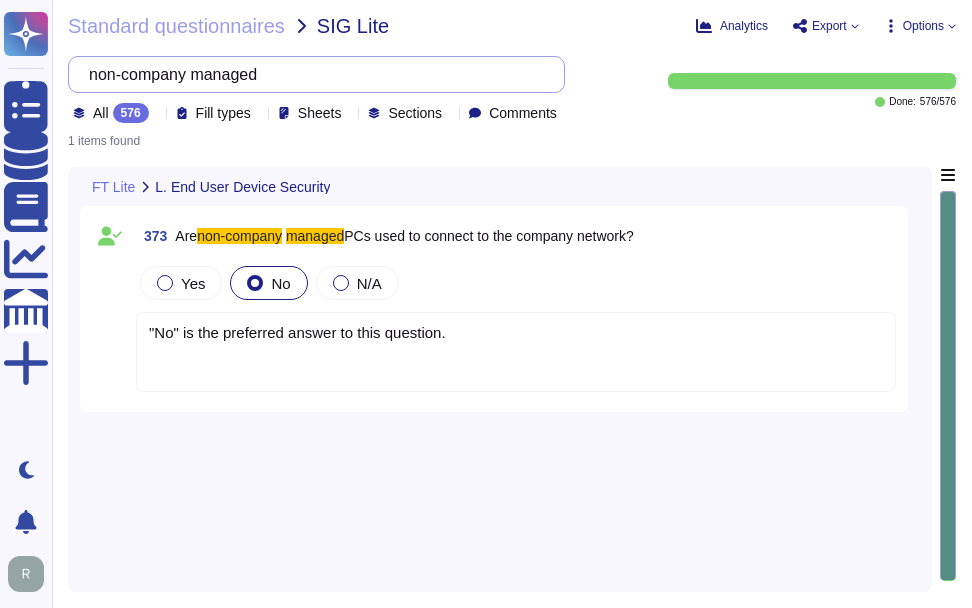 click on "non-company managed" at bounding box center [311, 74] 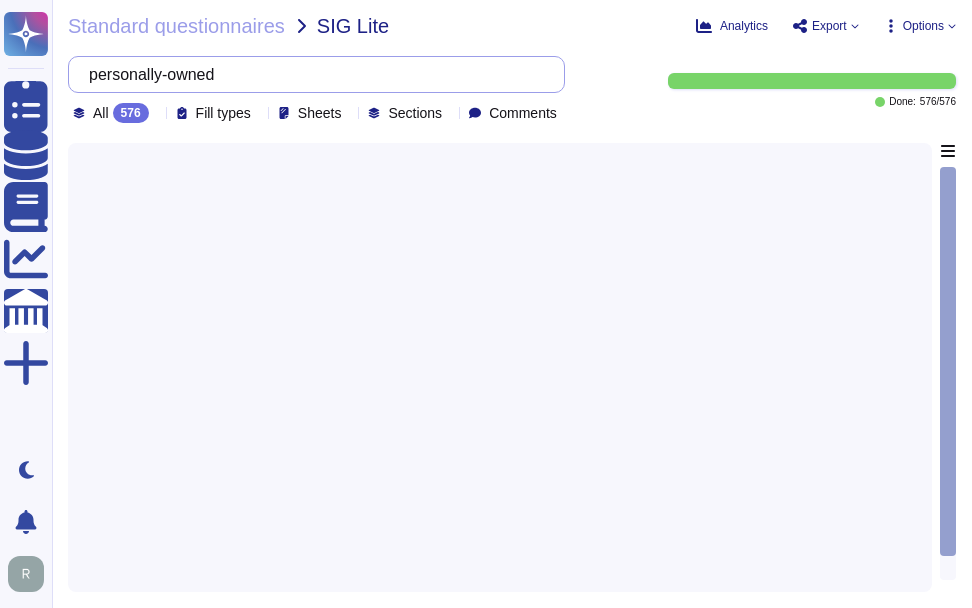 drag, startPoint x: 183, startPoint y: 79, endPoint x: 341, endPoint y: 77, distance: 158.01266 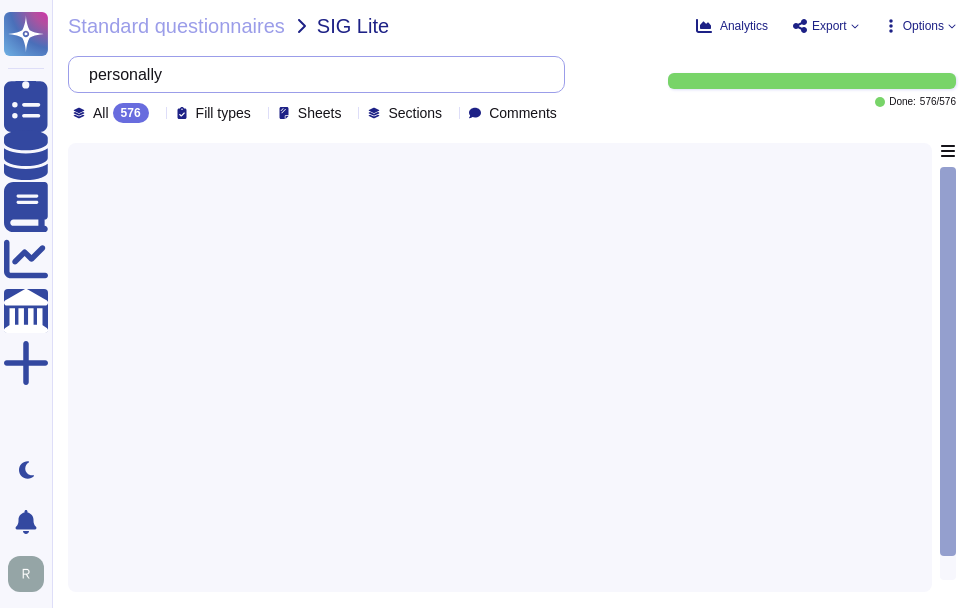 click on "personally" at bounding box center (311, 74) 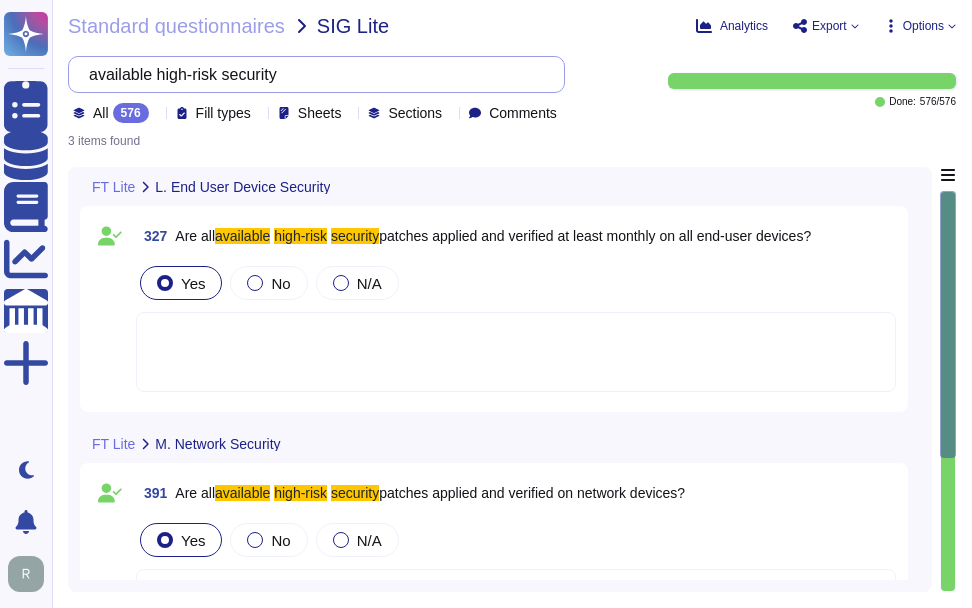 click on "available high-risk security" at bounding box center [311, 74] 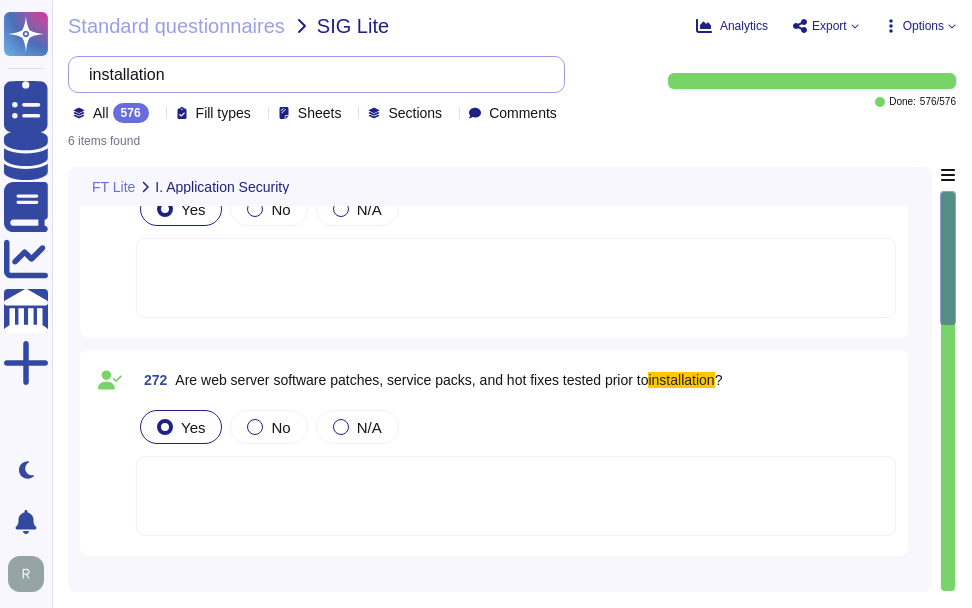 scroll, scrollTop: 200, scrollLeft: 0, axis: vertical 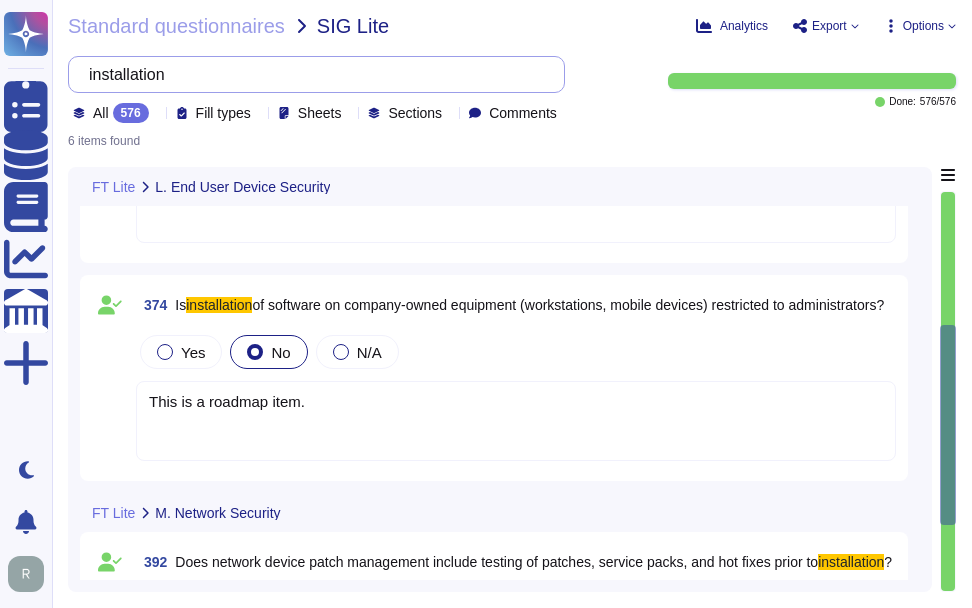 click on "installation" at bounding box center (311, 74) 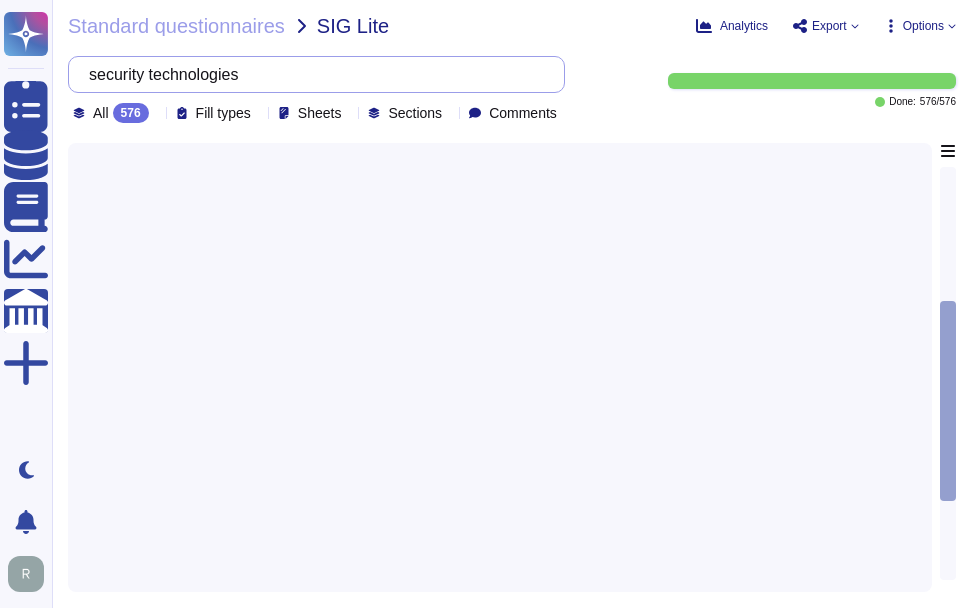scroll, scrollTop: 0, scrollLeft: 0, axis: both 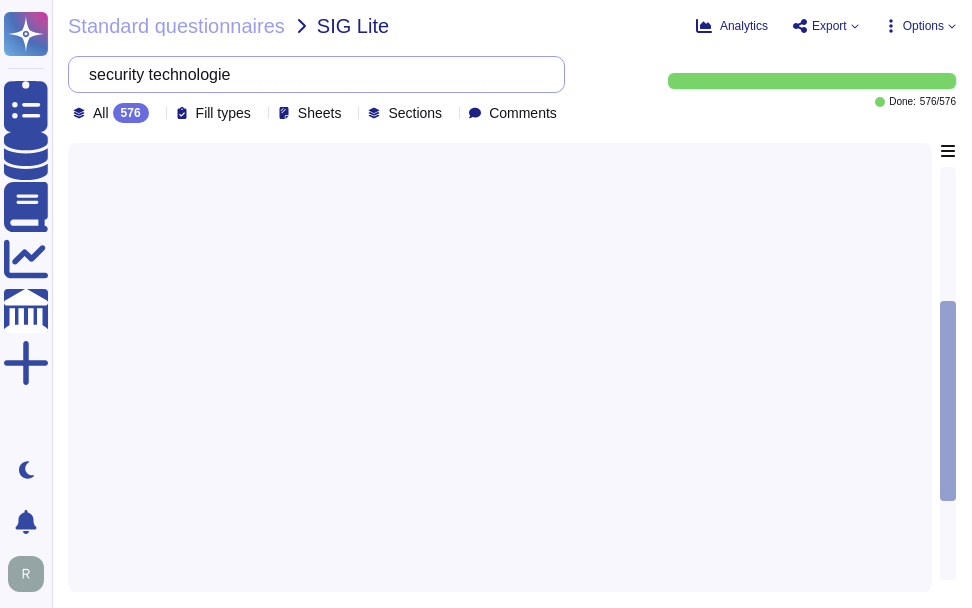 click on "security technologie" at bounding box center [311, 74] 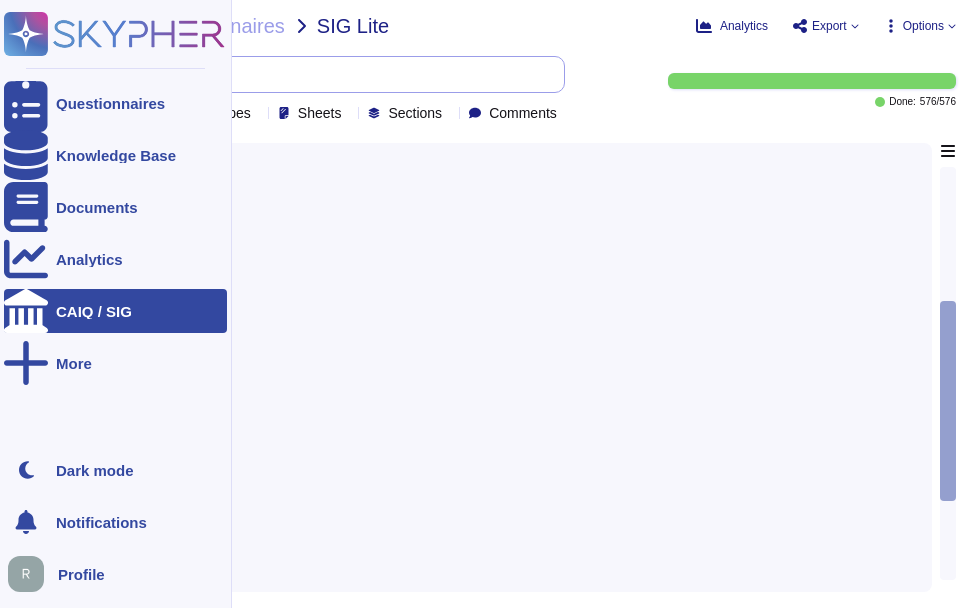 drag, startPoint x: 219, startPoint y: 78, endPoint x: 49, endPoint y: 71, distance: 170.14406 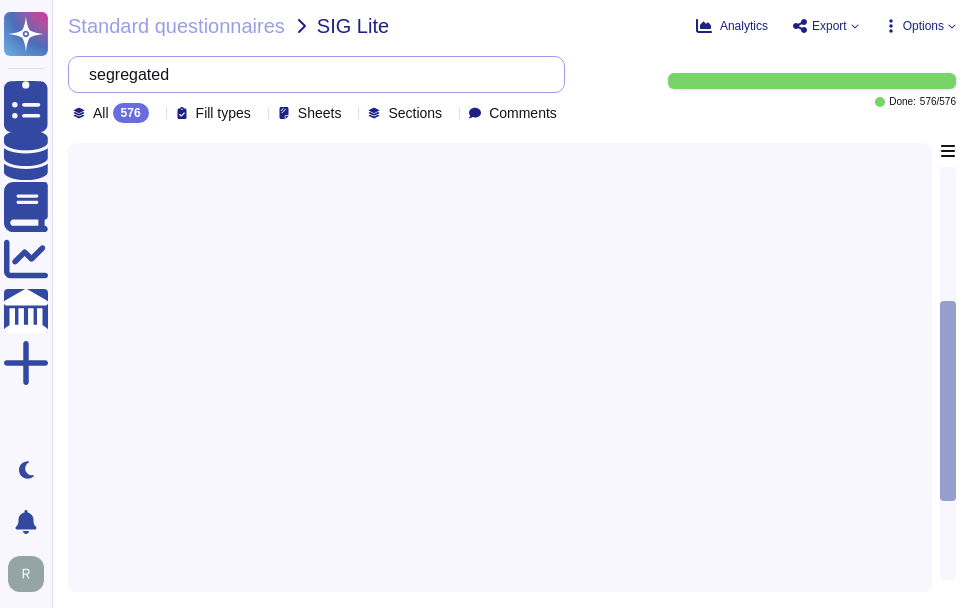 paste on "unauthorized" 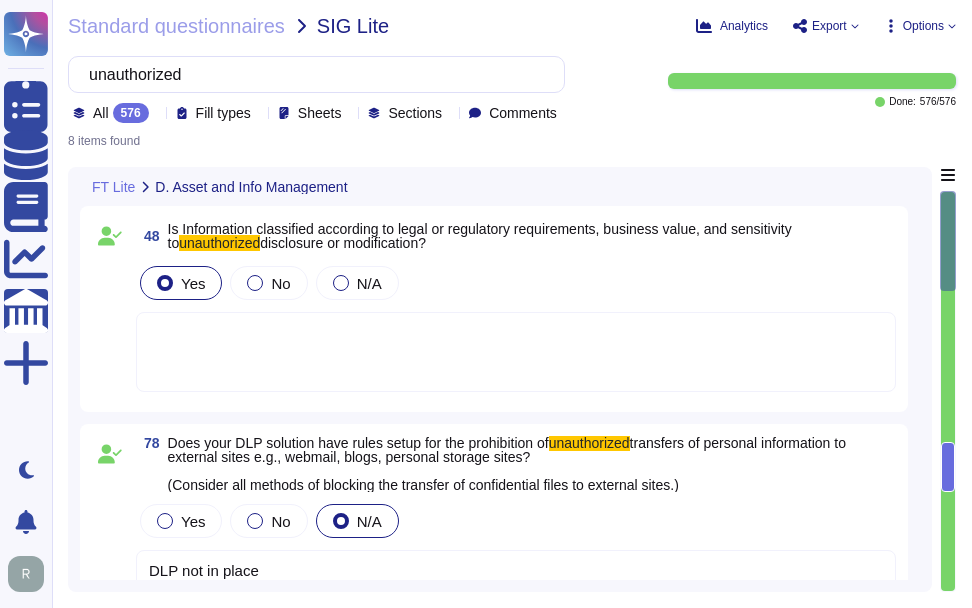 type on "unauthorized" 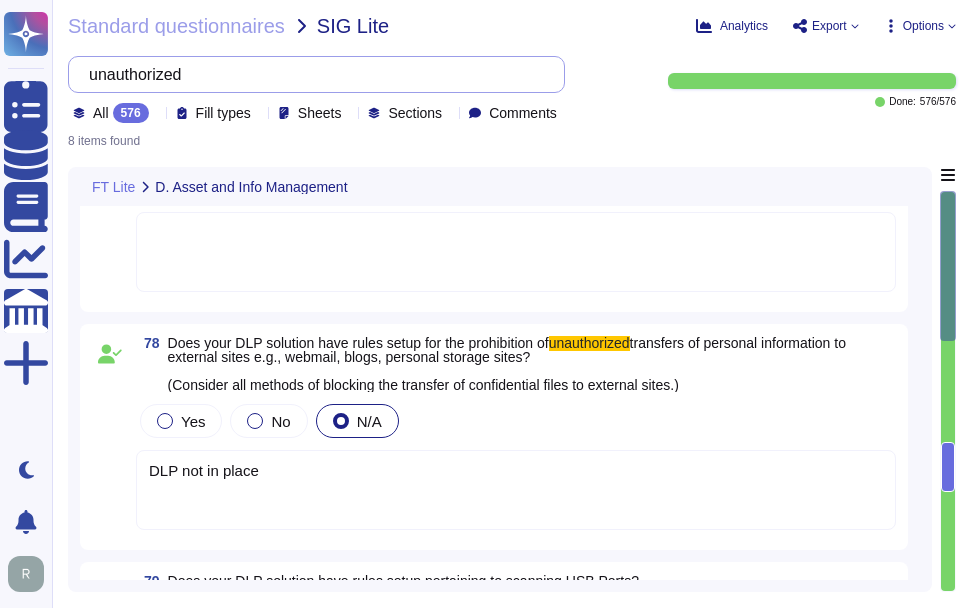 scroll, scrollTop: 0, scrollLeft: 0, axis: both 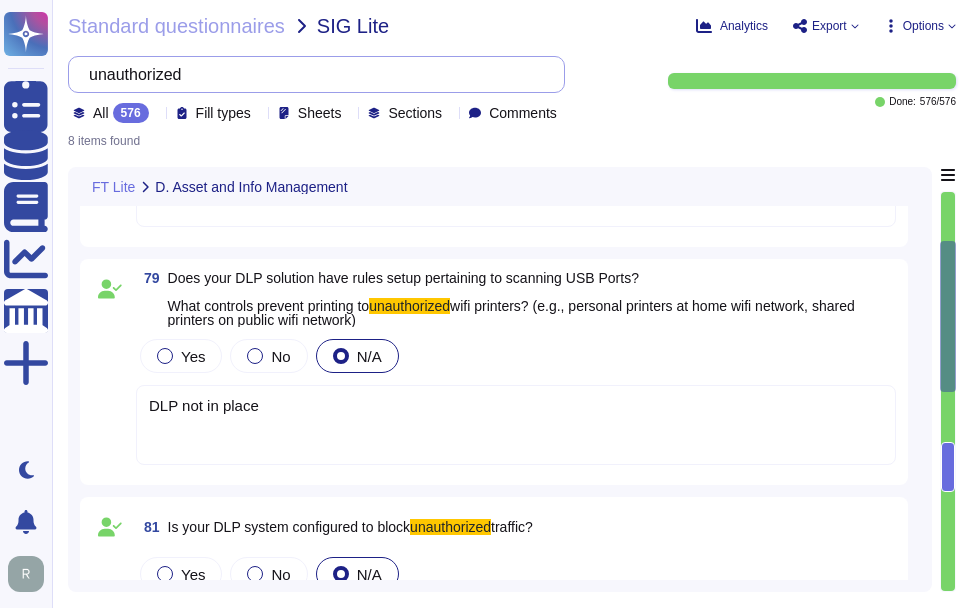 type on "We do not use sensitive data in SCM." 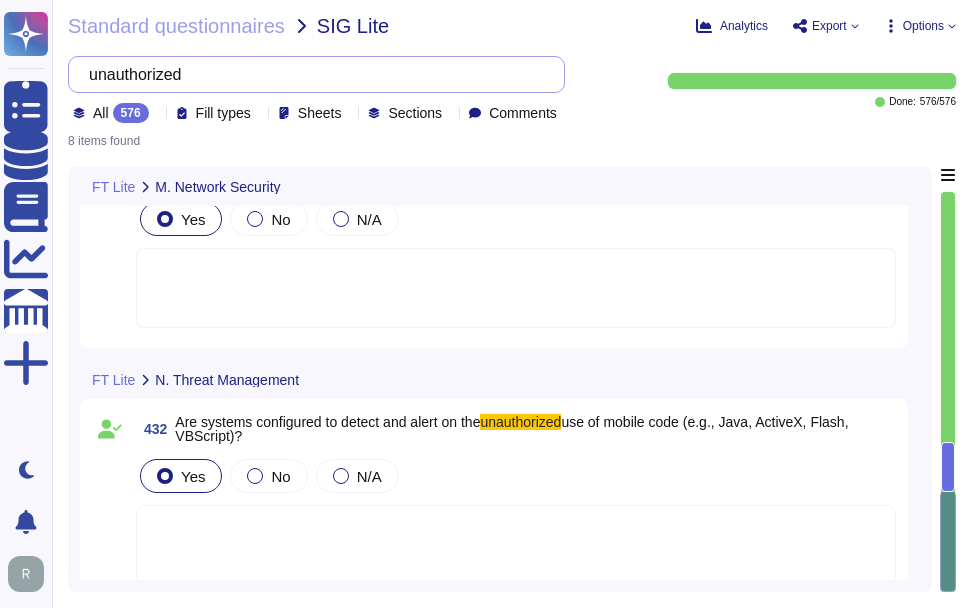 scroll, scrollTop: 1572, scrollLeft: 0, axis: vertical 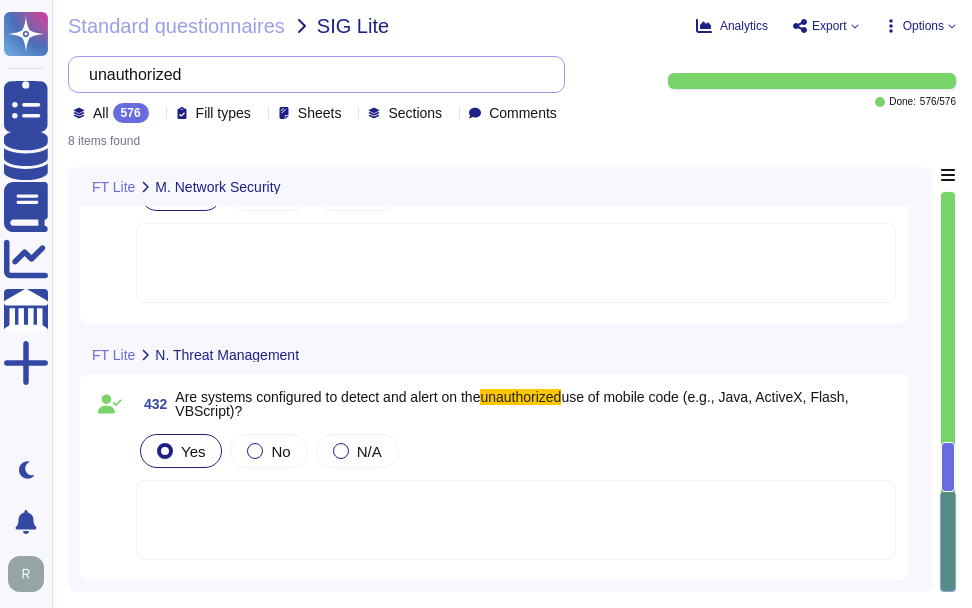 drag, startPoint x: 256, startPoint y: 72, endPoint x: 69, endPoint y: 48, distance: 188.53381 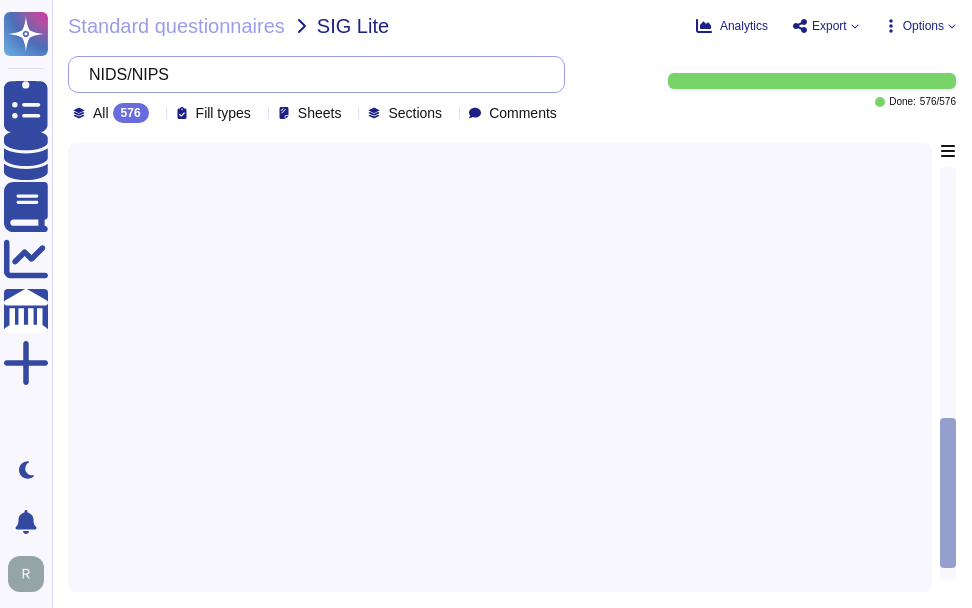 scroll, scrollTop: 0, scrollLeft: 0, axis: both 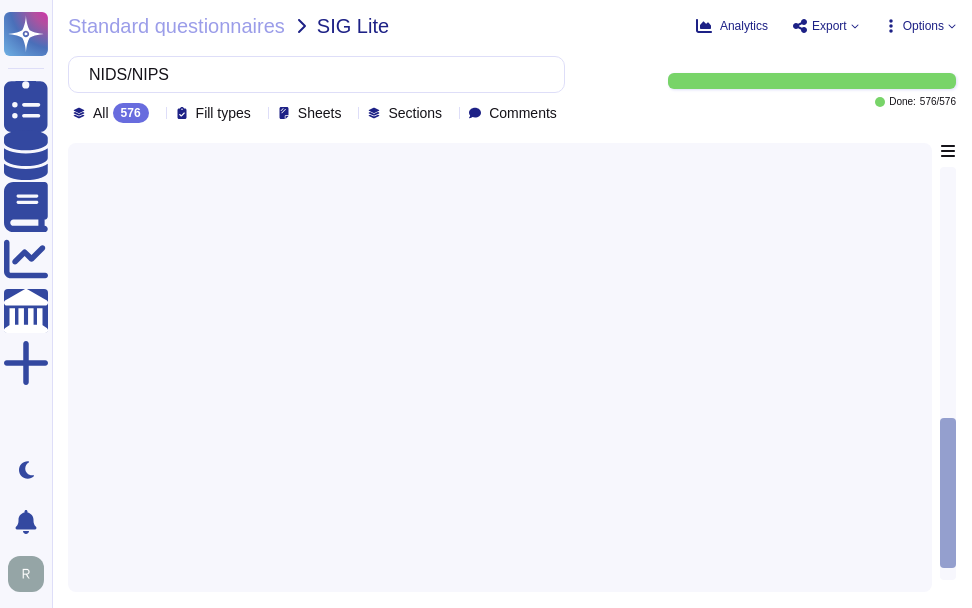 drag, startPoint x: 945, startPoint y: 459, endPoint x: 931, endPoint y: 310, distance: 149.65627 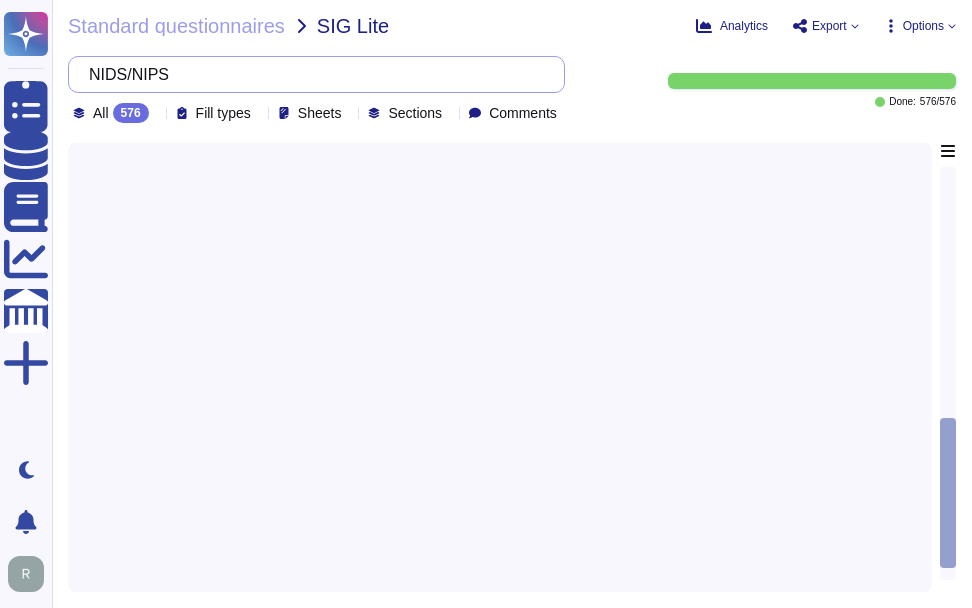 drag, startPoint x: 139, startPoint y: 76, endPoint x: 351, endPoint y: 75, distance: 212.00237 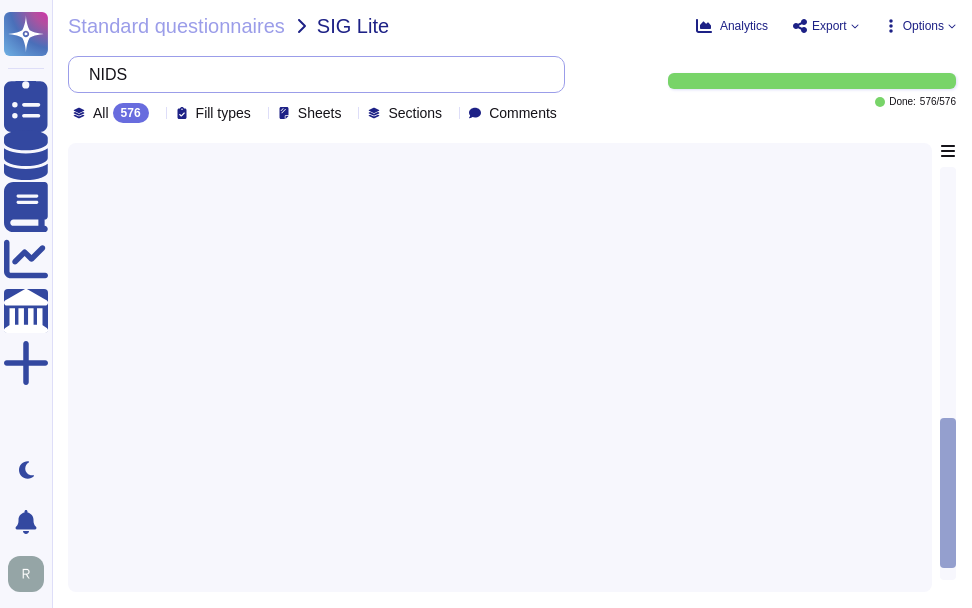 drag, startPoint x: 215, startPoint y: 71, endPoint x: 72, endPoint y: 61, distance: 143.34923 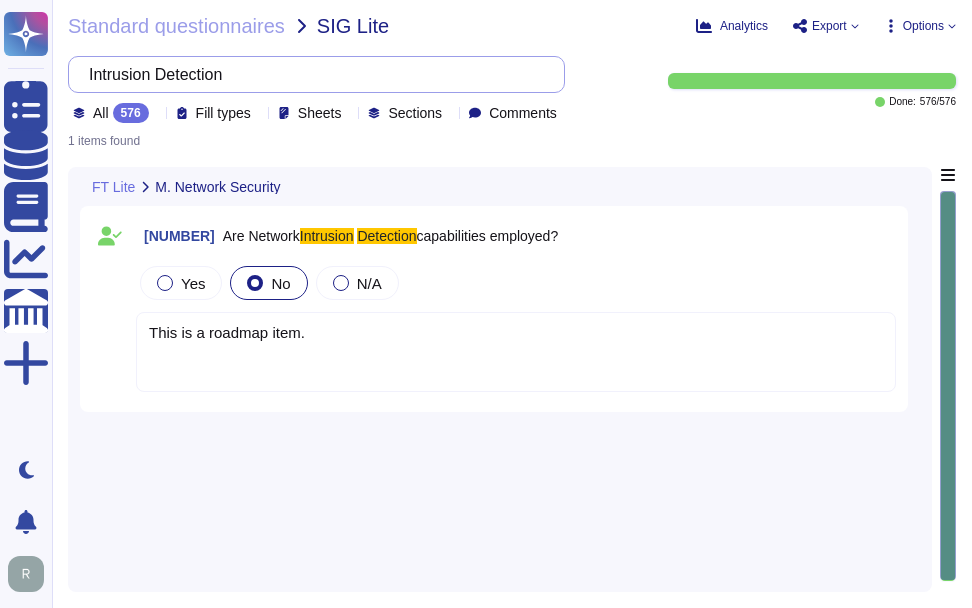 click on "Intrusion Detection" at bounding box center [311, 74] 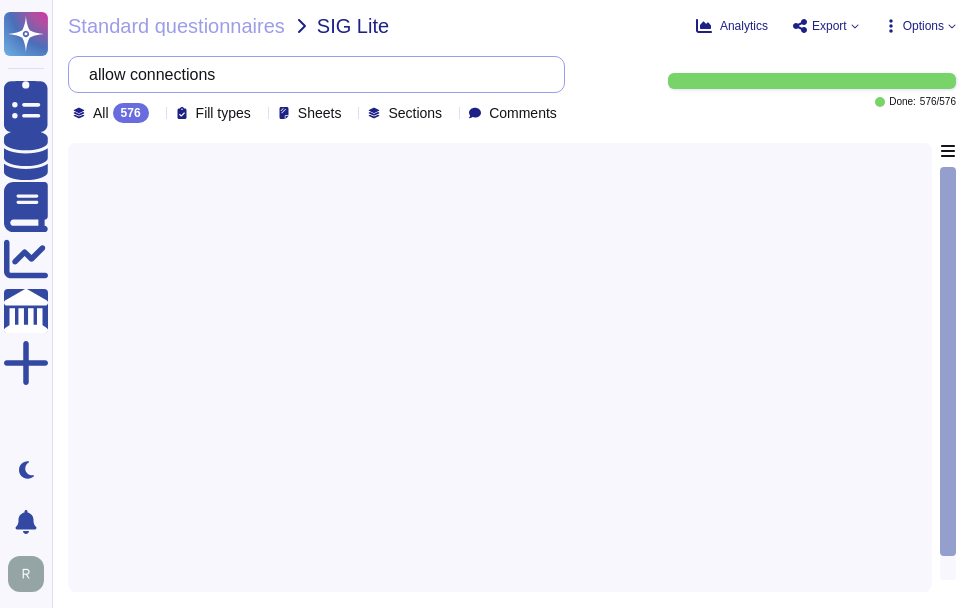 click on "allow connections" at bounding box center [311, 74] 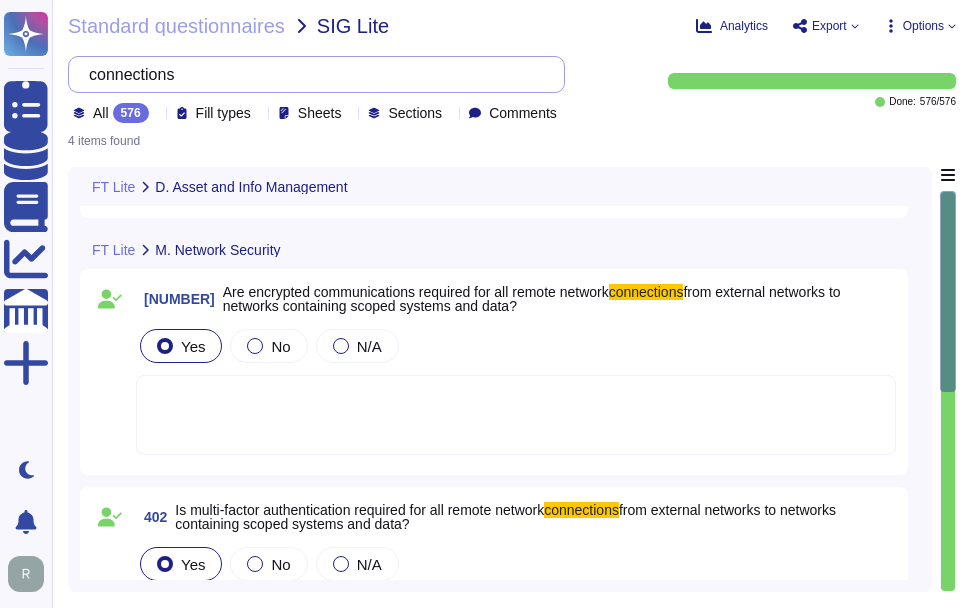 scroll, scrollTop: 300, scrollLeft: 0, axis: vertical 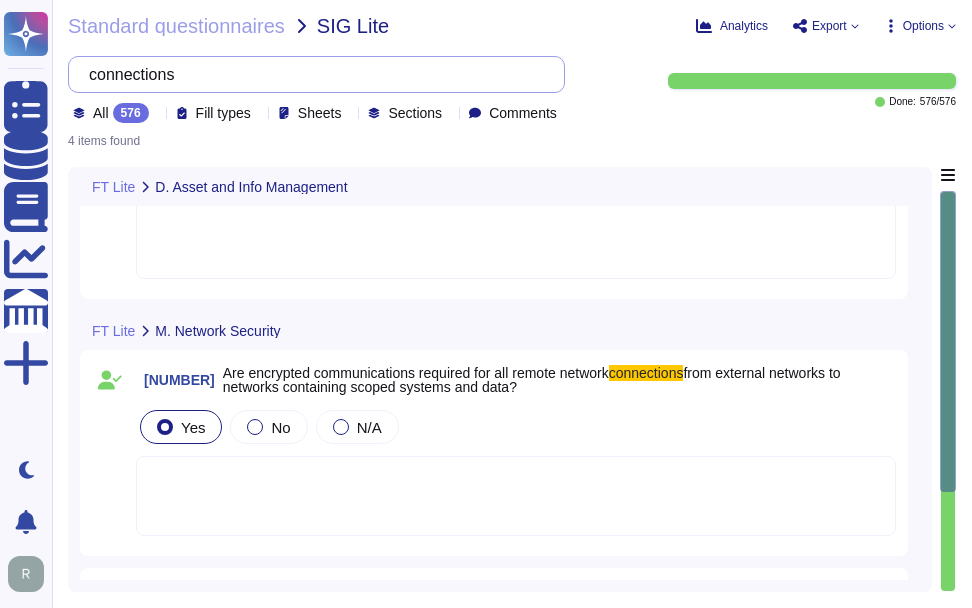 click on "connections" at bounding box center [311, 74] 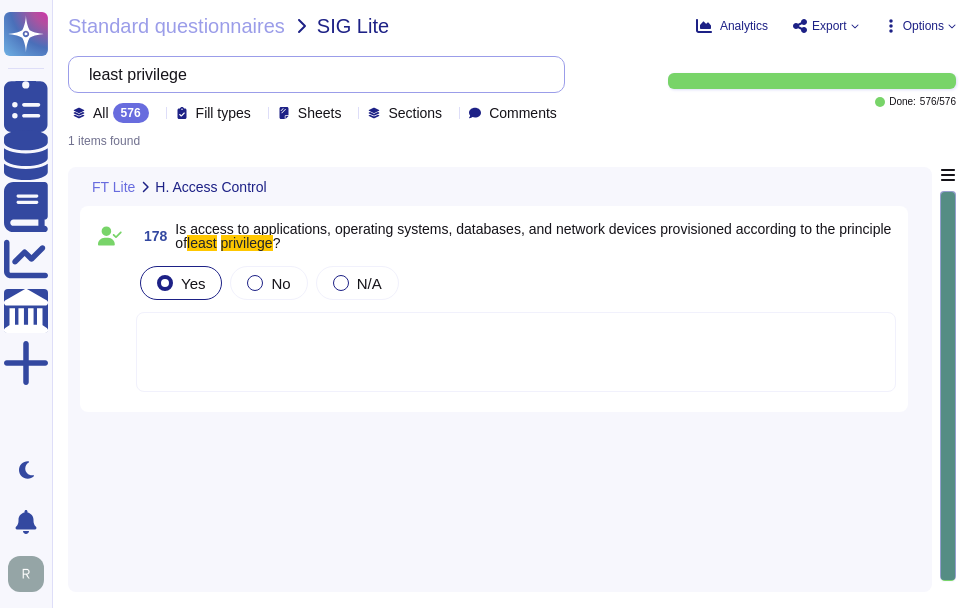 scroll, scrollTop: 0, scrollLeft: 0, axis: both 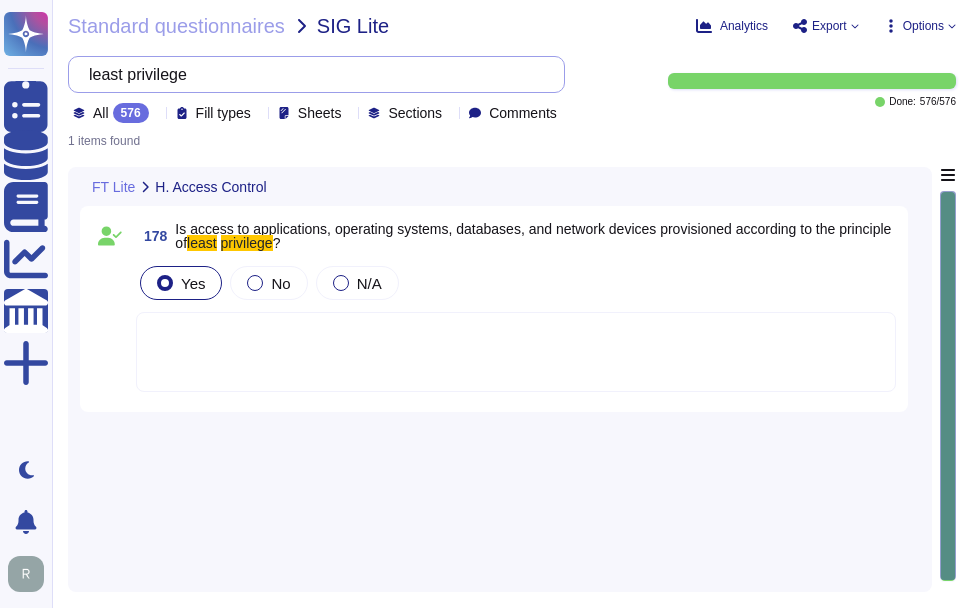 click on "least privilege" at bounding box center [311, 74] 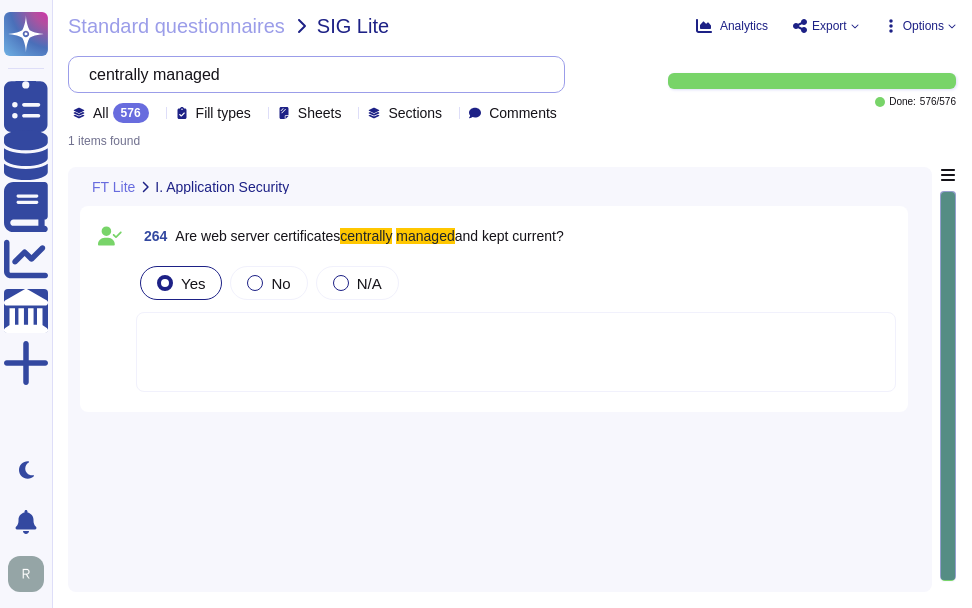 click on "centrally managed" at bounding box center (311, 74) 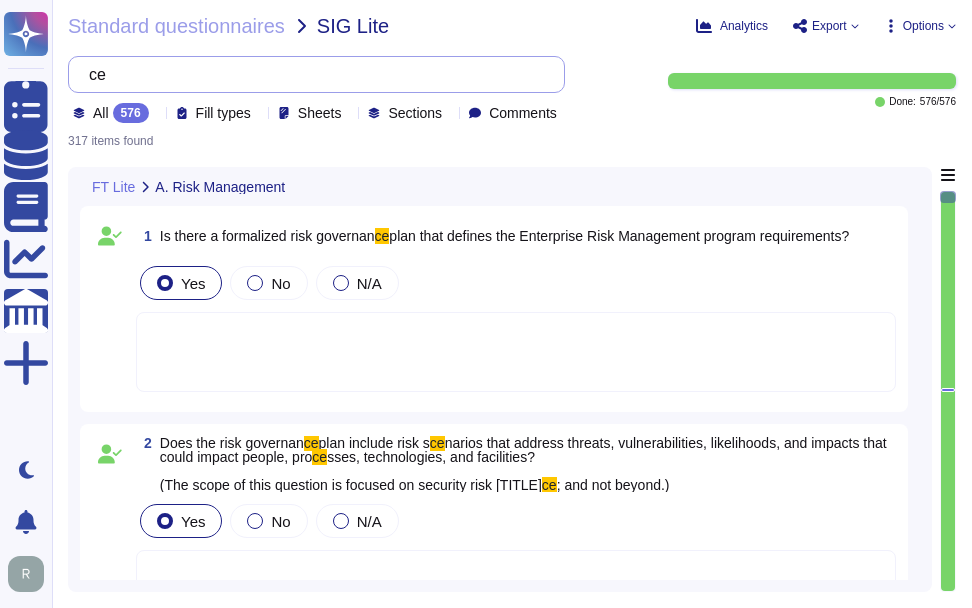 type on "c" 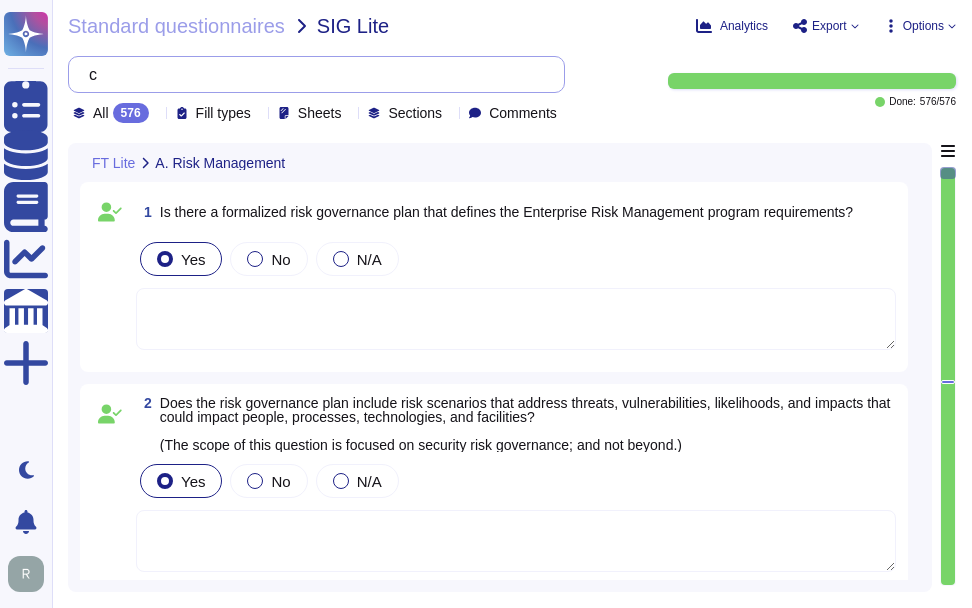 type 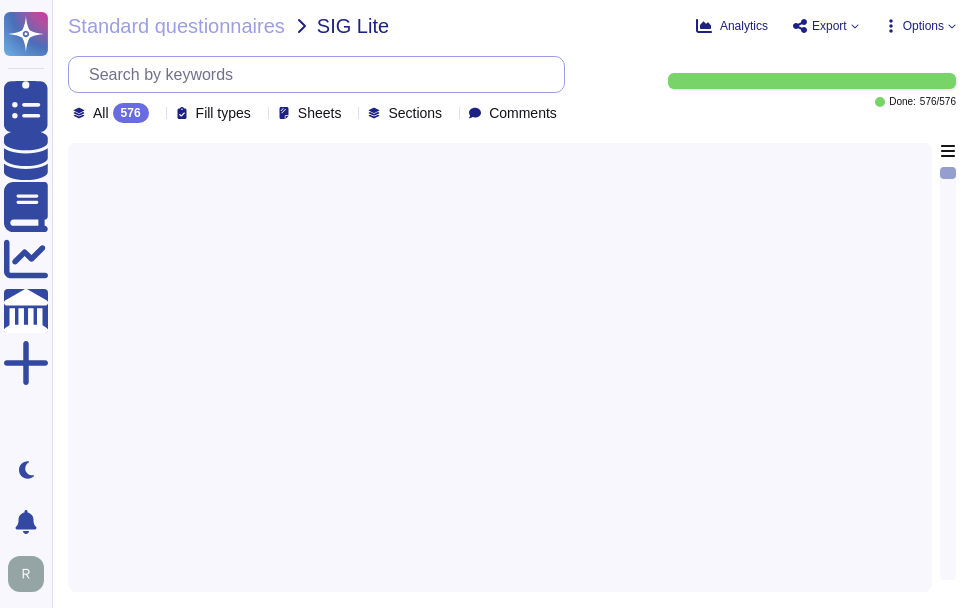 scroll, scrollTop: 0, scrollLeft: 824, axis: horizontal 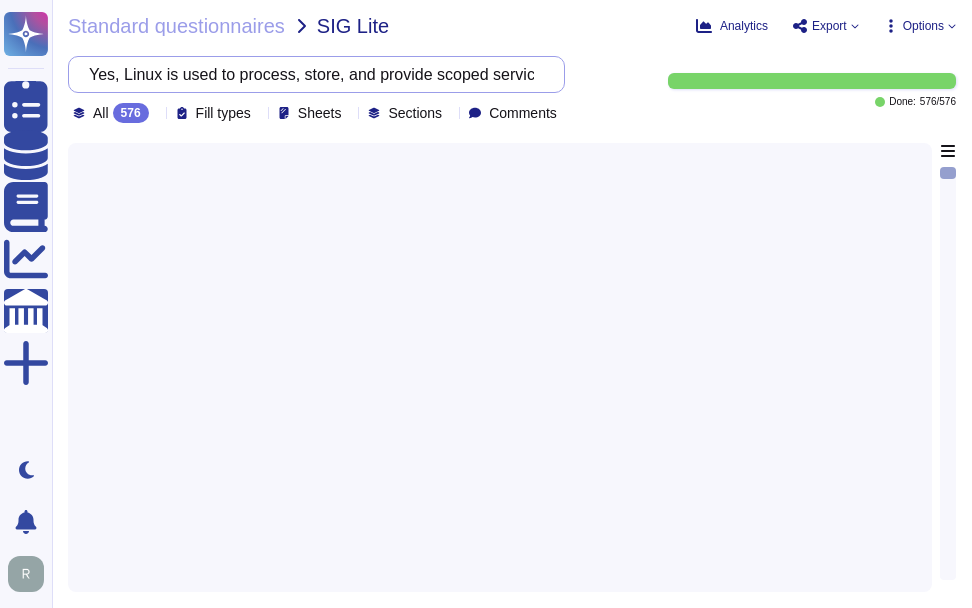 click on "Yes, Linux is used to process, store, and provide scoped services in our production systems. All our production systems are based on Linux variants, such as Gentoo, Debian, and RedHat." at bounding box center (311, 74) 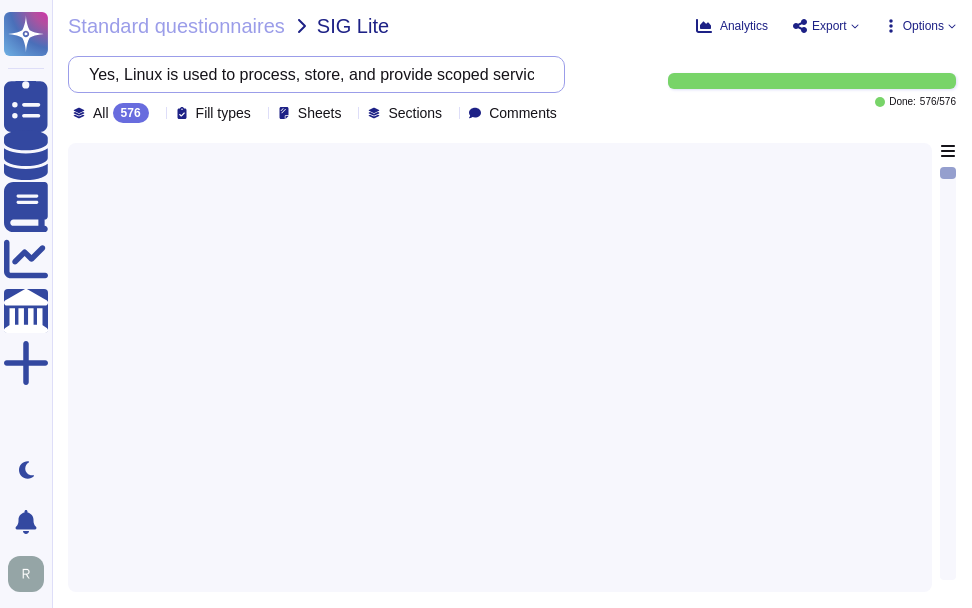 paste on "Are users required to 'su' or 'sudo' into root?" 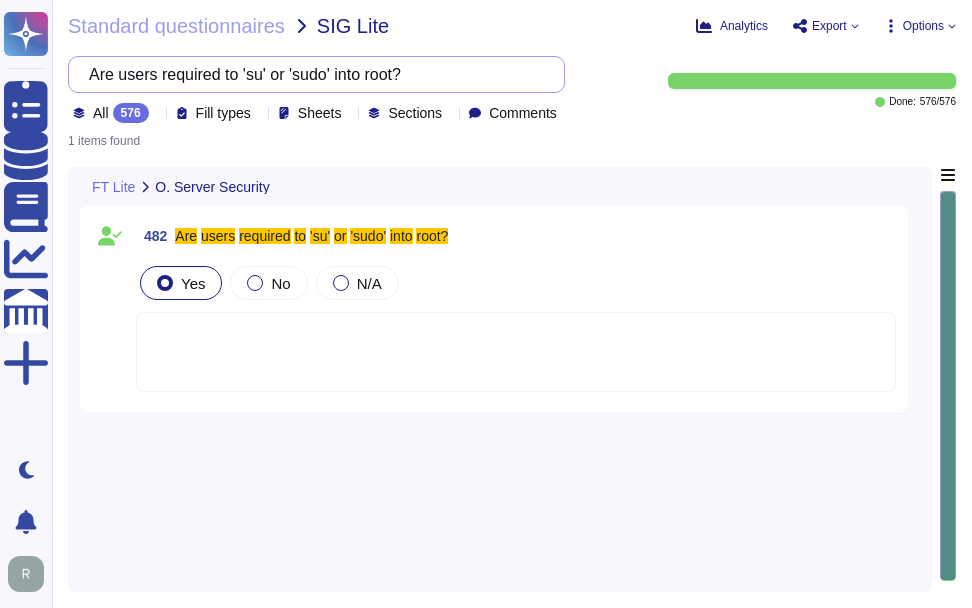 click on "Are users required to 'su' or 'sudo' into root?" at bounding box center (311, 74) 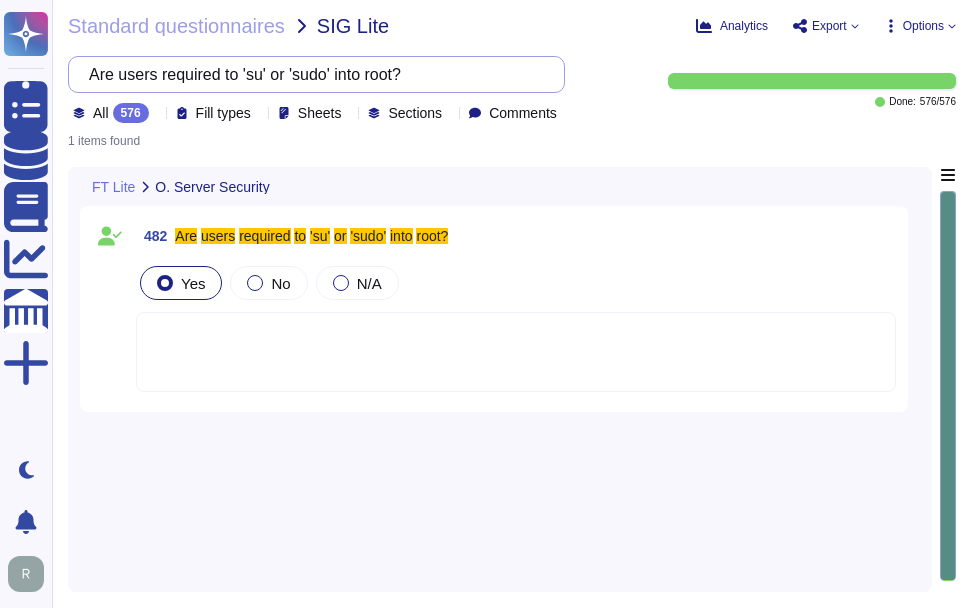 paste on "Does remote su/root access require multi-factor authentication" 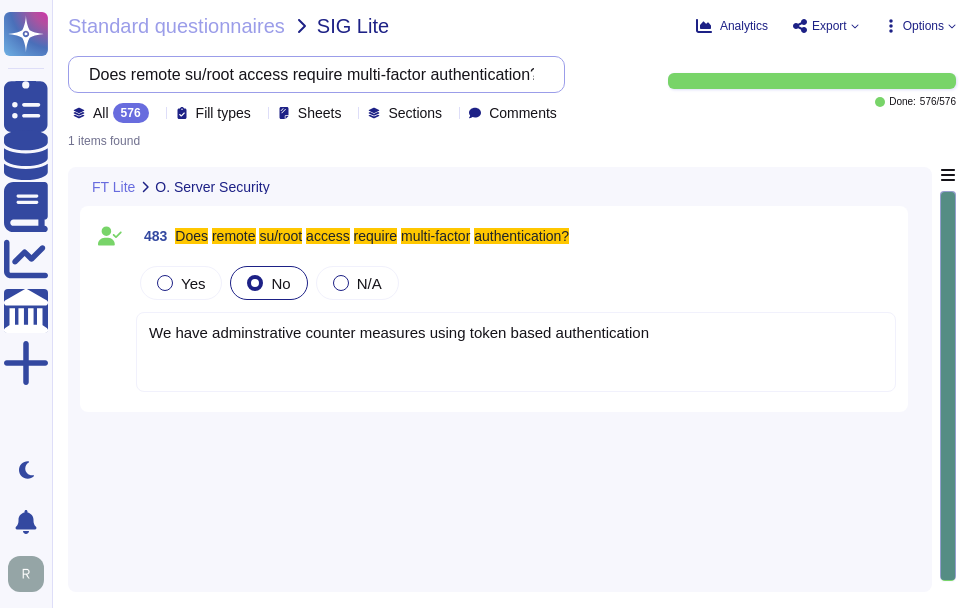 type on "Does remote su/root access require multi-factor authentication?" 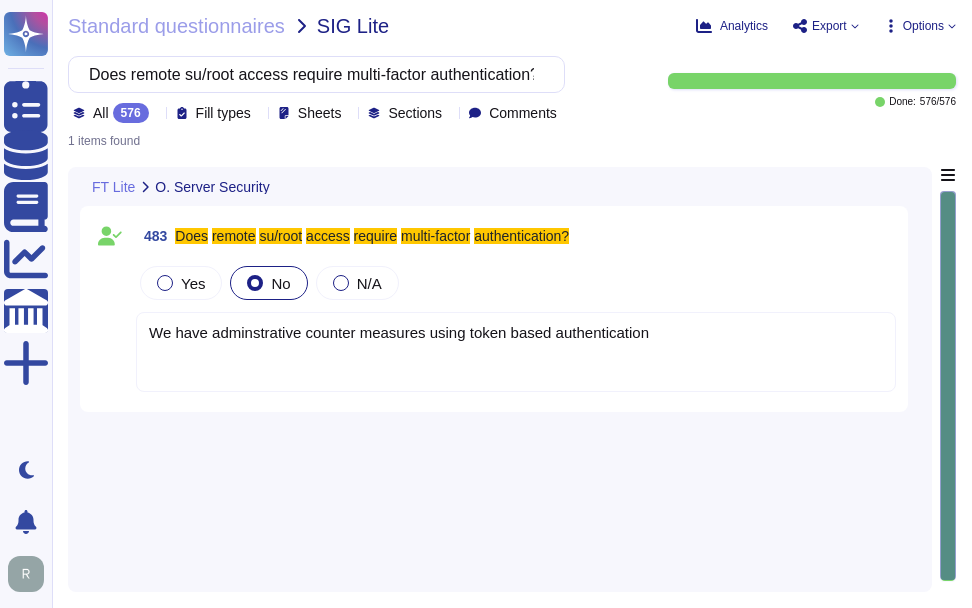 click on "We have adminstrative counter measures using token based authentication" at bounding box center (516, 352) 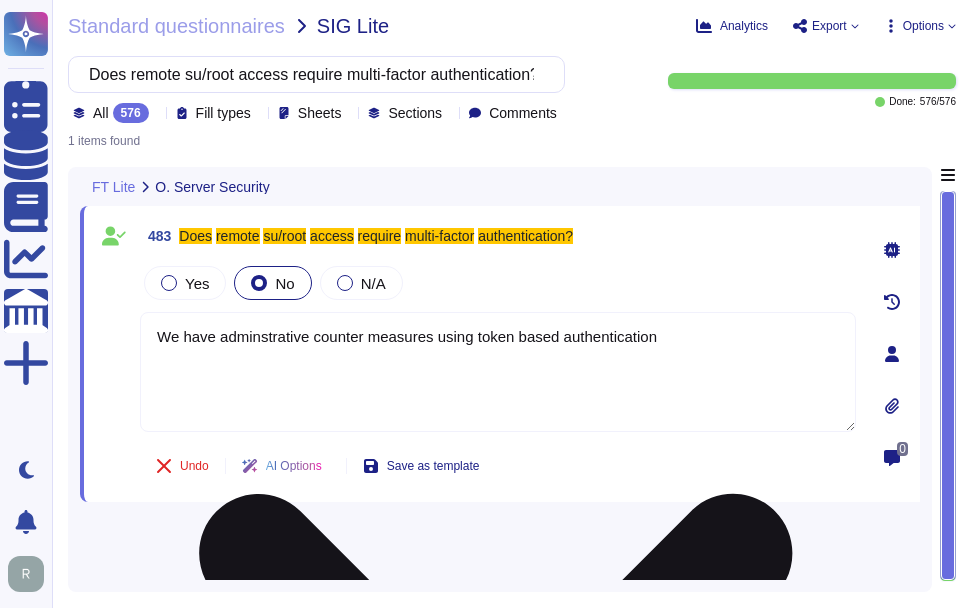 type on "We have adminstrative counter measures using token based authentication" 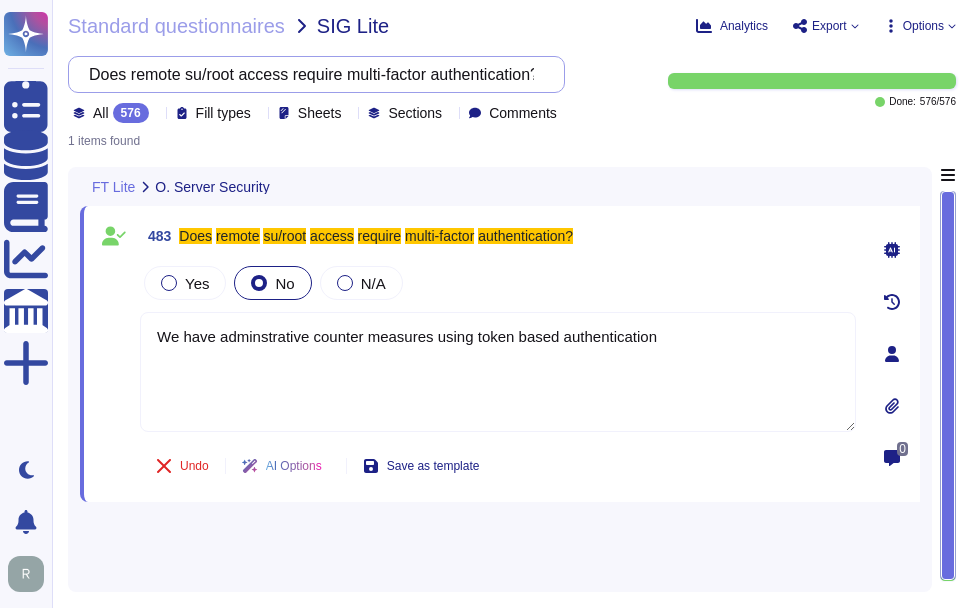 click on "Does remote su/root access require multi-factor authentication?" at bounding box center [311, 74] 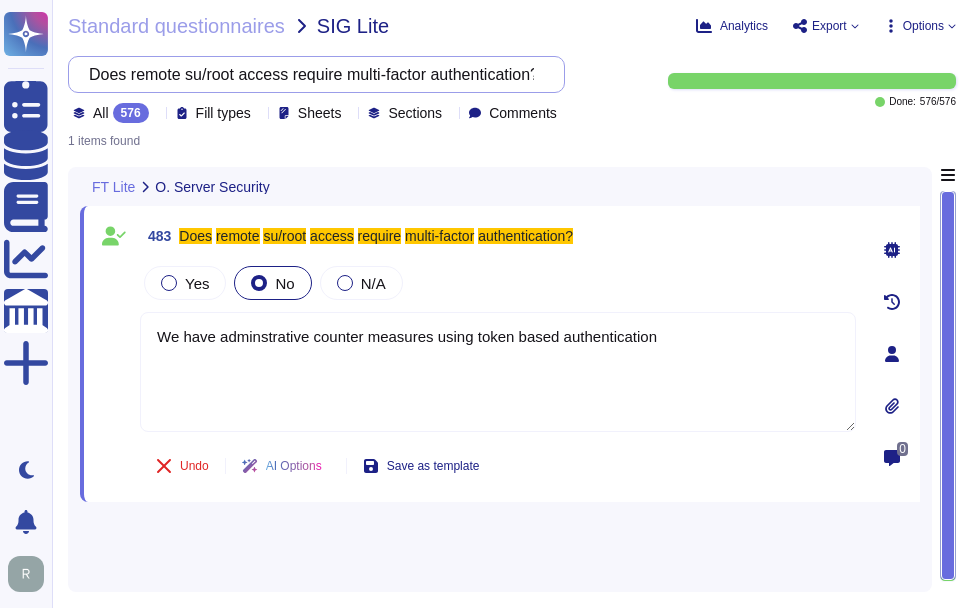 paste on "AS/400" 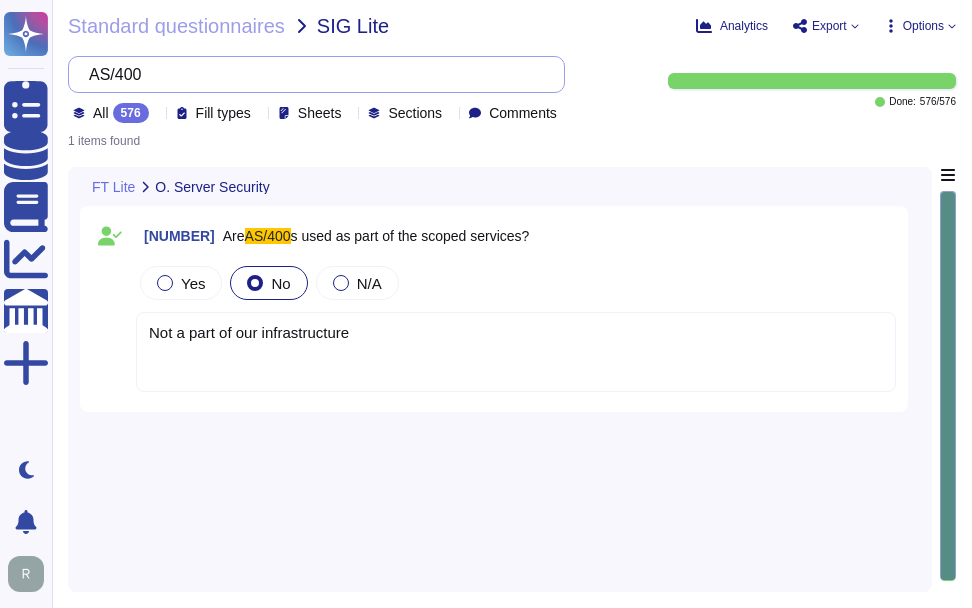 click on "AS/400" at bounding box center (311, 74) 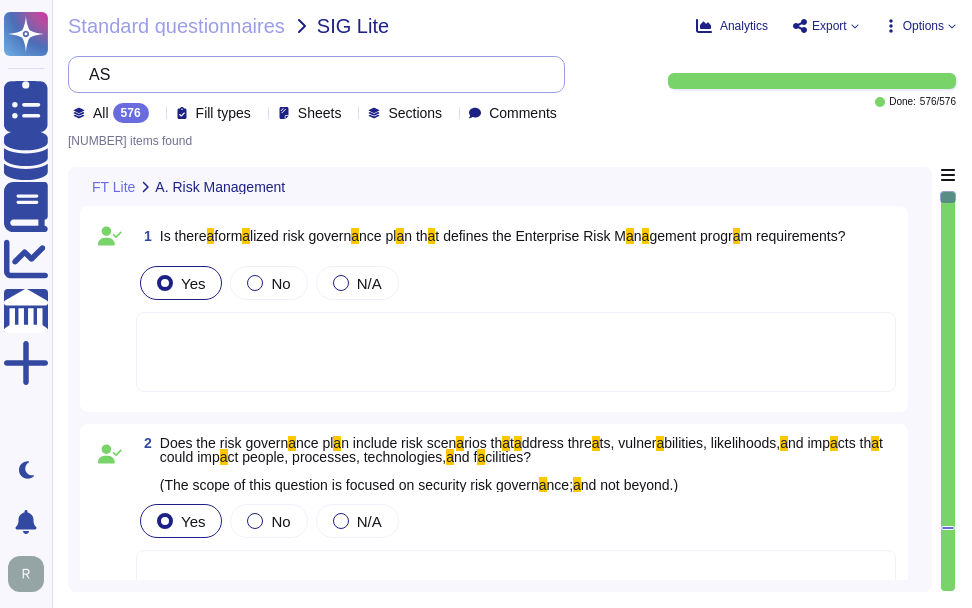 type on "A" 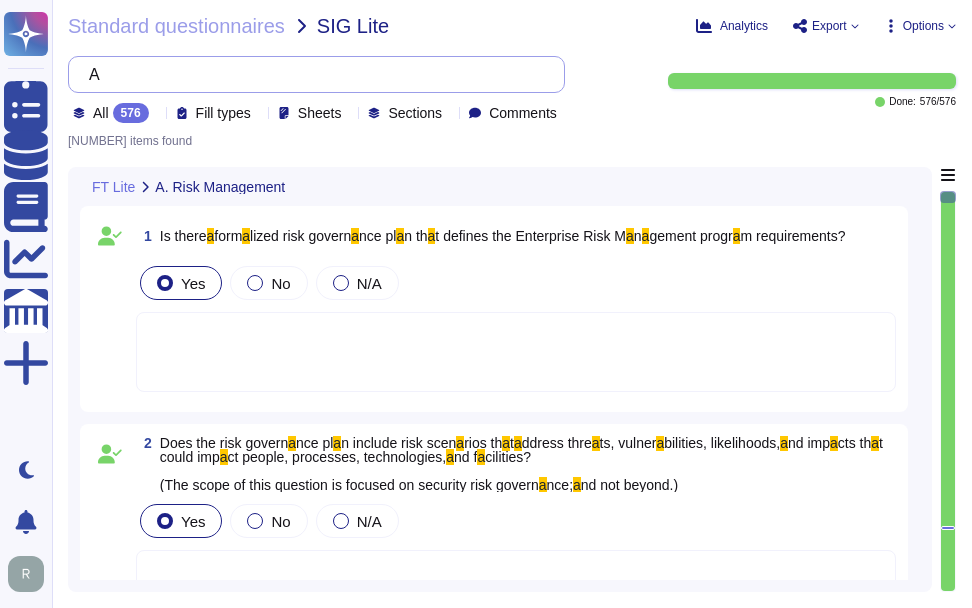 type 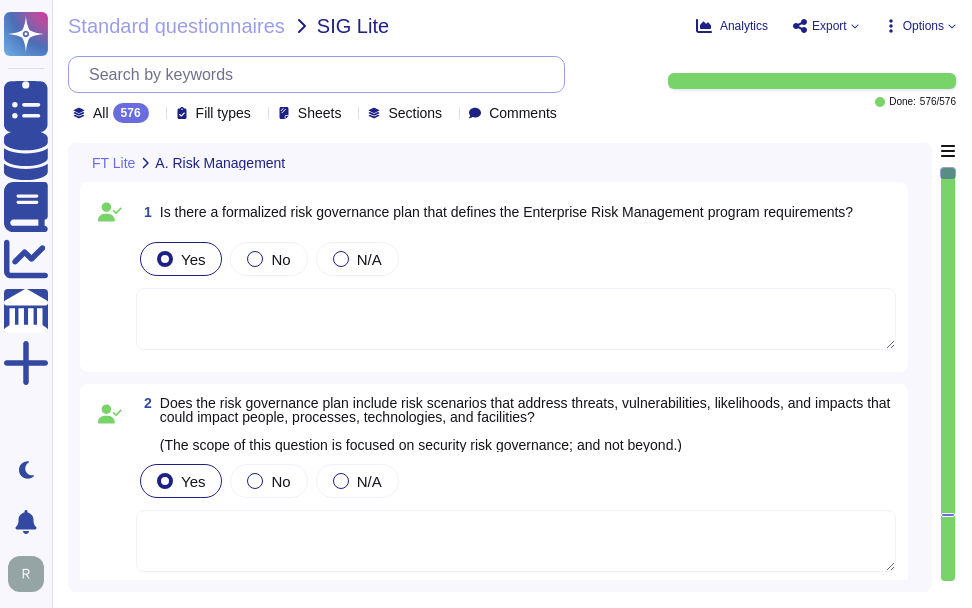 type on "That is not the nature of our risk assessment." 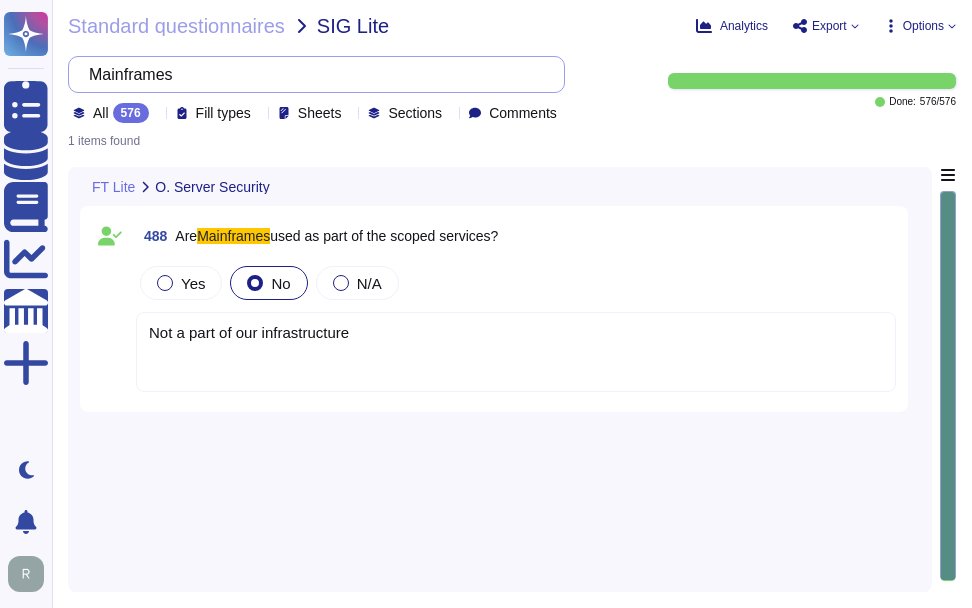 click on "Mainframes" at bounding box center (311, 74) 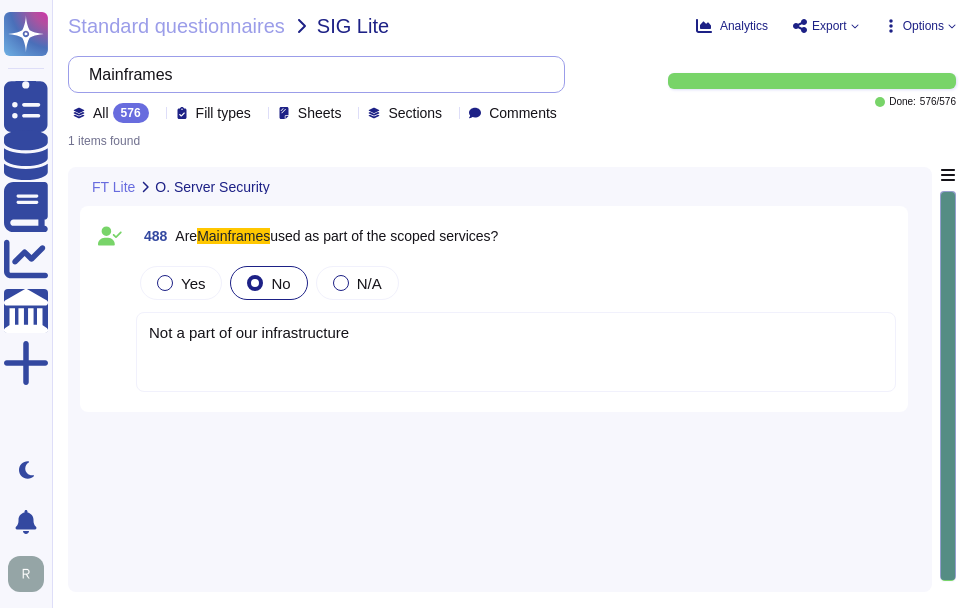 paste on "Hypervisors" 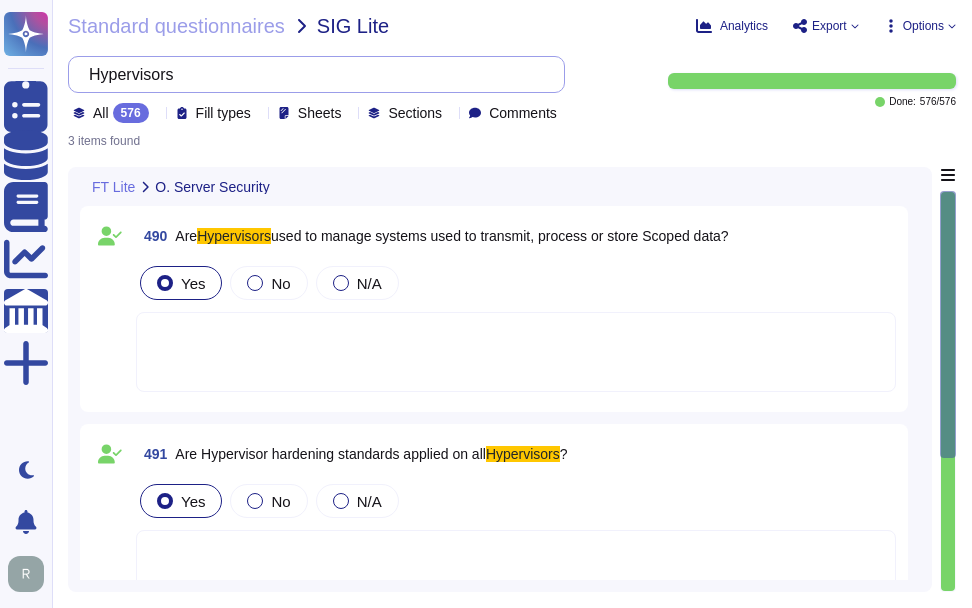 click on "Hypervisors" at bounding box center (311, 74) 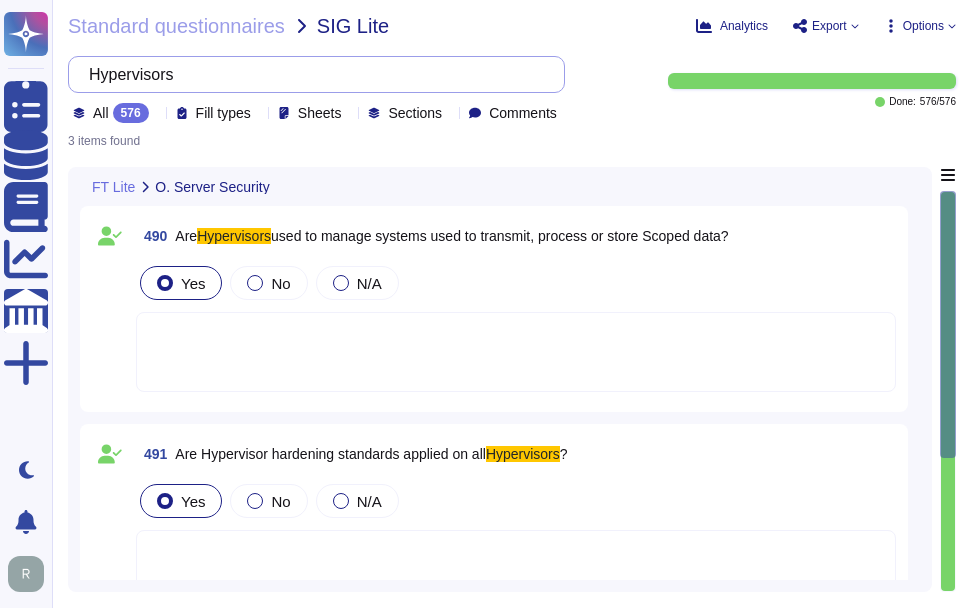 paste on "Containers" 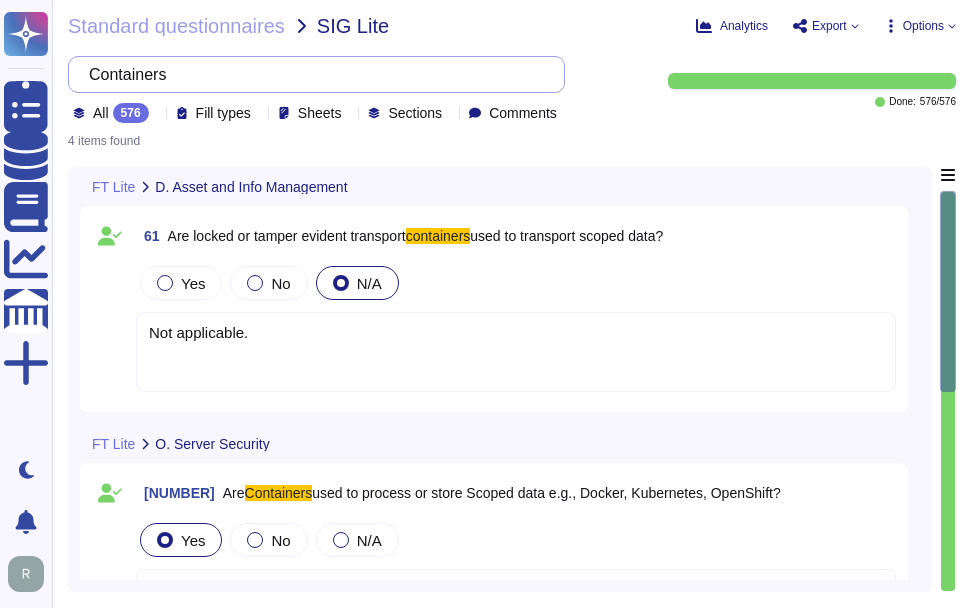 click on "Containers" at bounding box center (311, 74) 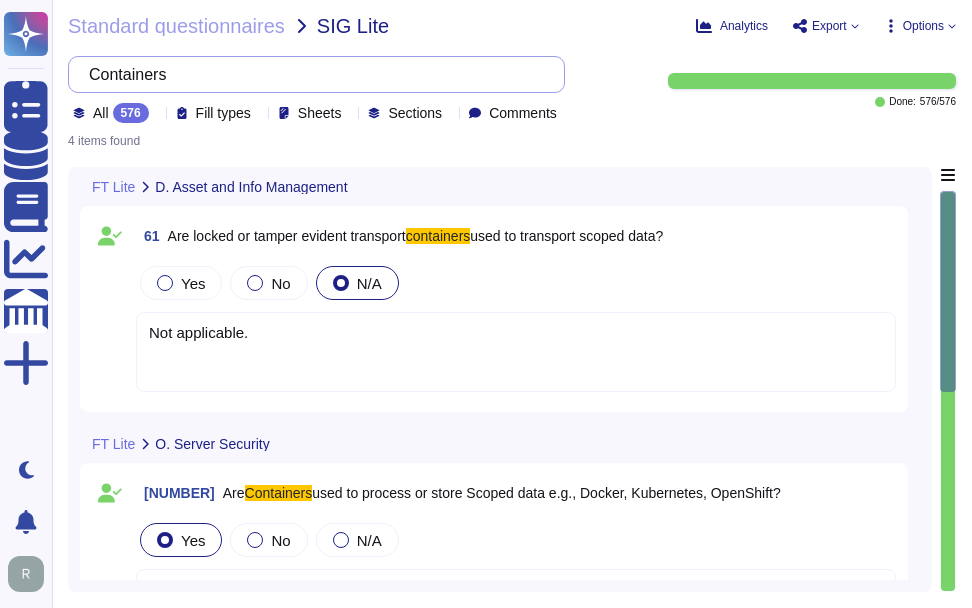 paste on "backup" 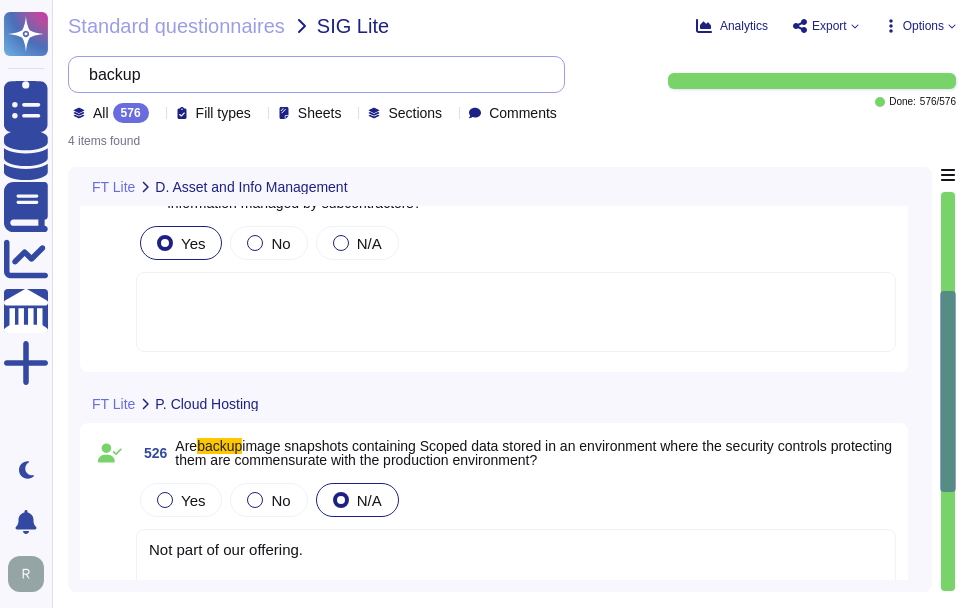 scroll, scrollTop: 300, scrollLeft: 0, axis: vertical 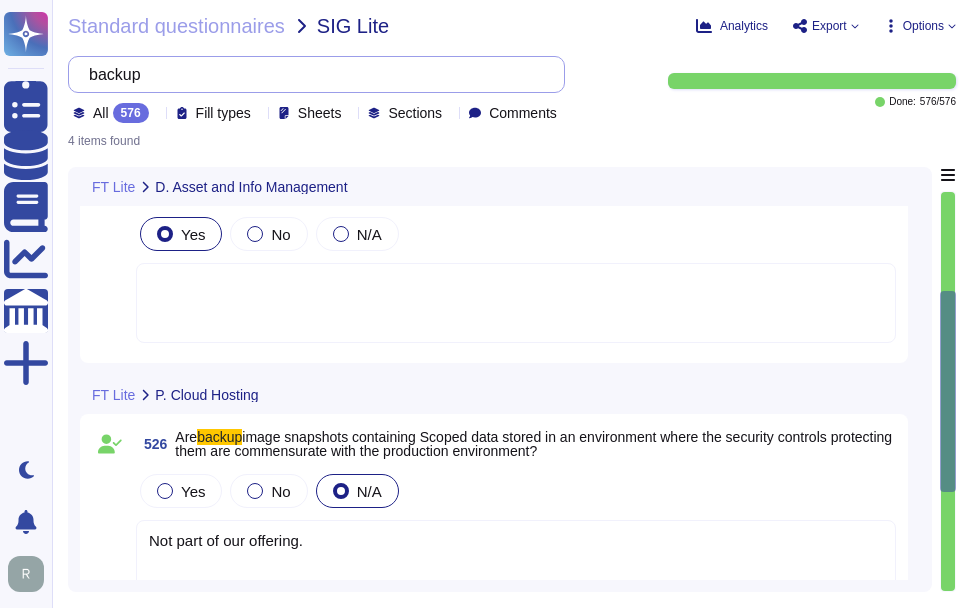 click on "backup" at bounding box center (311, 74) 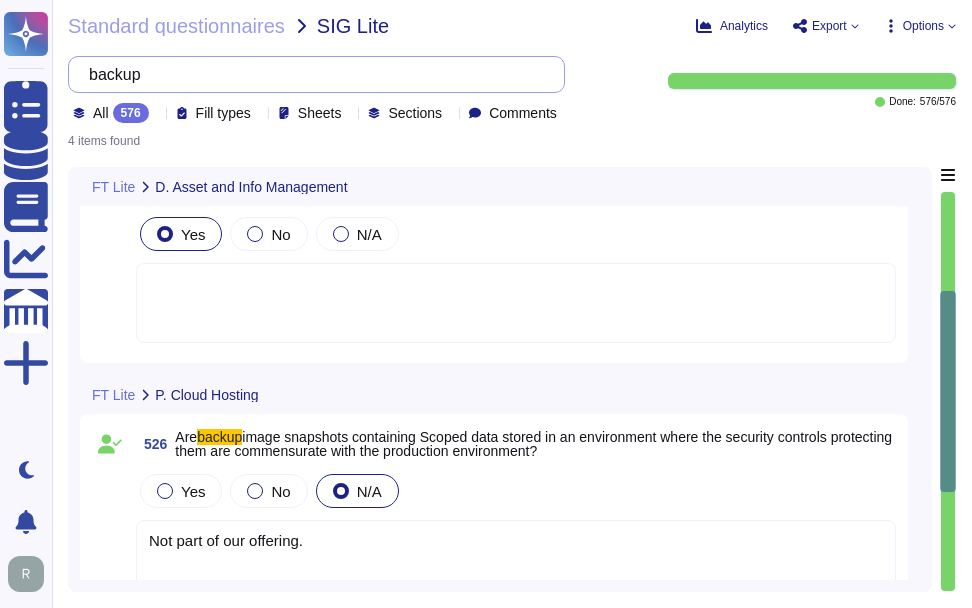 paste on "virtualized" 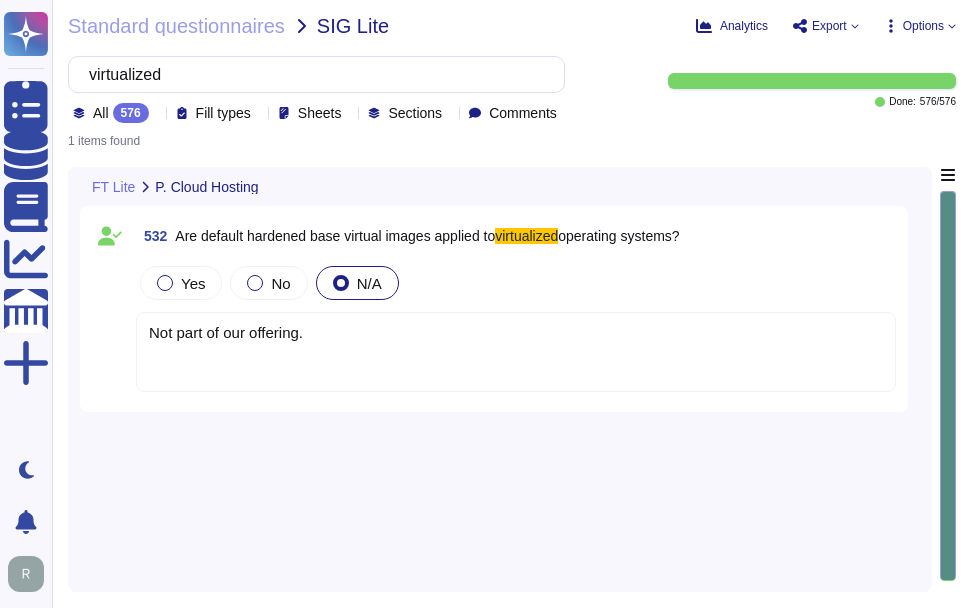 type on "virtualized" 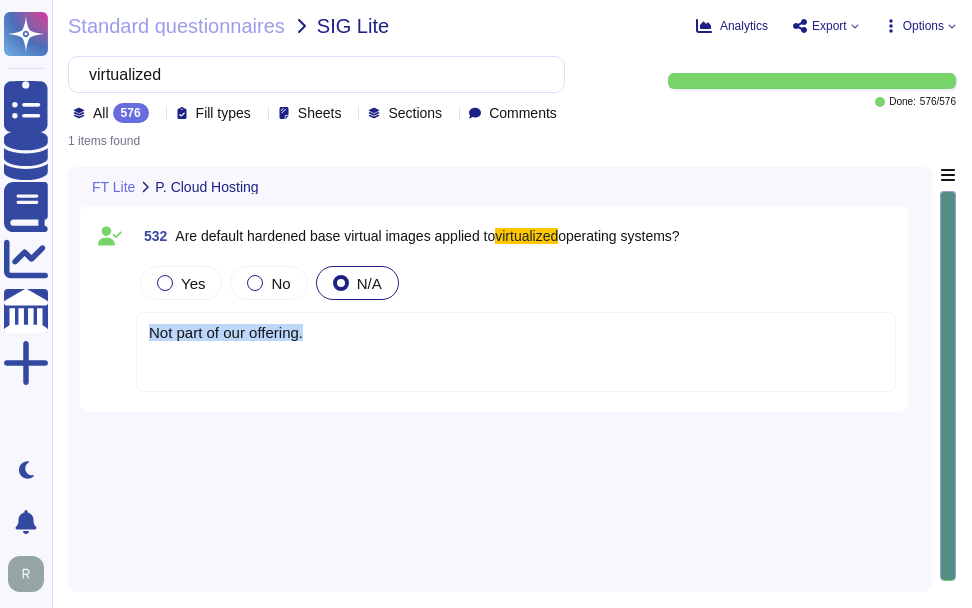 drag, startPoint x: 334, startPoint y: 333, endPoint x: 143, endPoint y: 323, distance: 191.2616 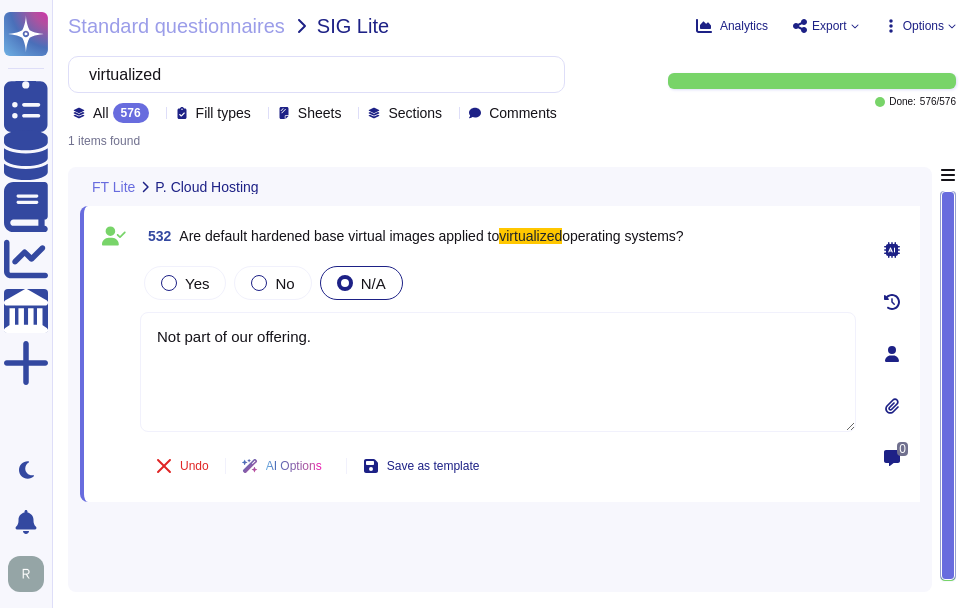type on "Not part of our offering." 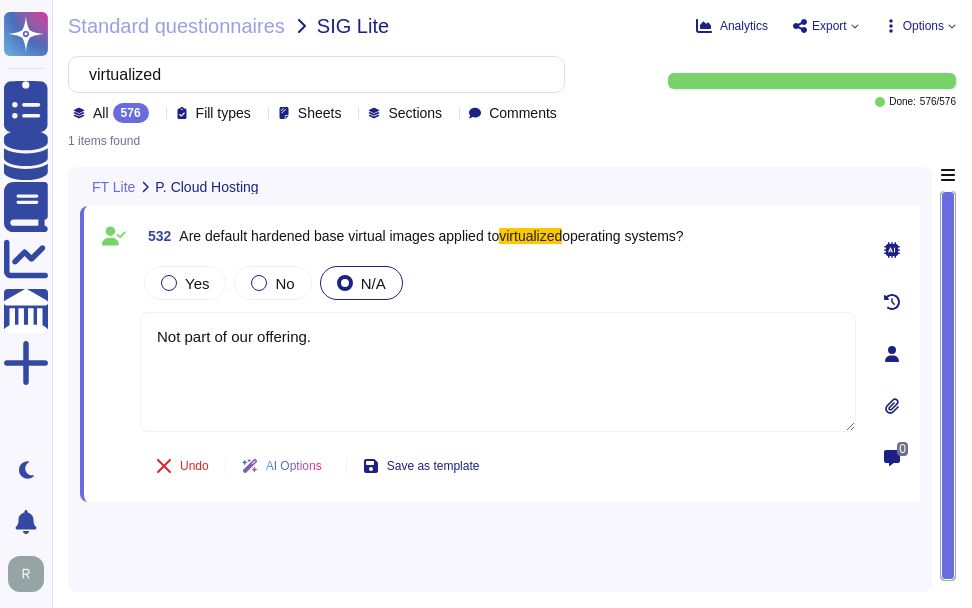 drag, startPoint x: 363, startPoint y: 342, endPoint x: 109, endPoint y: 326, distance: 254.50343 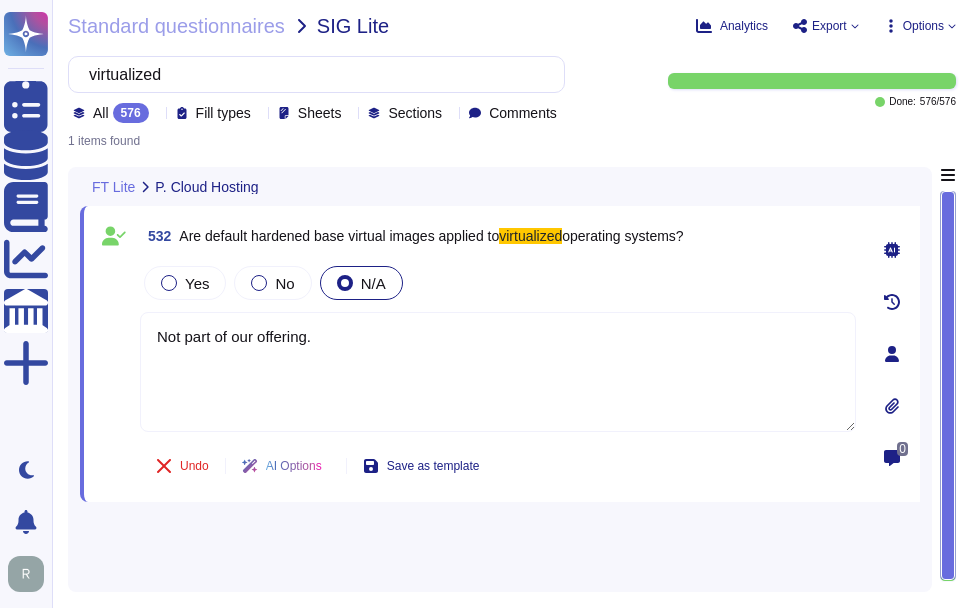click on "Yes No N/A" at bounding box center [498, 283] 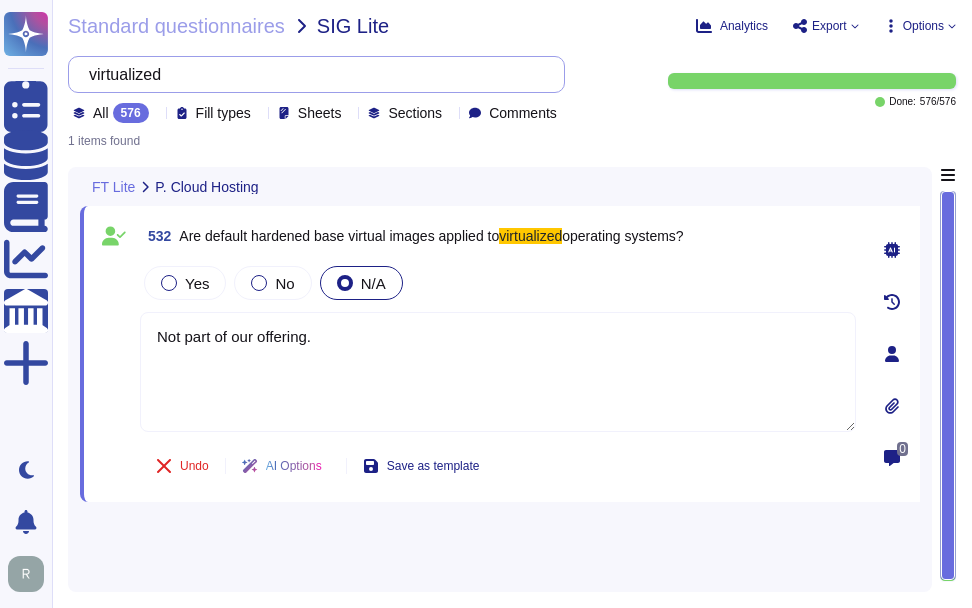 click on "virtualized" at bounding box center (311, 74) 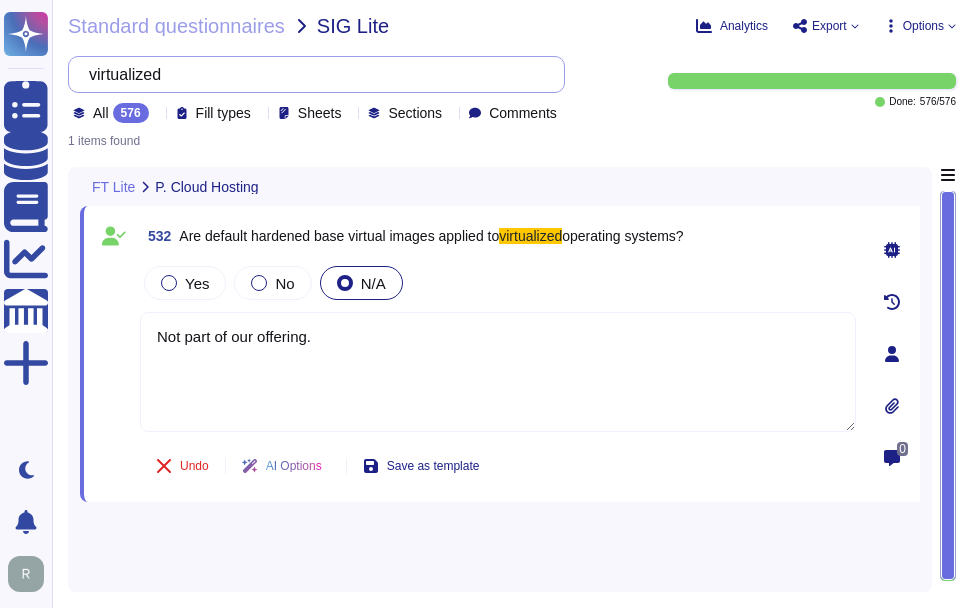 paste on "live guest" 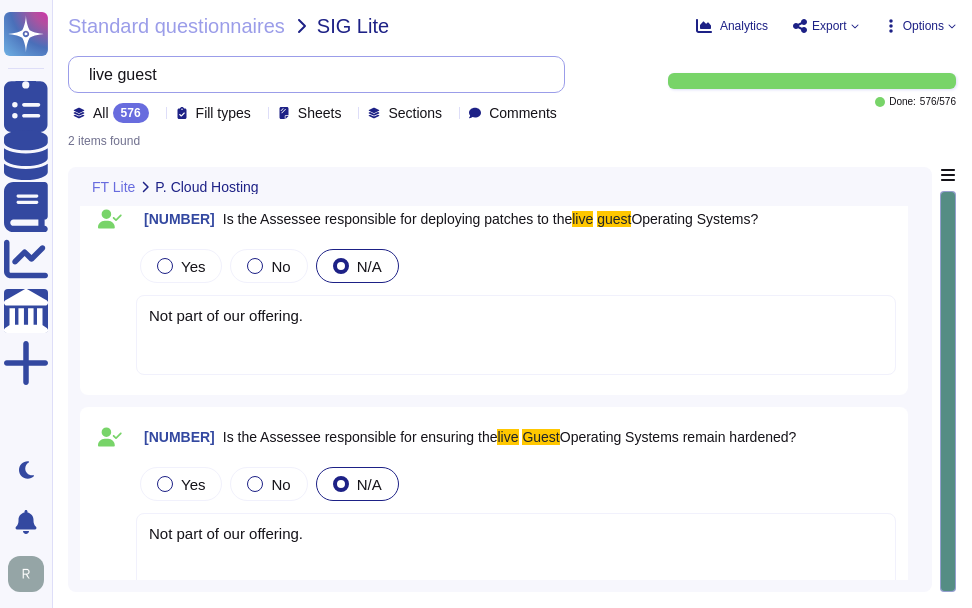 scroll, scrollTop: 0, scrollLeft: 0, axis: both 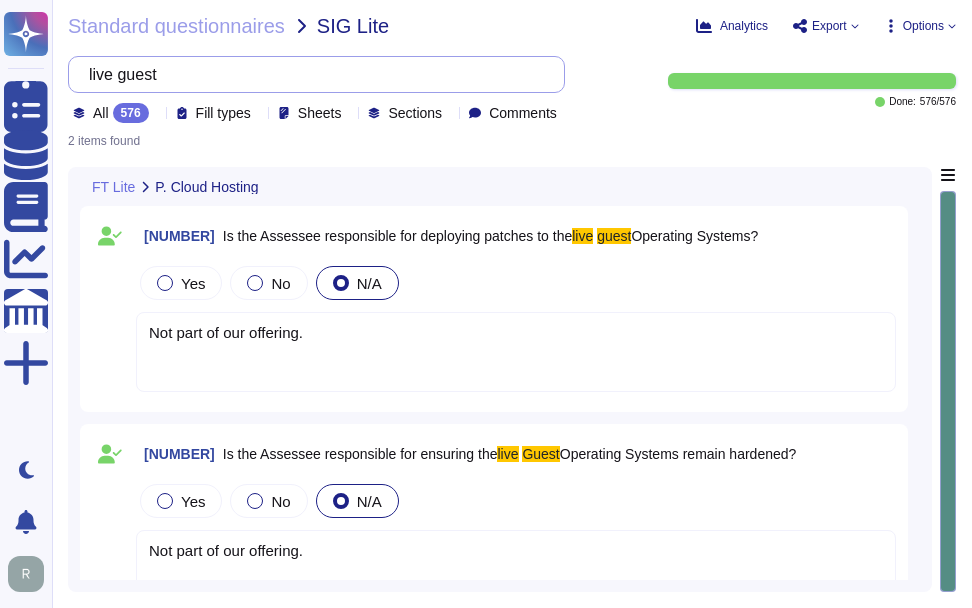 click on "live guest" at bounding box center (311, 74) 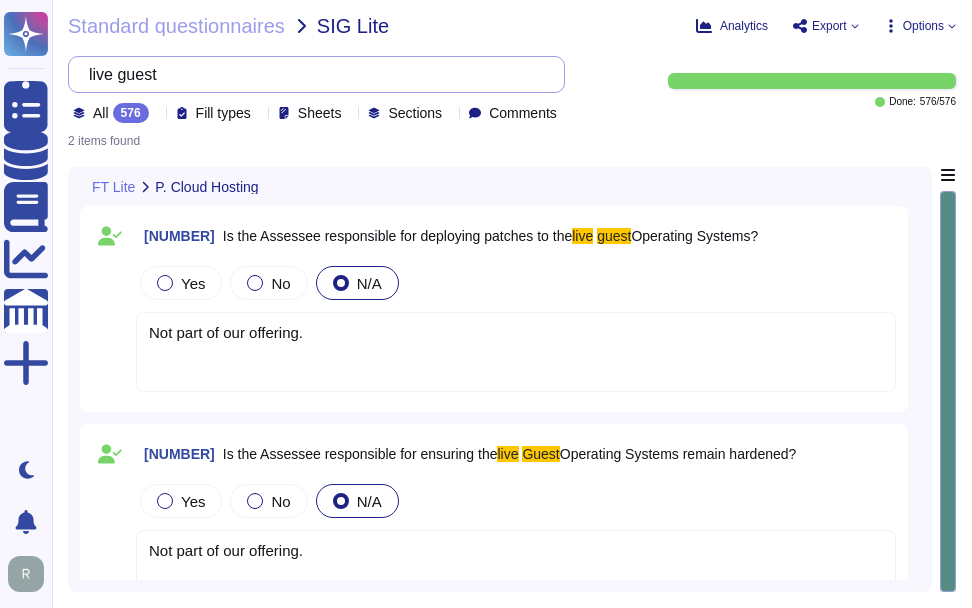 paste on "Operating Systems" 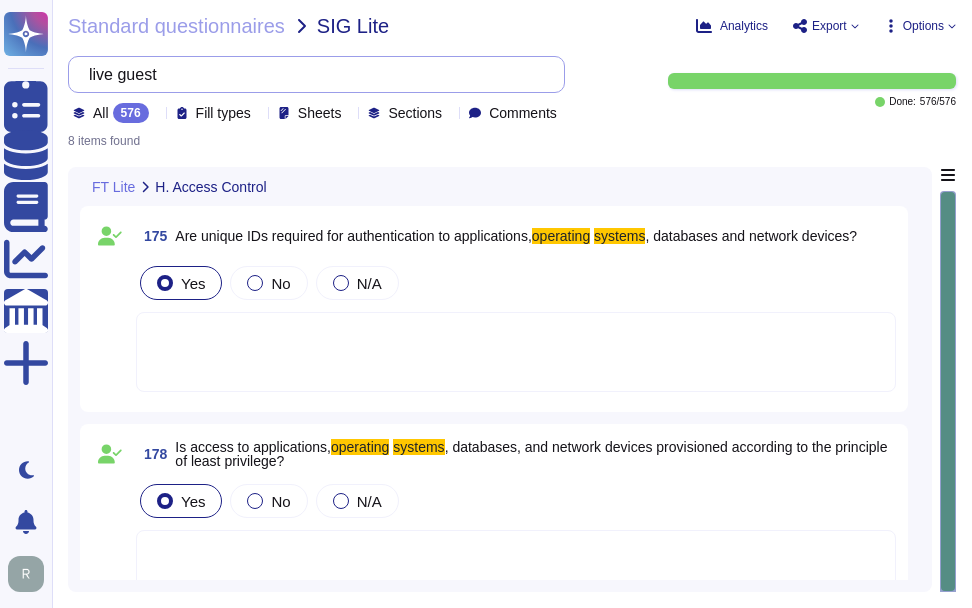 type on "Operating Systems" 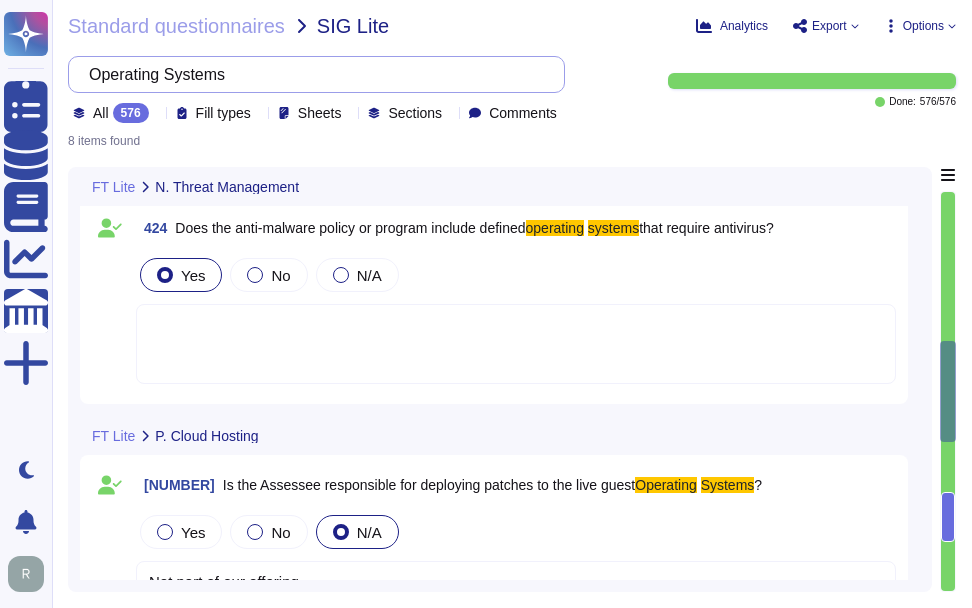 type on "Not part of our offering." 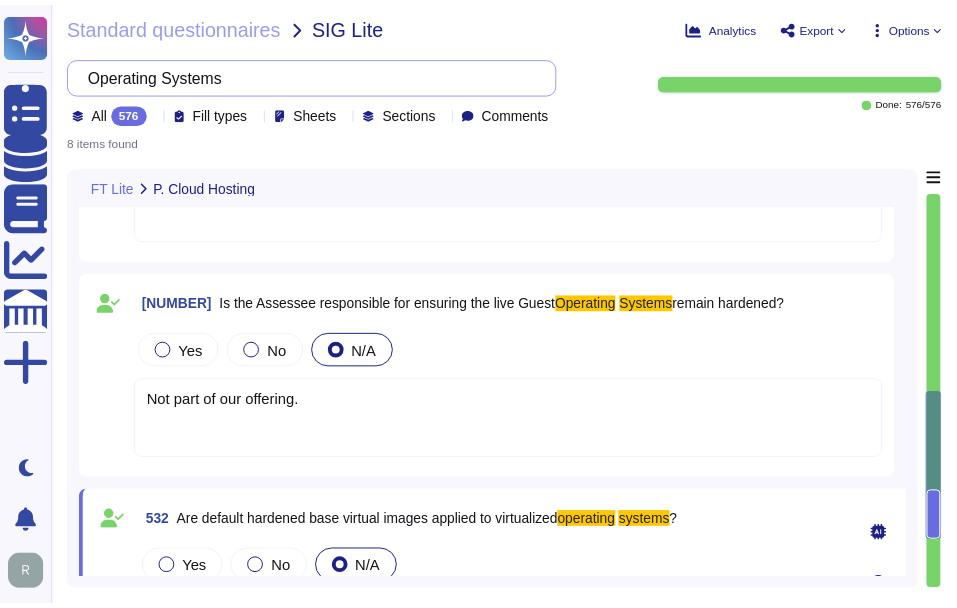 scroll, scrollTop: 1223, scrollLeft: 0, axis: vertical 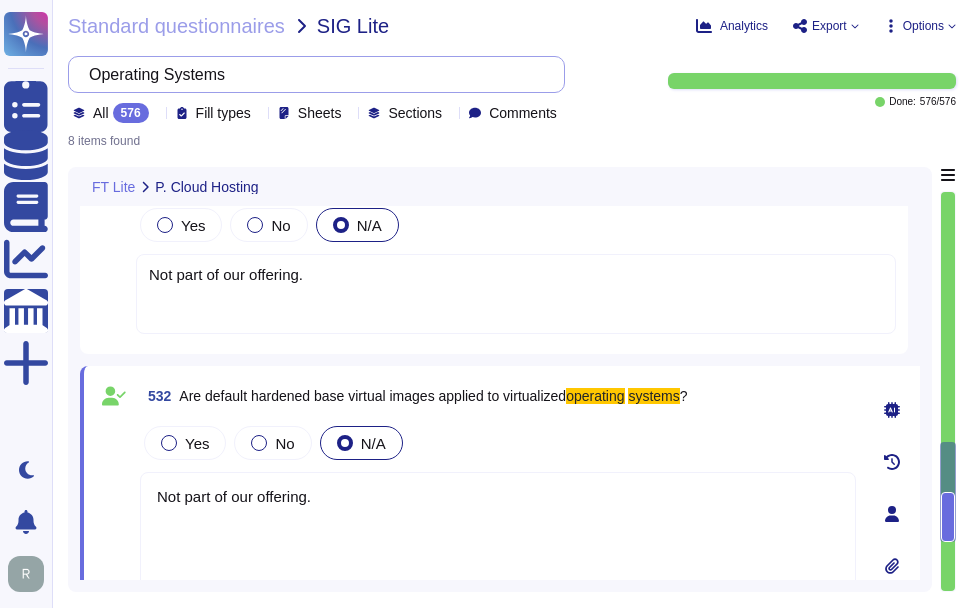 type on "Operating Systems" 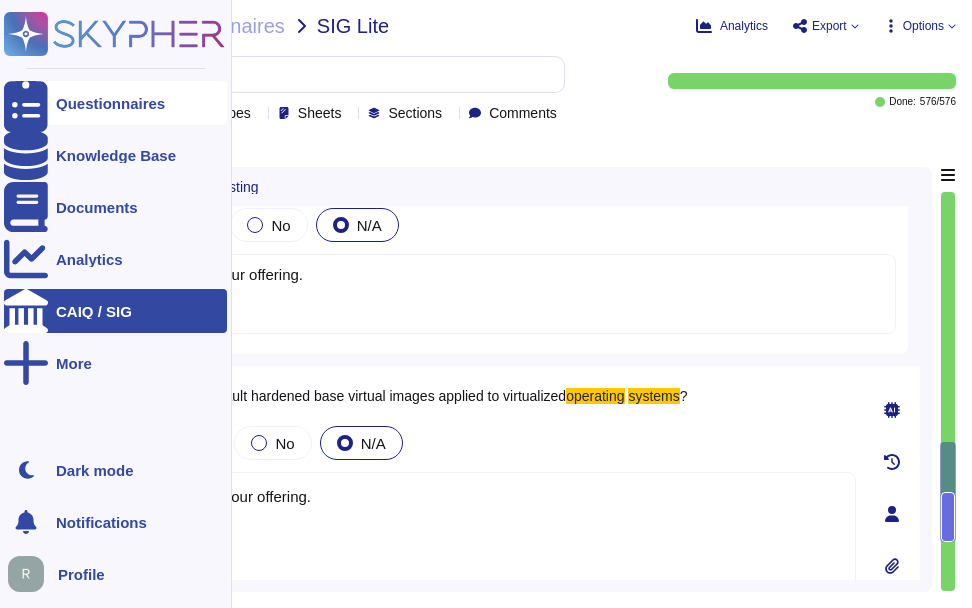 click on "Questionnaires" at bounding box center [110, 103] 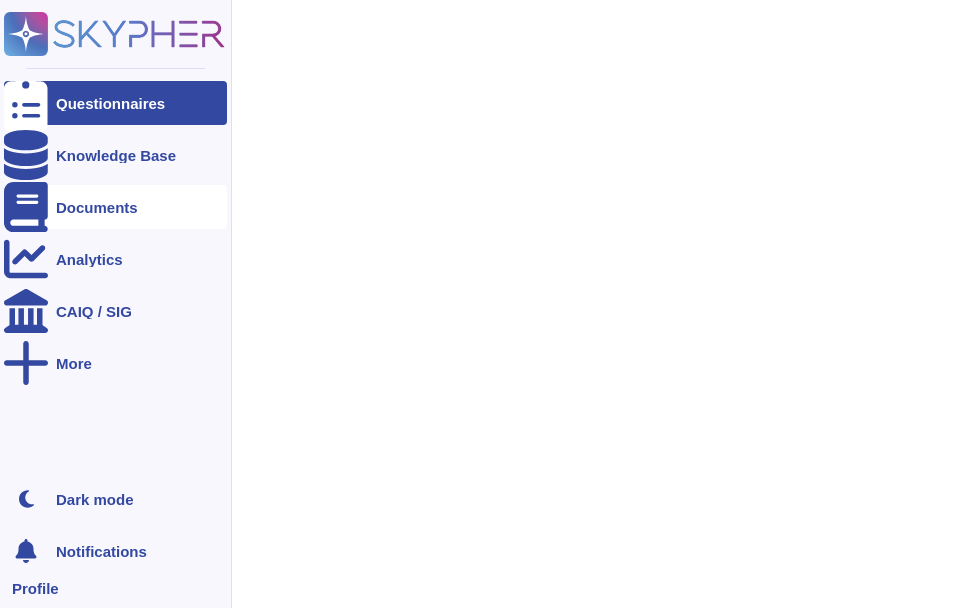 click on "Documents" at bounding box center (97, 207) 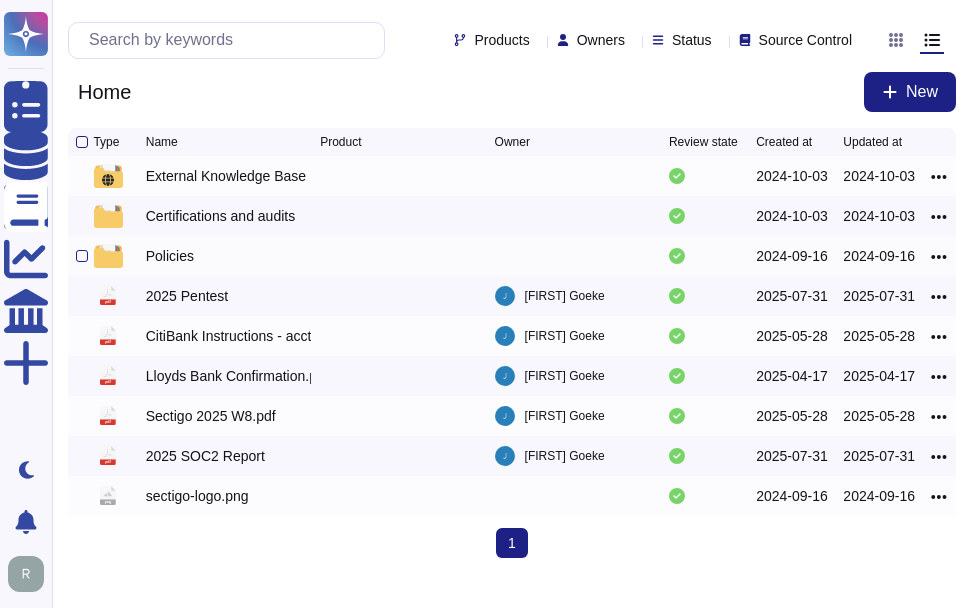 click on "Policies" at bounding box center (170, 256) 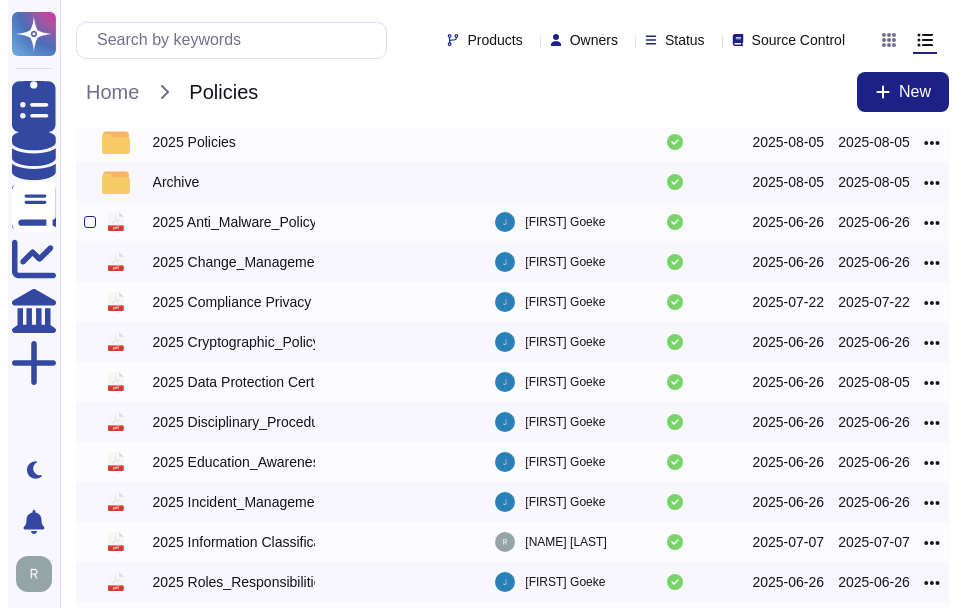 scroll, scrollTop: 0, scrollLeft: 0, axis: both 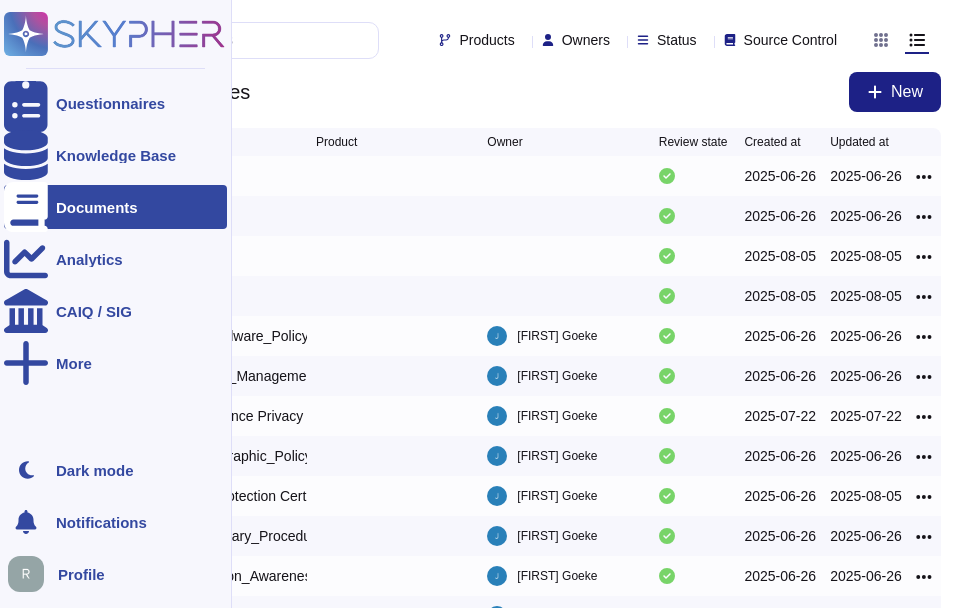 click at bounding box center (26, 207) 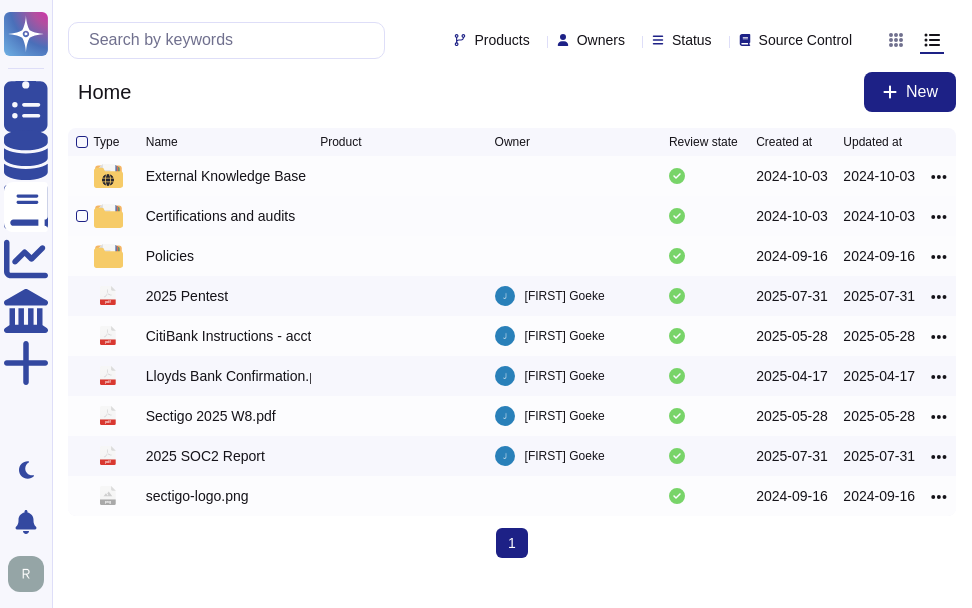 click on "Certifications and audits" at bounding box center [220, 216] 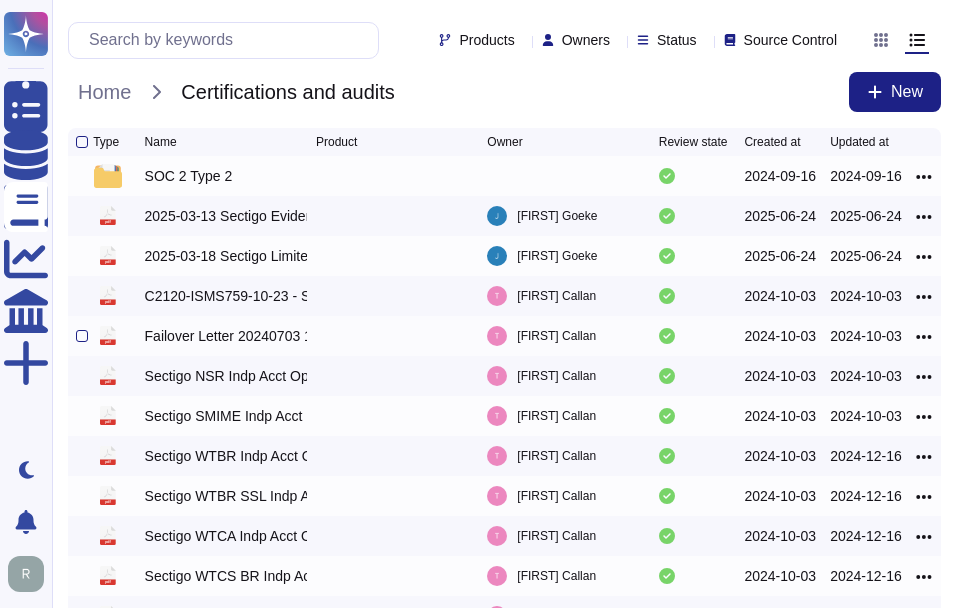 click on "Failover Letter 20240703 1.pdf" at bounding box center (226, 336) 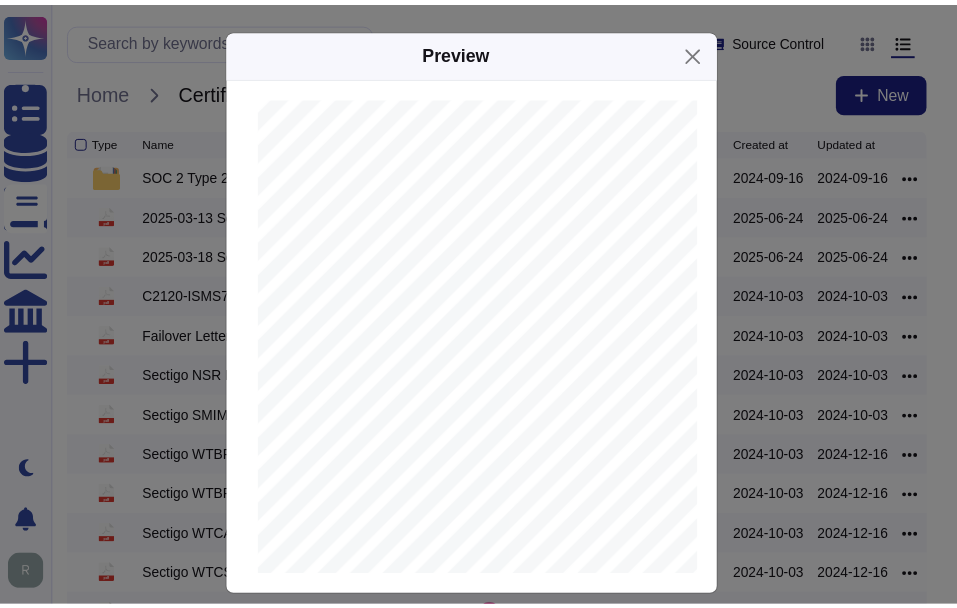 scroll, scrollTop: 100, scrollLeft: 0, axis: vertical 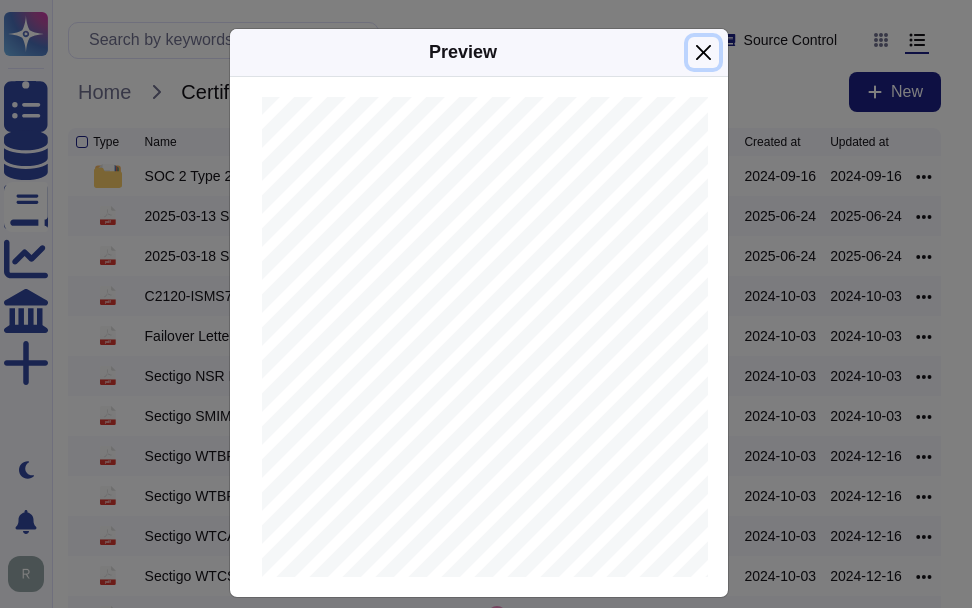 drag, startPoint x: 698, startPoint y: 55, endPoint x: 692, endPoint y: 73, distance: 18.973665 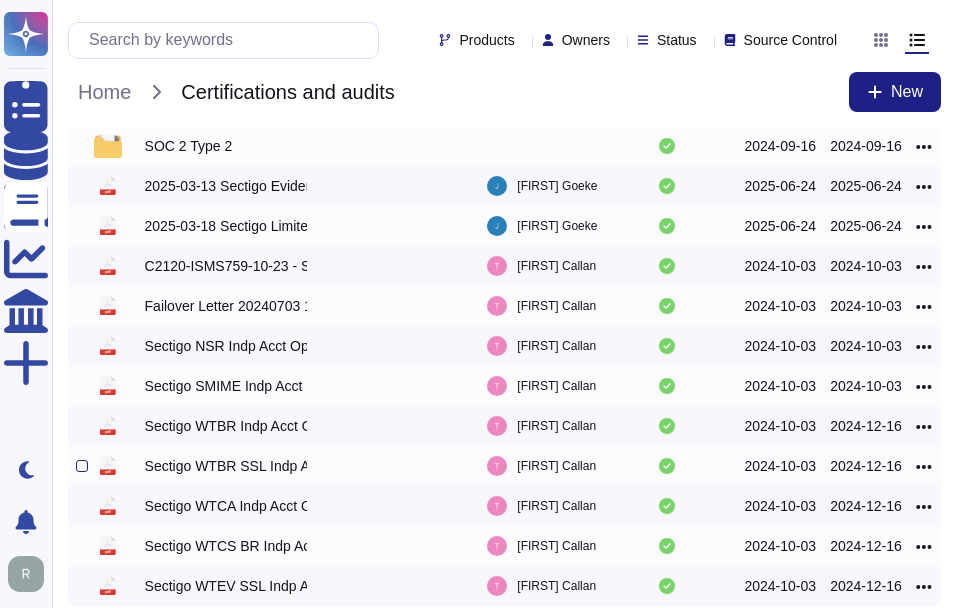 scroll, scrollTop: 0, scrollLeft: 0, axis: both 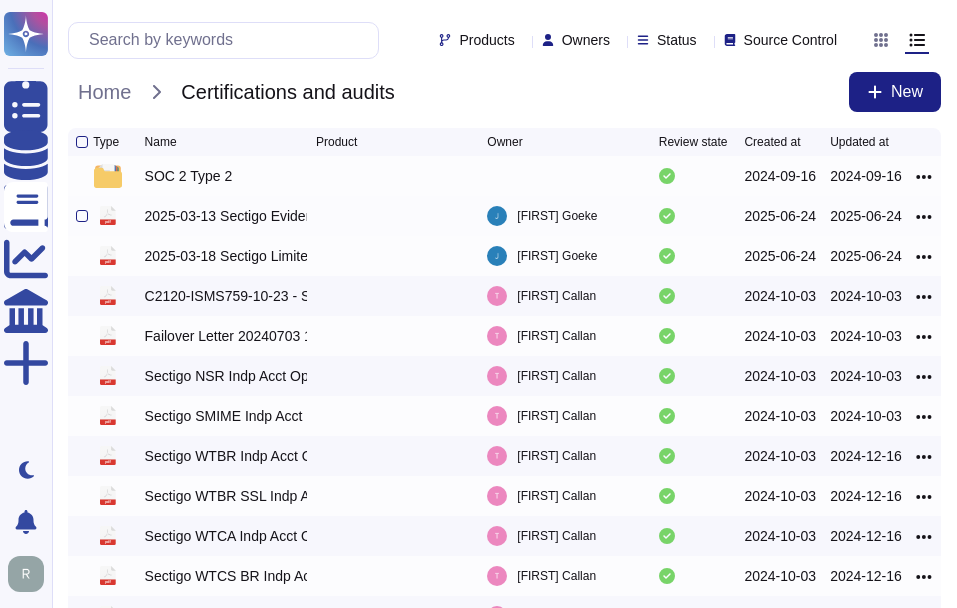 click on "2025-03-13 Sectigo Evidence Only Cyber COI.pdf" at bounding box center (226, 216) 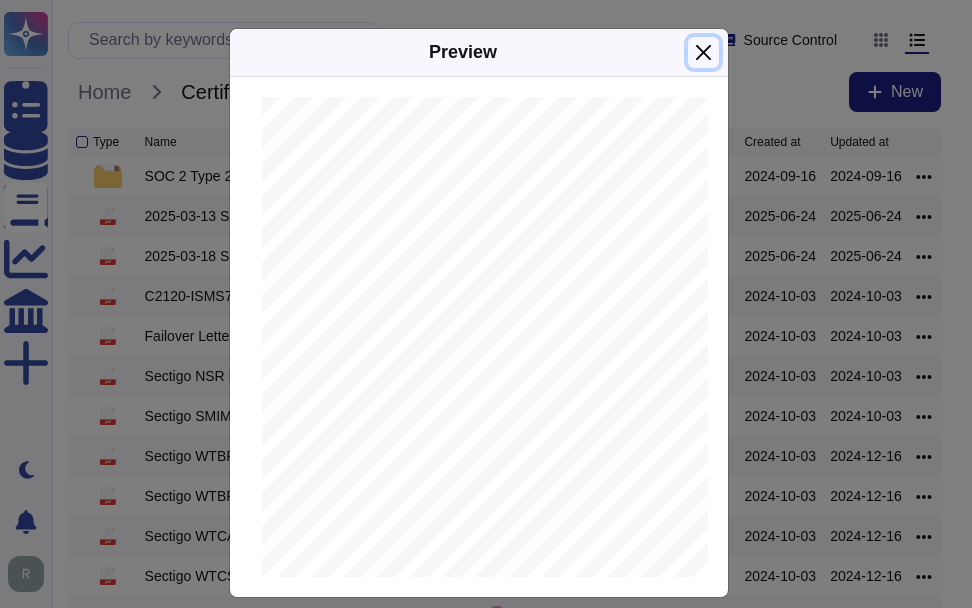 click at bounding box center (703, 52) 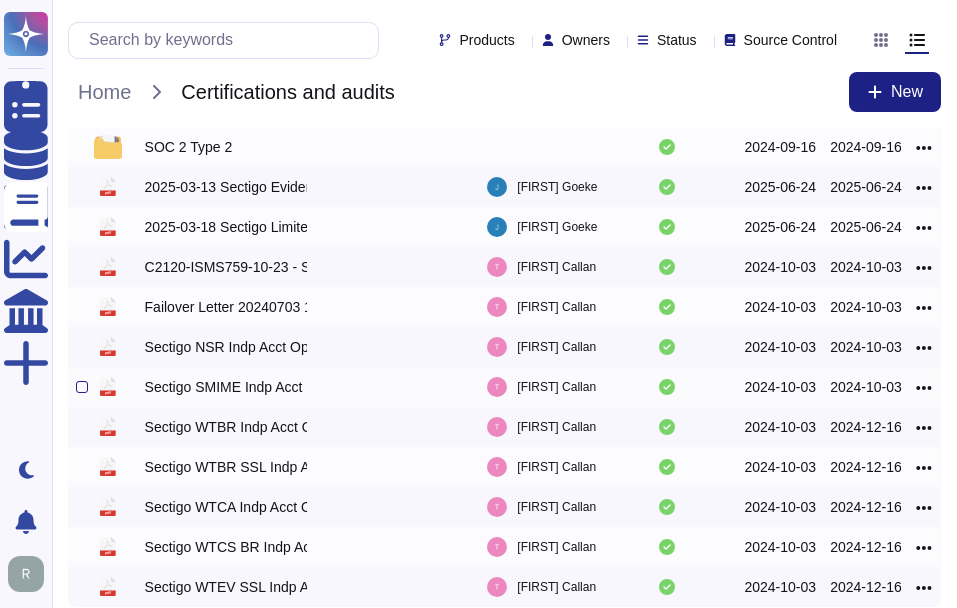 scroll, scrollTop: 0, scrollLeft: 0, axis: both 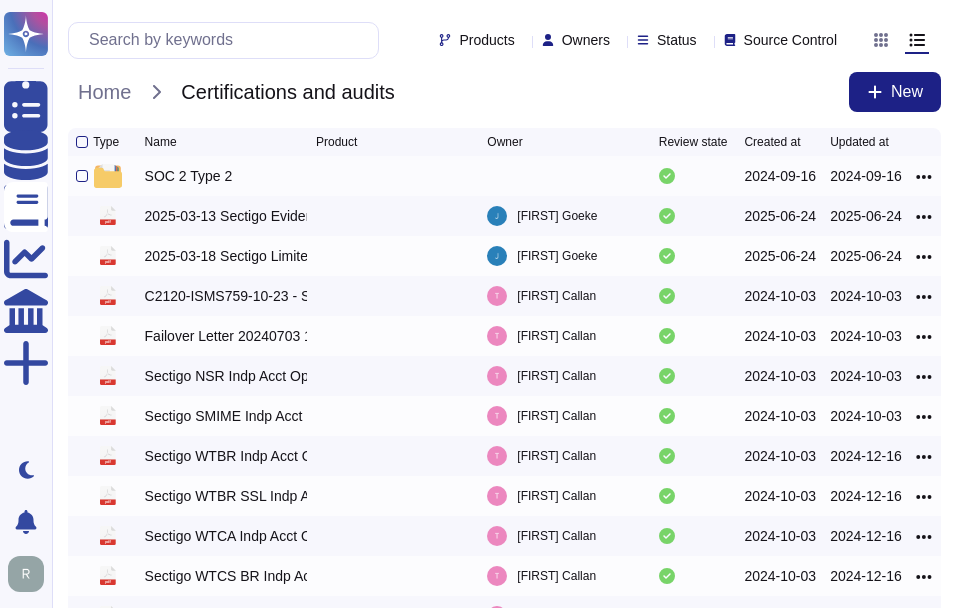 click on "SOC 2 Type 2" at bounding box center [189, 176] 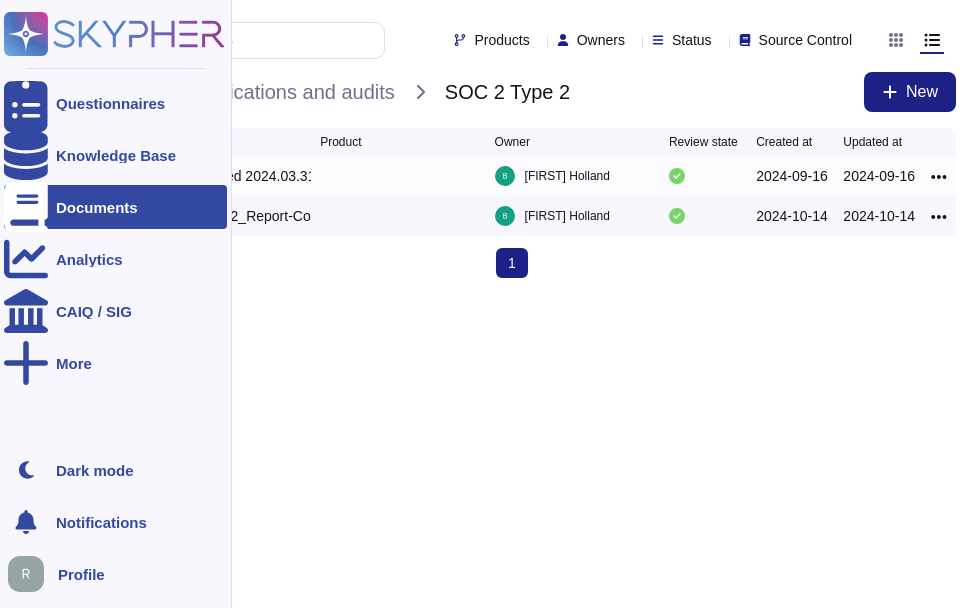 click on "Documents" at bounding box center [97, 207] 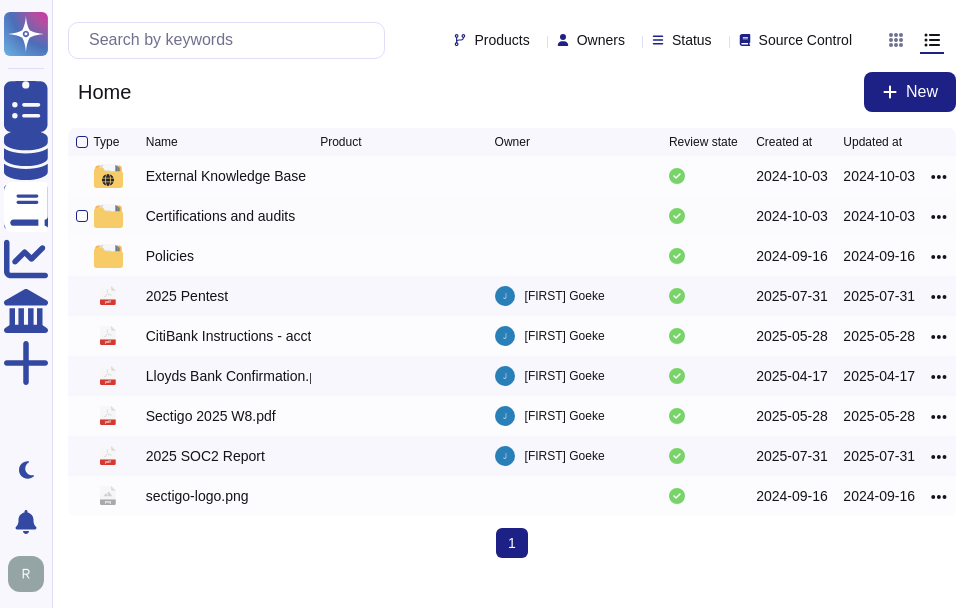 click on "Certifications and audits" at bounding box center (220, 216) 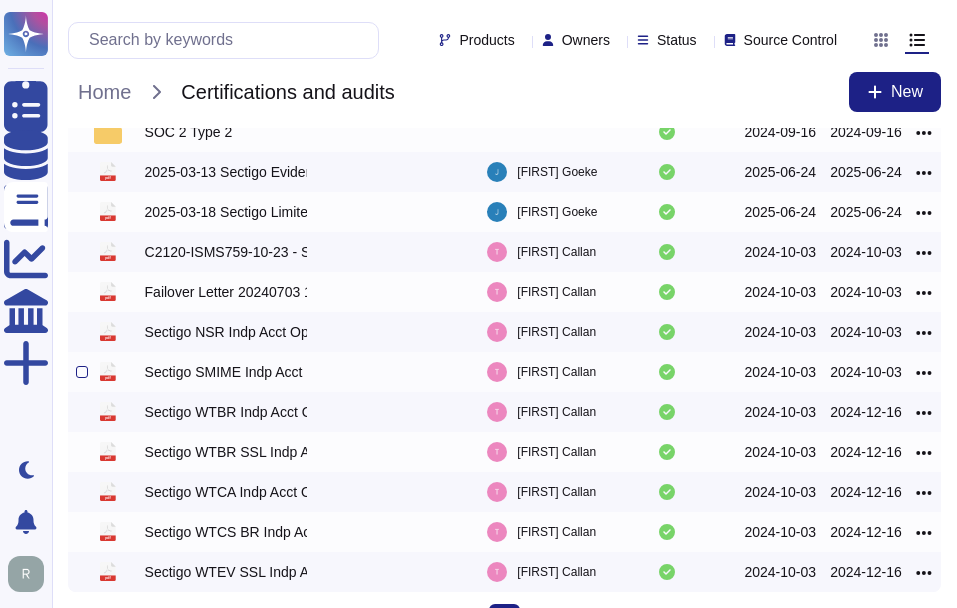 scroll, scrollTop: 0, scrollLeft: 0, axis: both 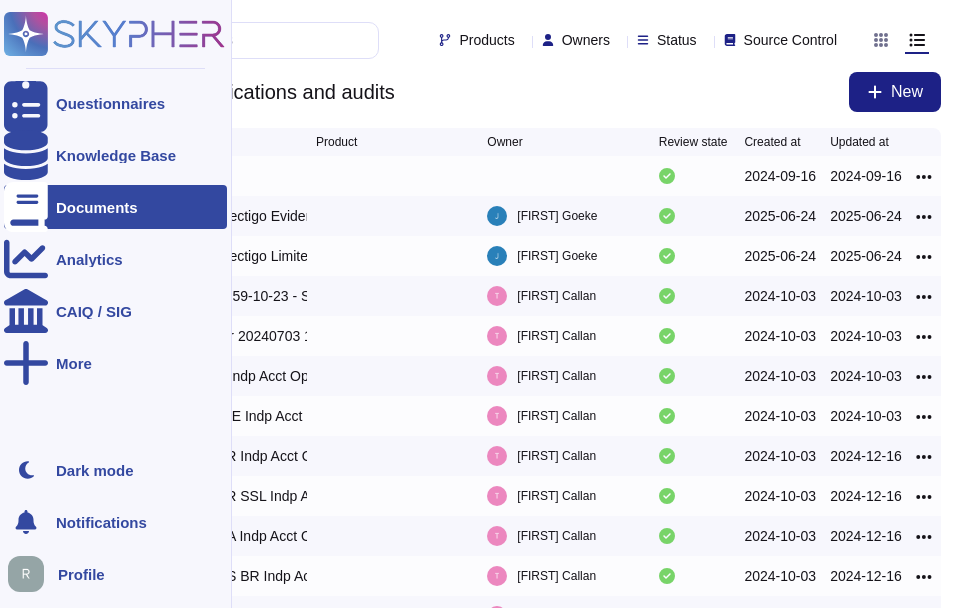 click on "Documents" at bounding box center [97, 207] 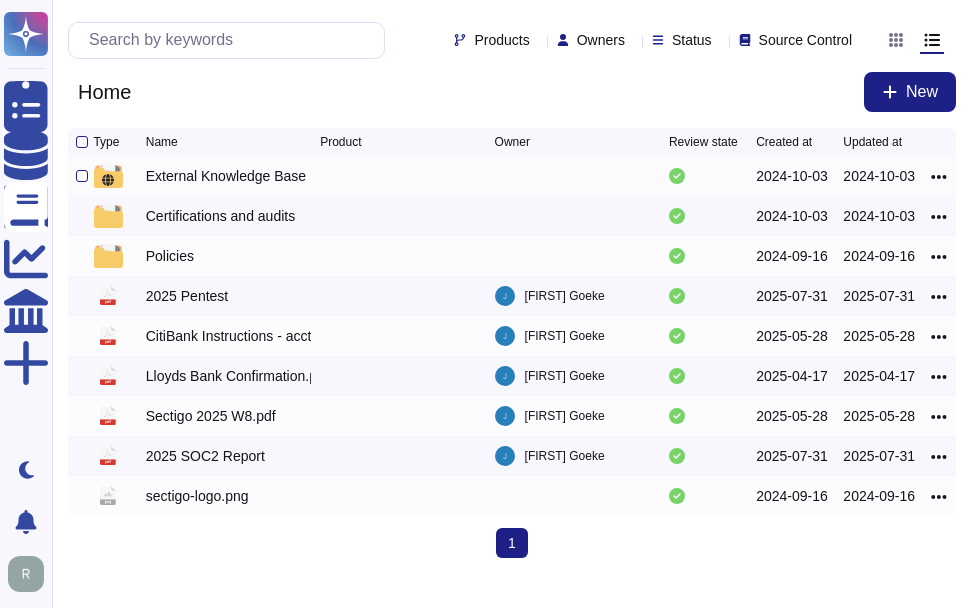 click on "External Knowledge Base" at bounding box center [226, 176] 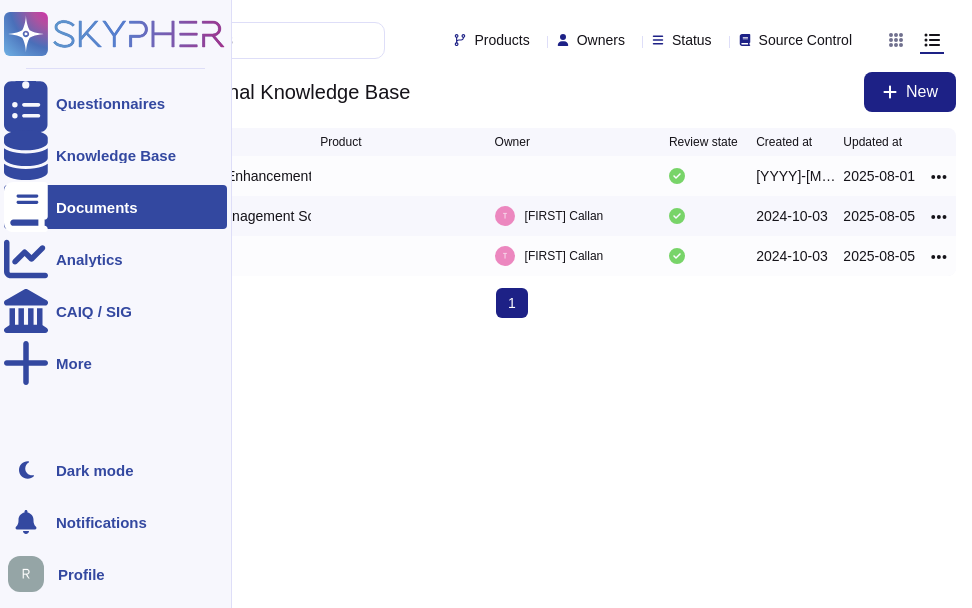 click at bounding box center [26, 207] 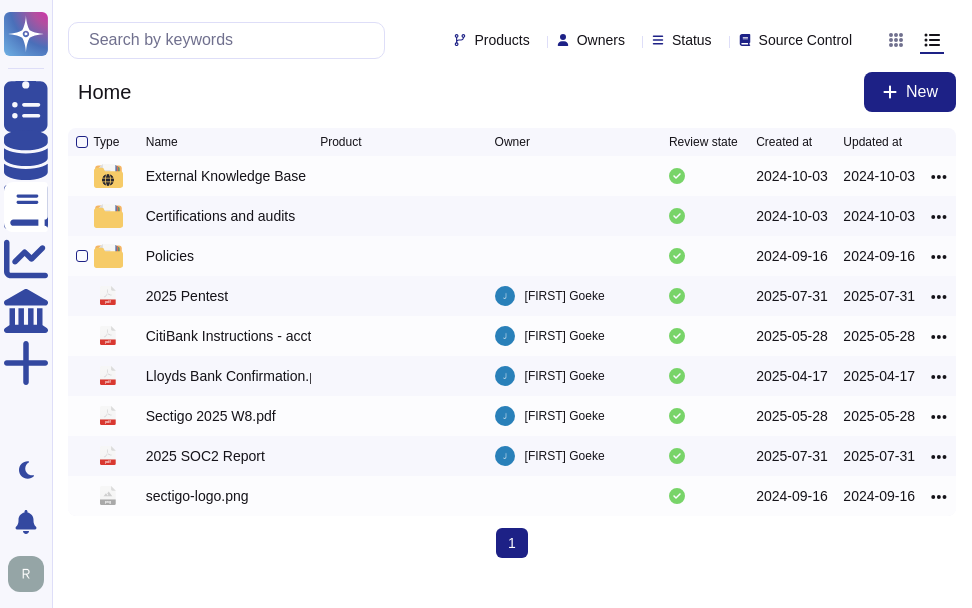 click on "Policies" at bounding box center [170, 256] 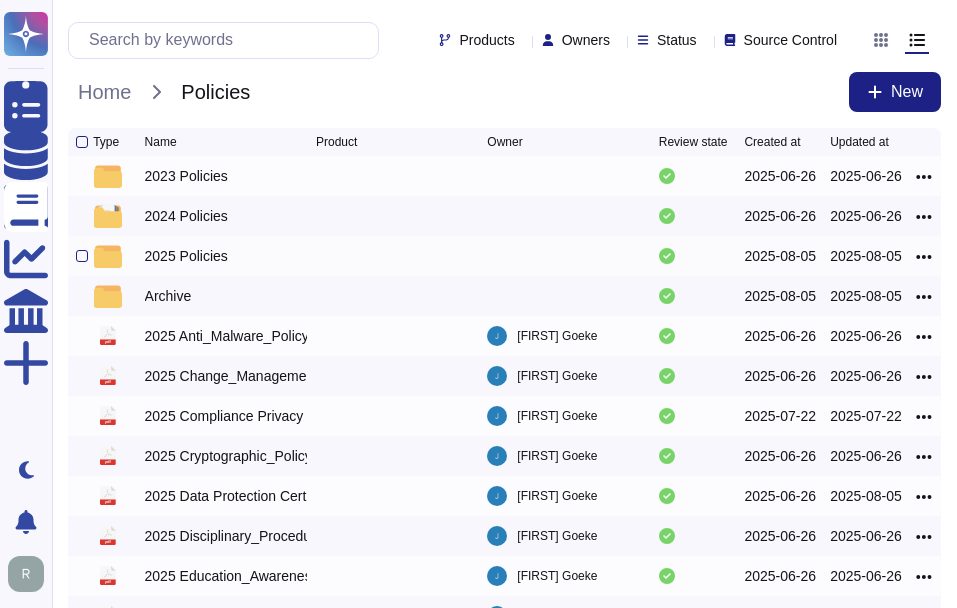 click on "2025 Policies" at bounding box center [186, 256] 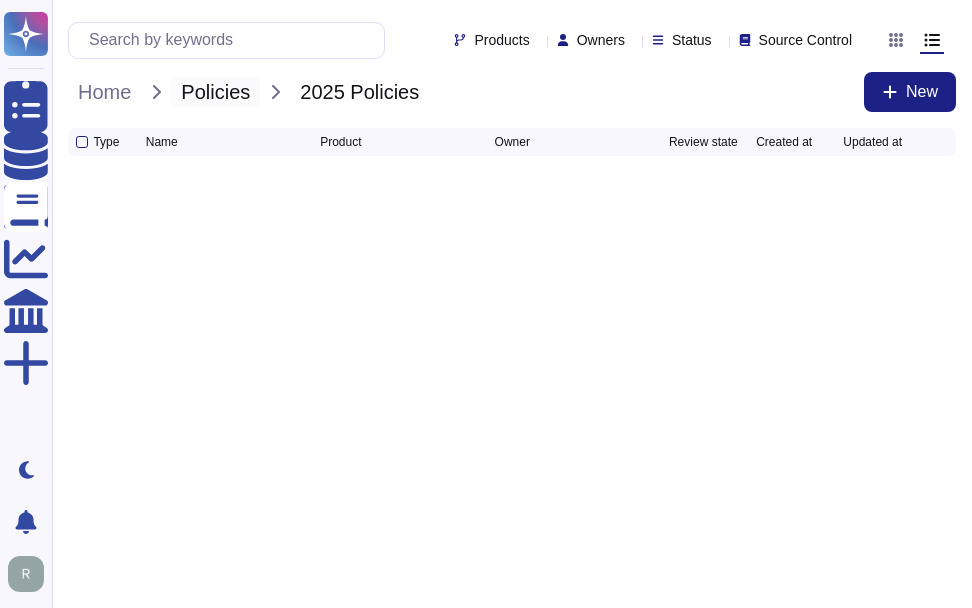 click on "Policies" at bounding box center (215, 92) 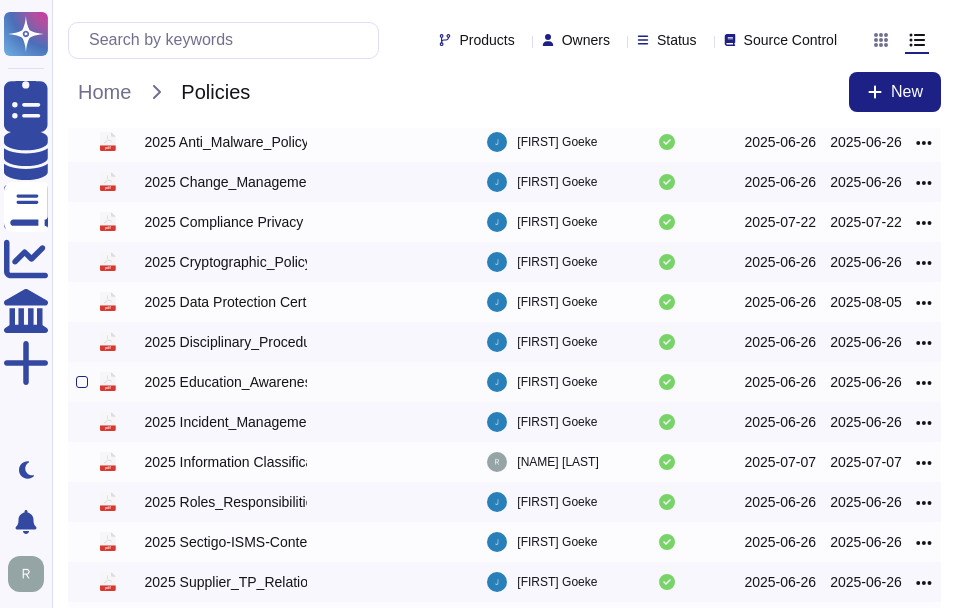 scroll, scrollTop: 0, scrollLeft: 0, axis: both 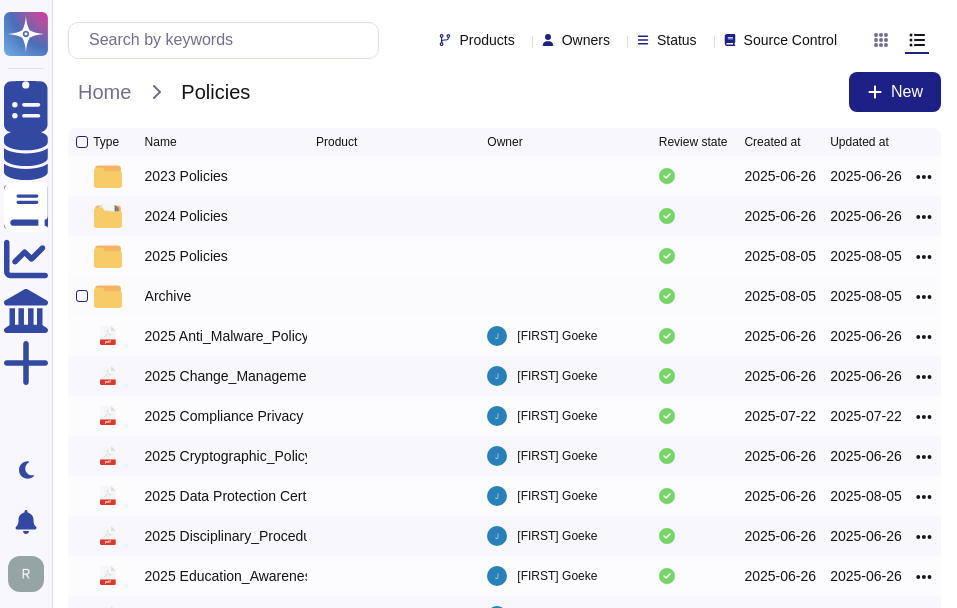 click on "Archive" at bounding box center (168, 296) 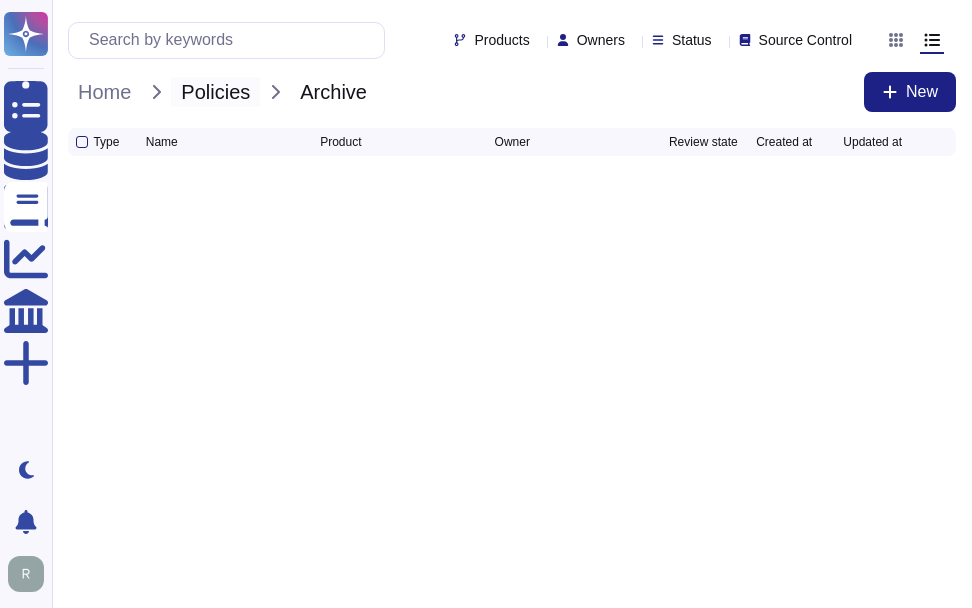 click on "Policies" at bounding box center (215, 92) 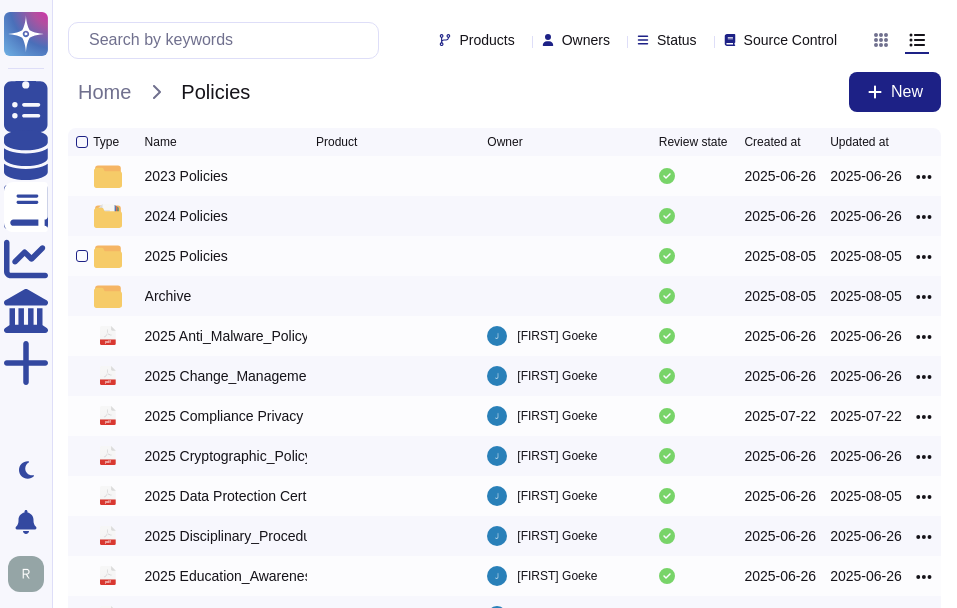 click on "2025 Policies" at bounding box center (186, 256) 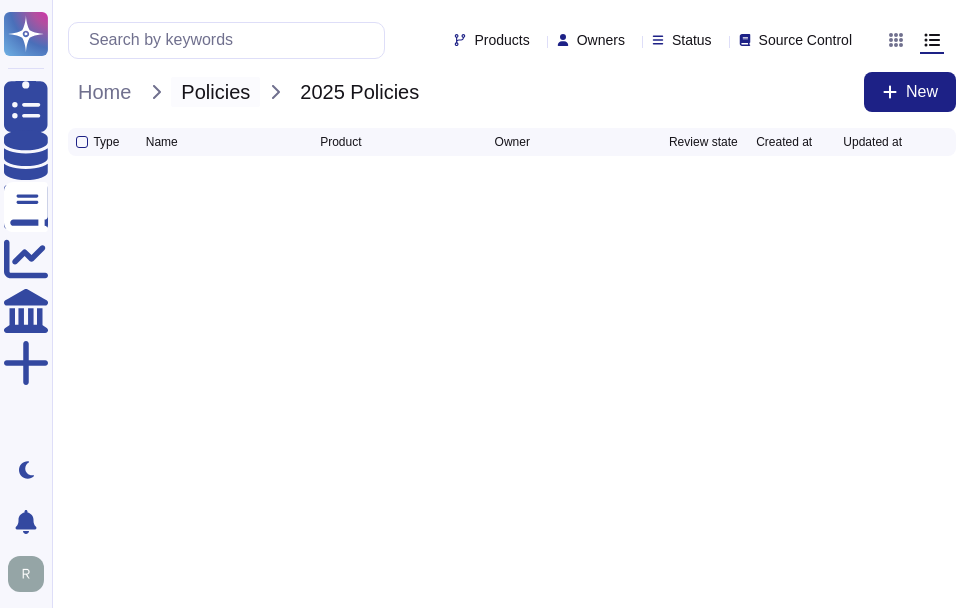 click on "Policies" at bounding box center [215, 92] 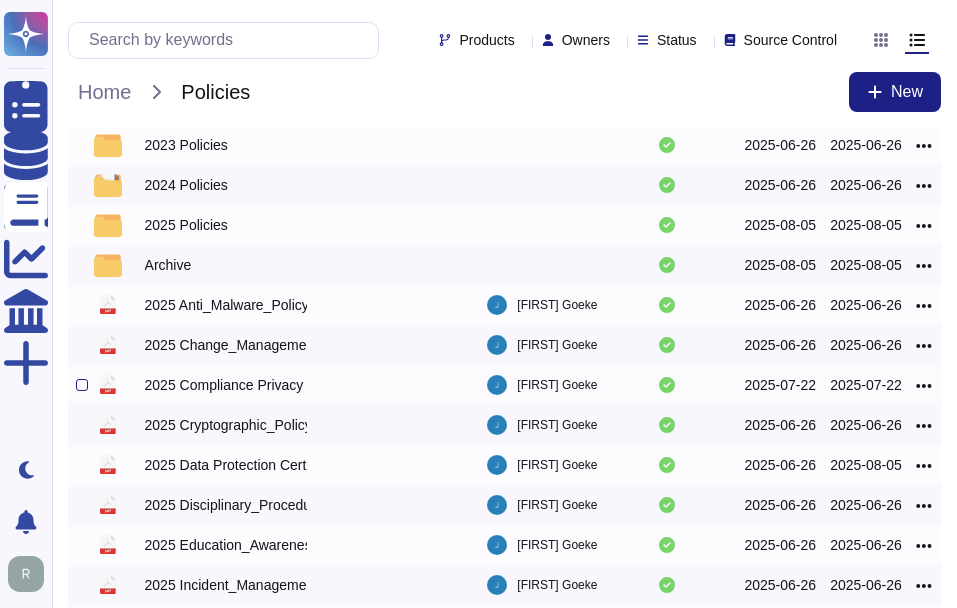 scroll, scrollTop: 0, scrollLeft: 0, axis: both 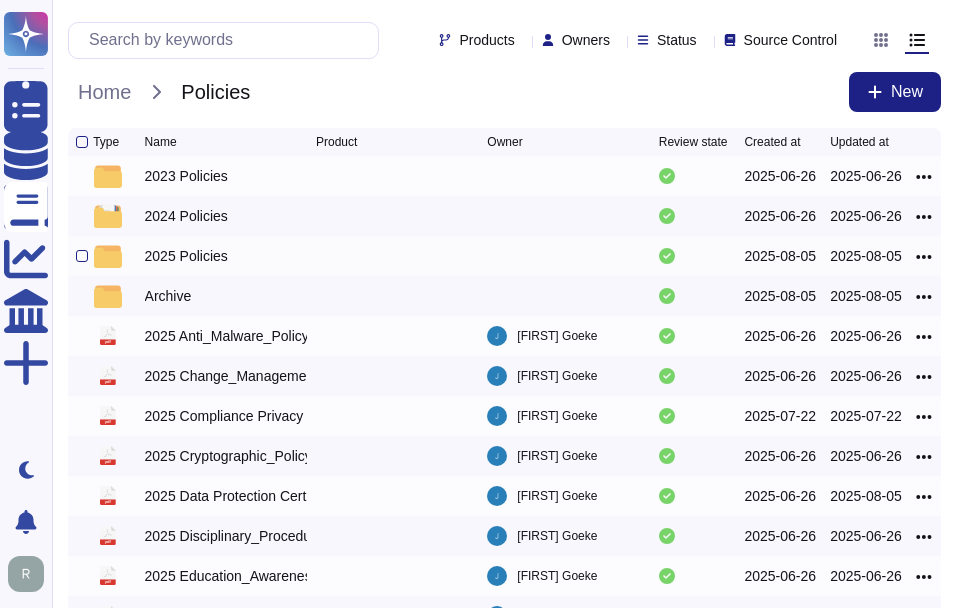 click on "2025 Policies" at bounding box center (186, 256) 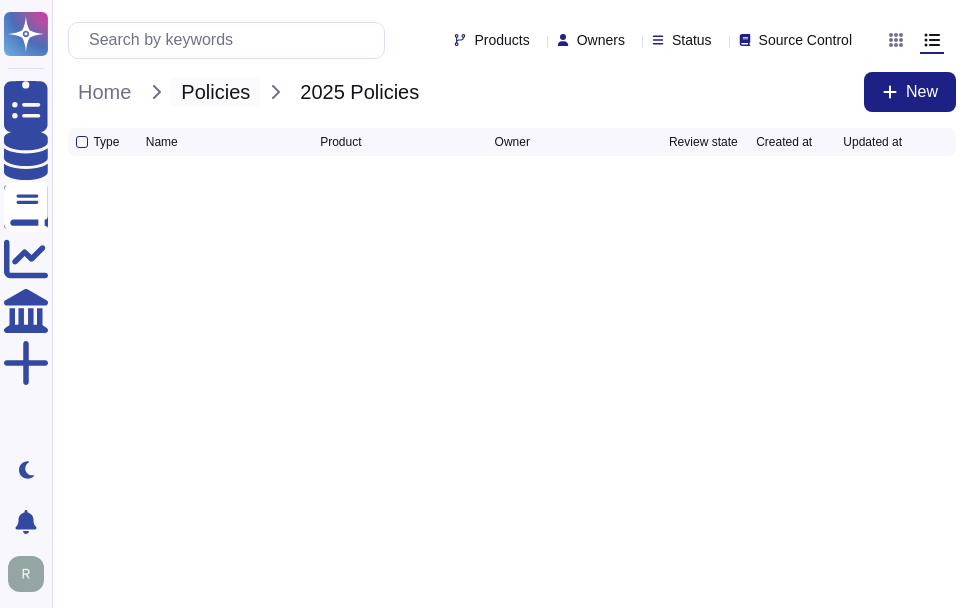 click on "Policies" at bounding box center [215, 92] 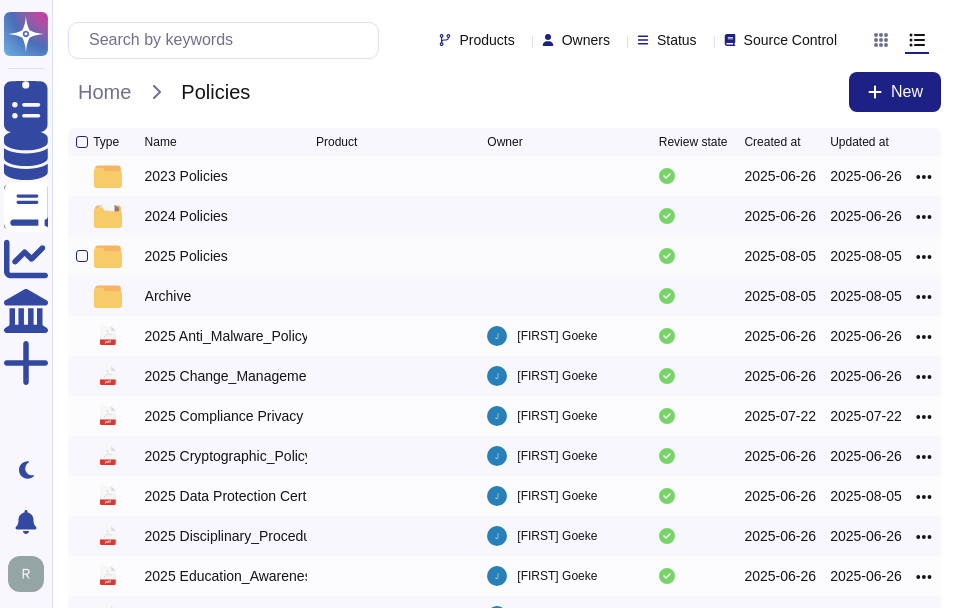 click on "2025 Policies" at bounding box center [186, 256] 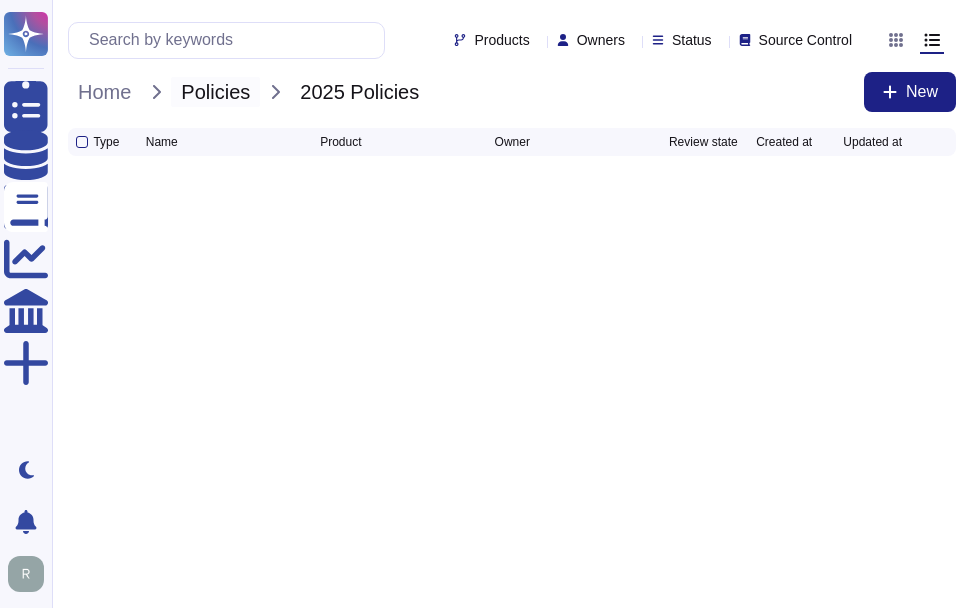 click on "Policies" at bounding box center (215, 92) 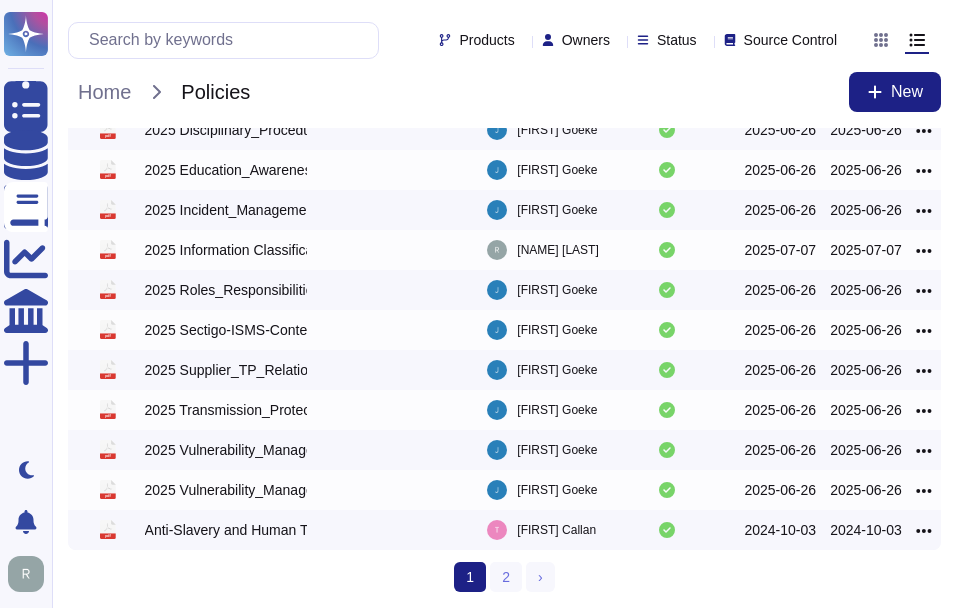 scroll, scrollTop: 410, scrollLeft: 0, axis: vertical 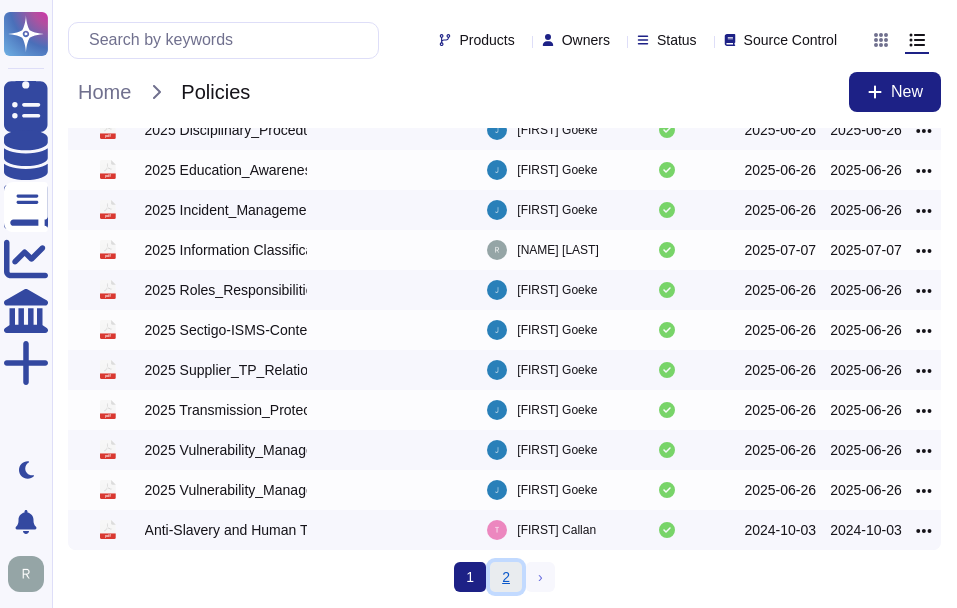 click on "2" at bounding box center (506, 577) 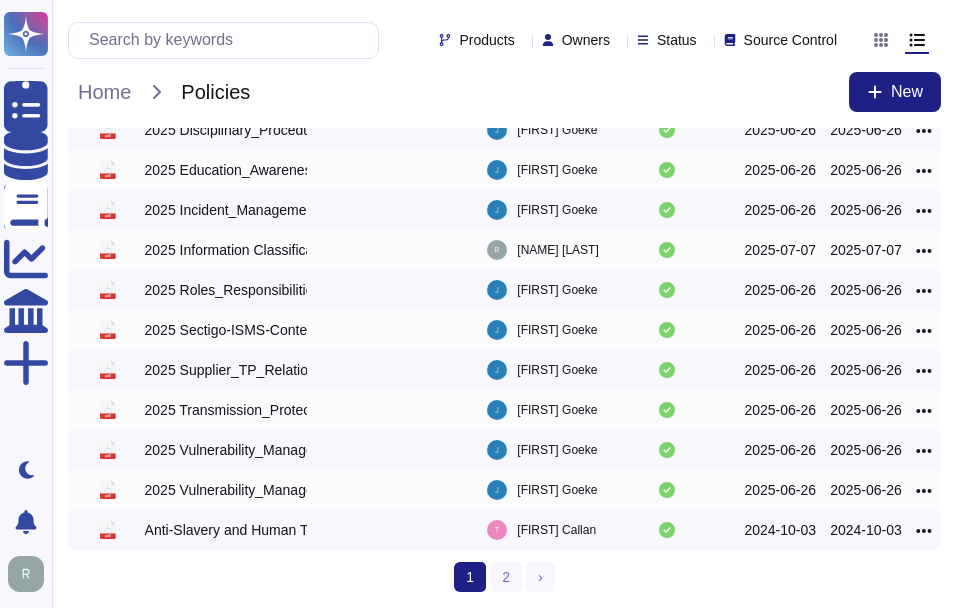 scroll, scrollTop: 0, scrollLeft: 0, axis: both 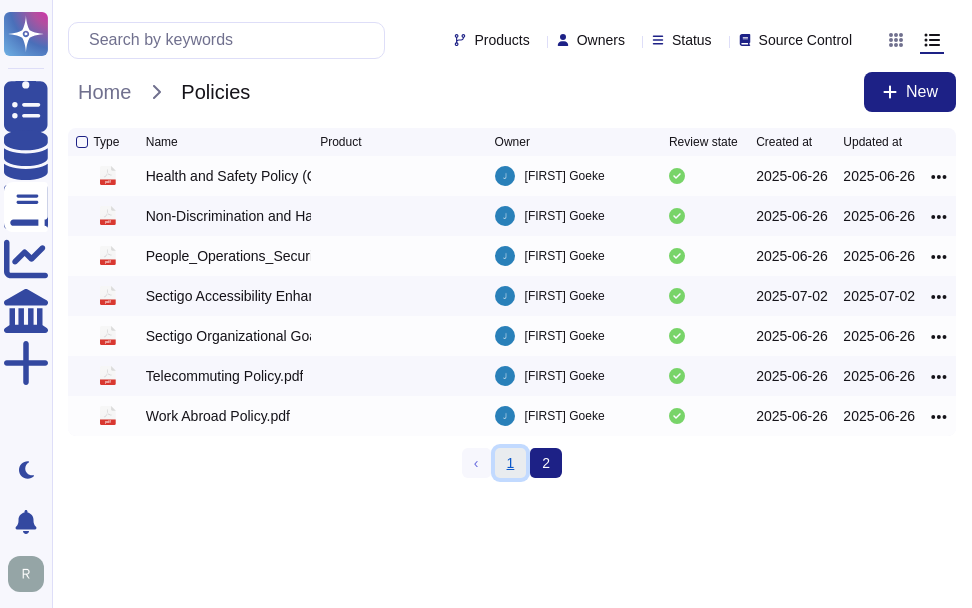 click on "1" at bounding box center [511, 463] 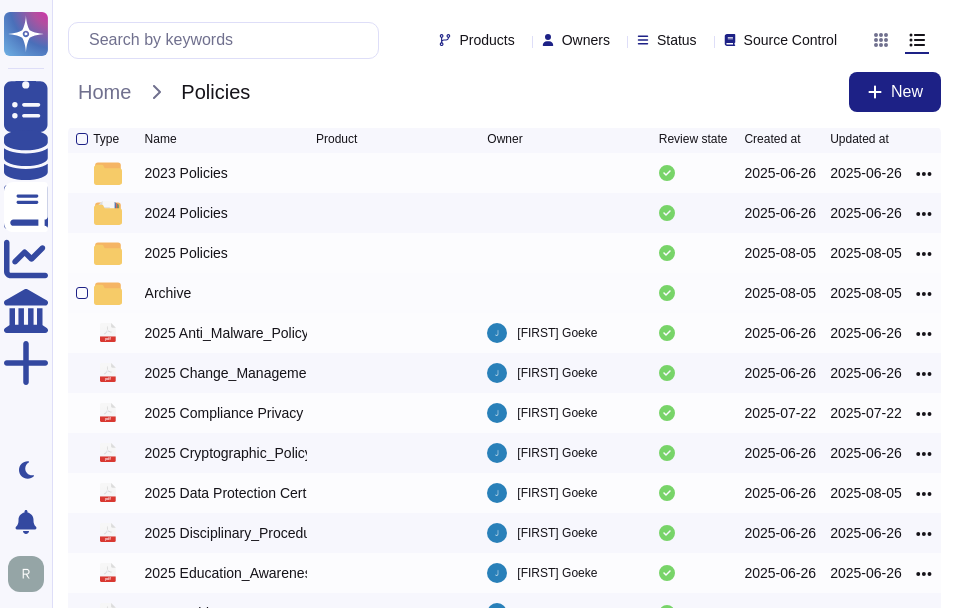scroll, scrollTop: 0, scrollLeft: 0, axis: both 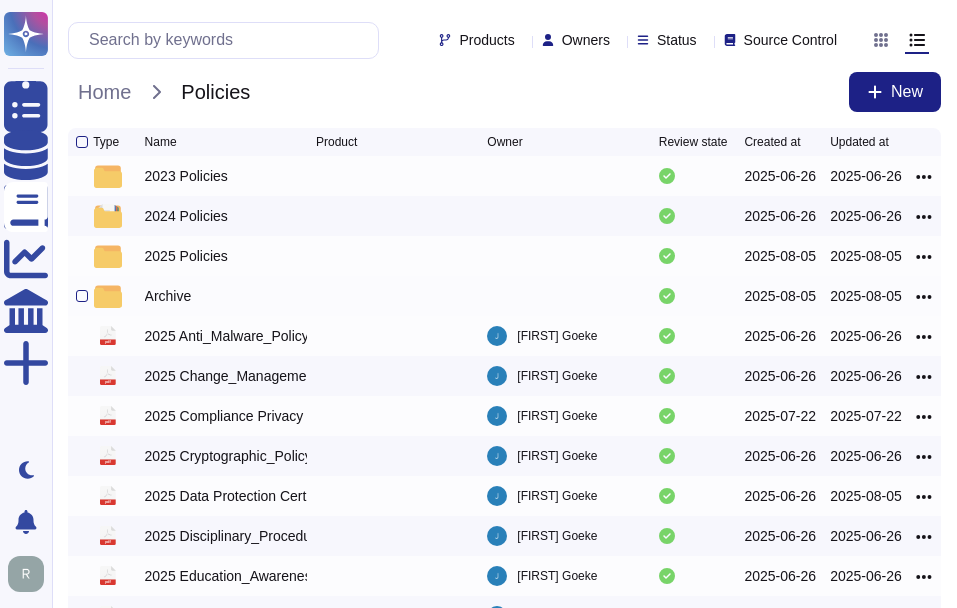 click on "Archive" at bounding box center [168, 296] 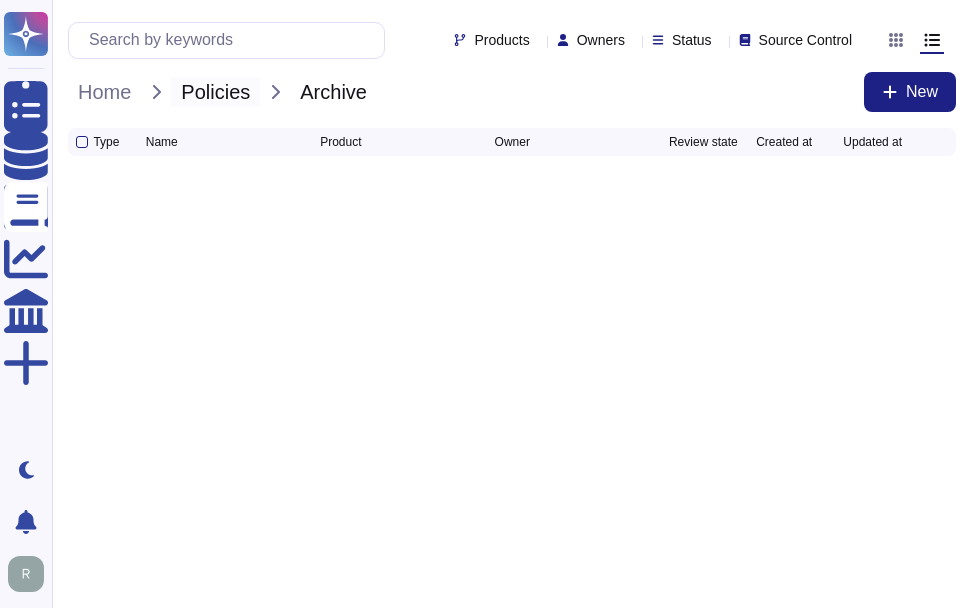 click on "Policies" at bounding box center (215, 92) 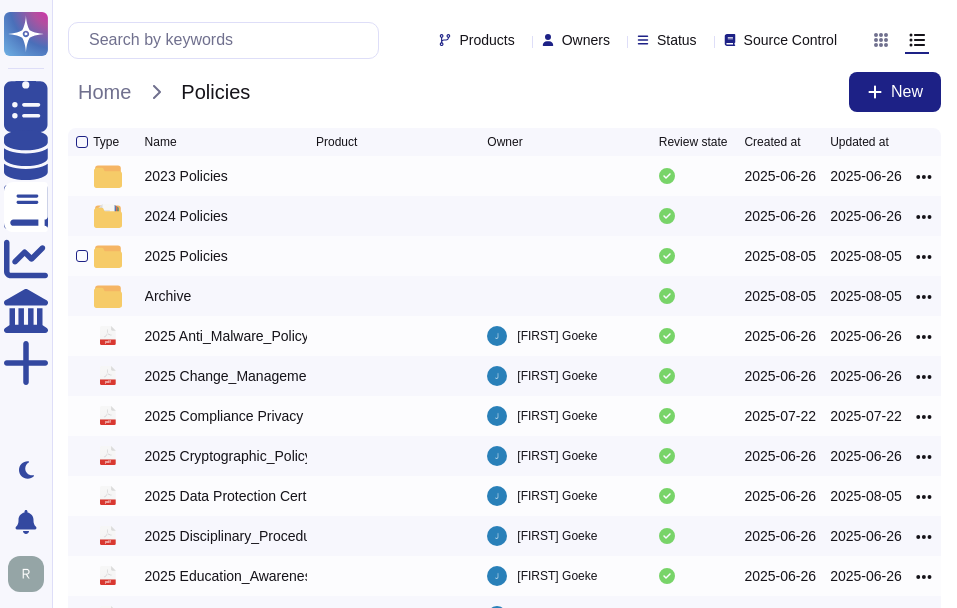 click on "2025 Policies" at bounding box center [186, 256] 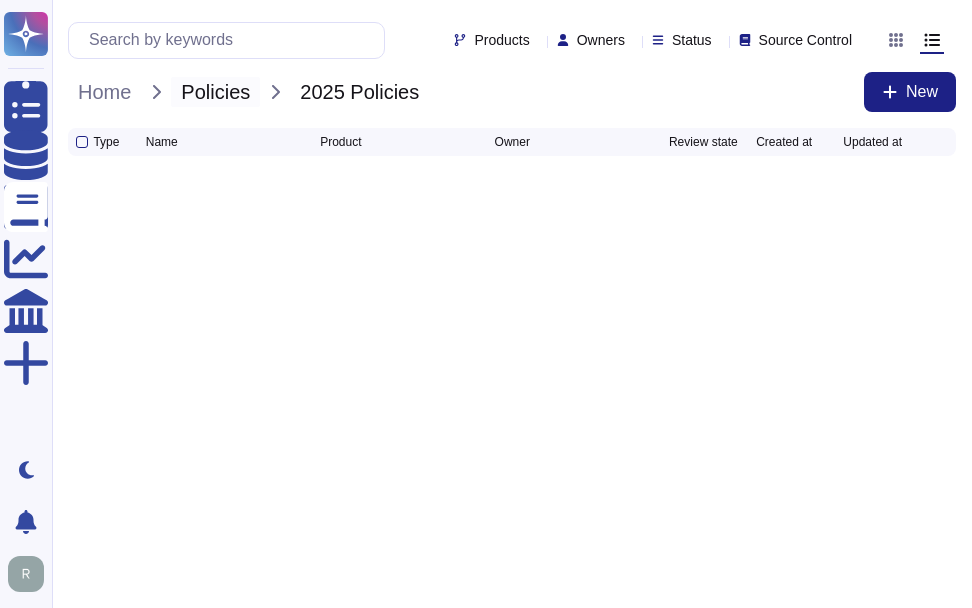 click on "Policies" at bounding box center [215, 92] 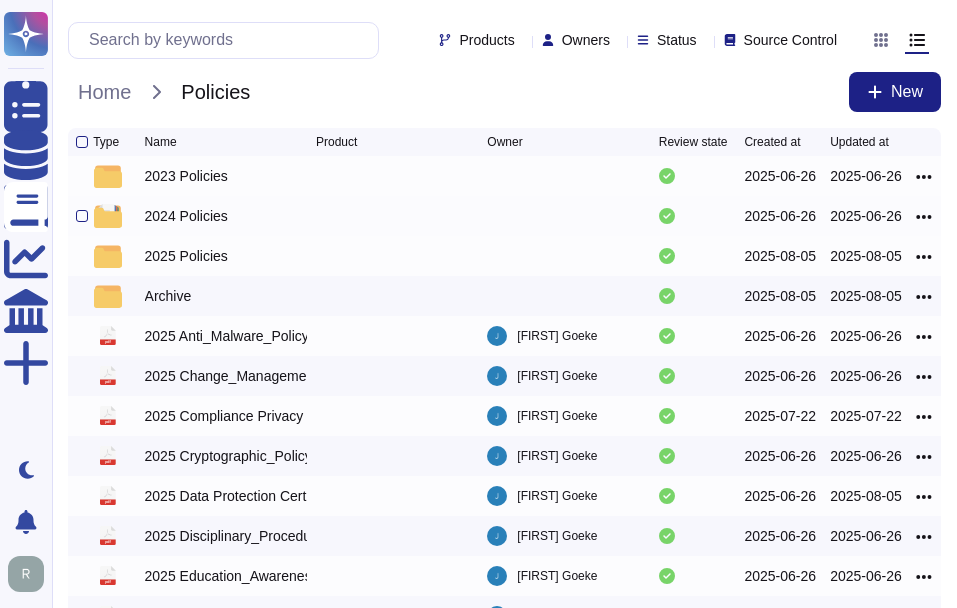 click on "2024 Policies" at bounding box center (186, 216) 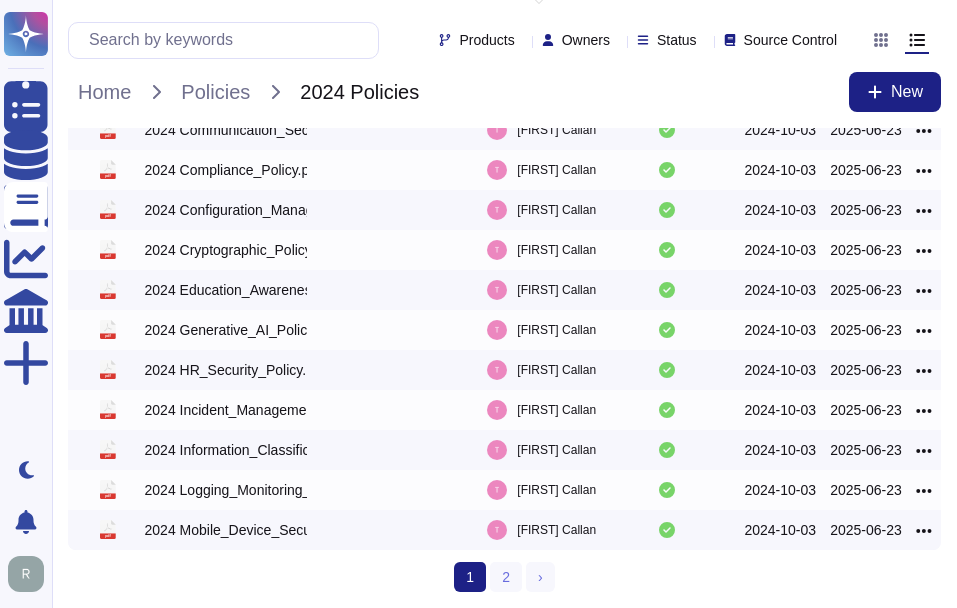 scroll, scrollTop: 410, scrollLeft: 0, axis: vertical 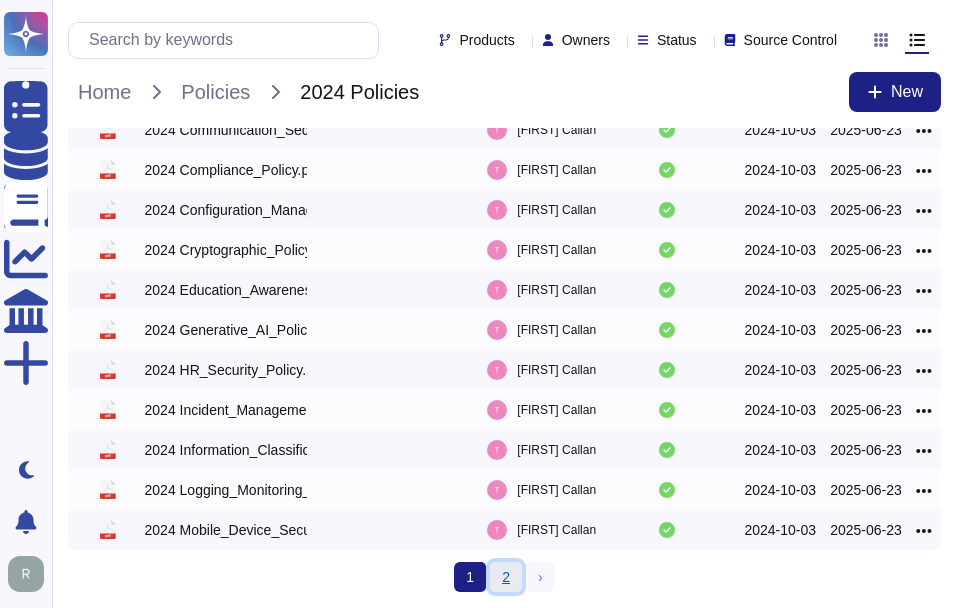 click on "2" at bounding box center (506, 577) 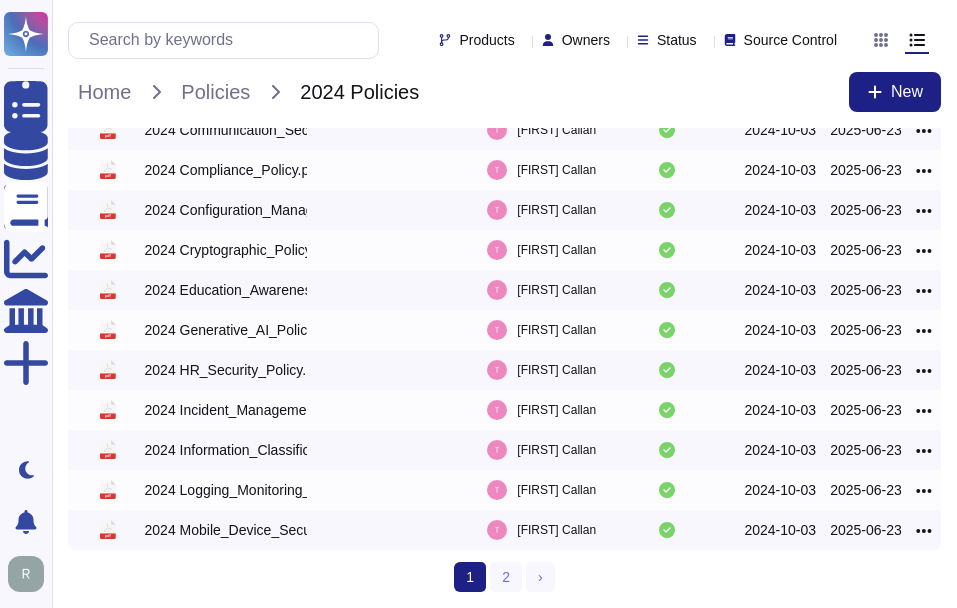 scroll, scrollTop: 0, scrollLeft: 0, axis: both 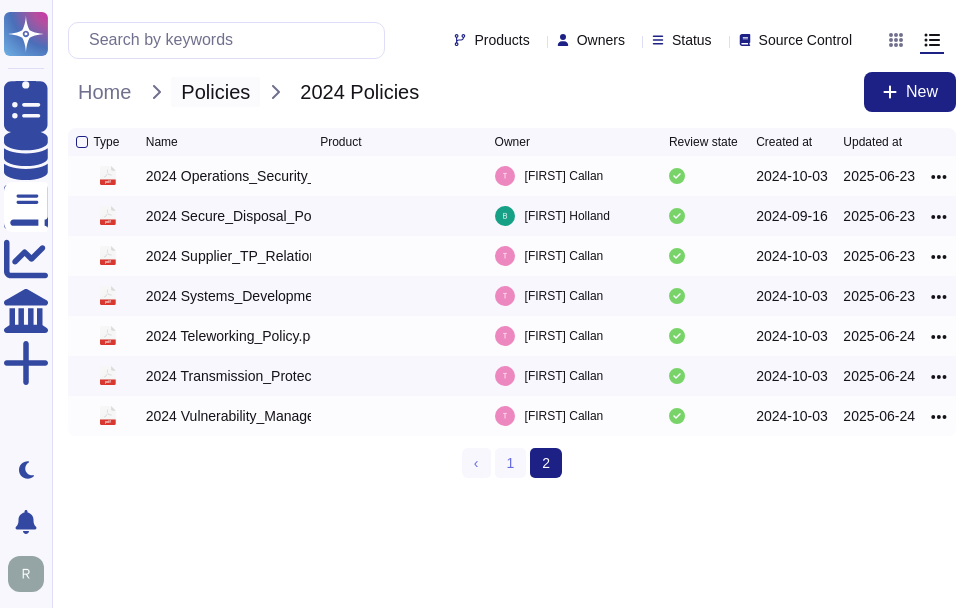 click on "Policies" at bounding box center [215, 92] 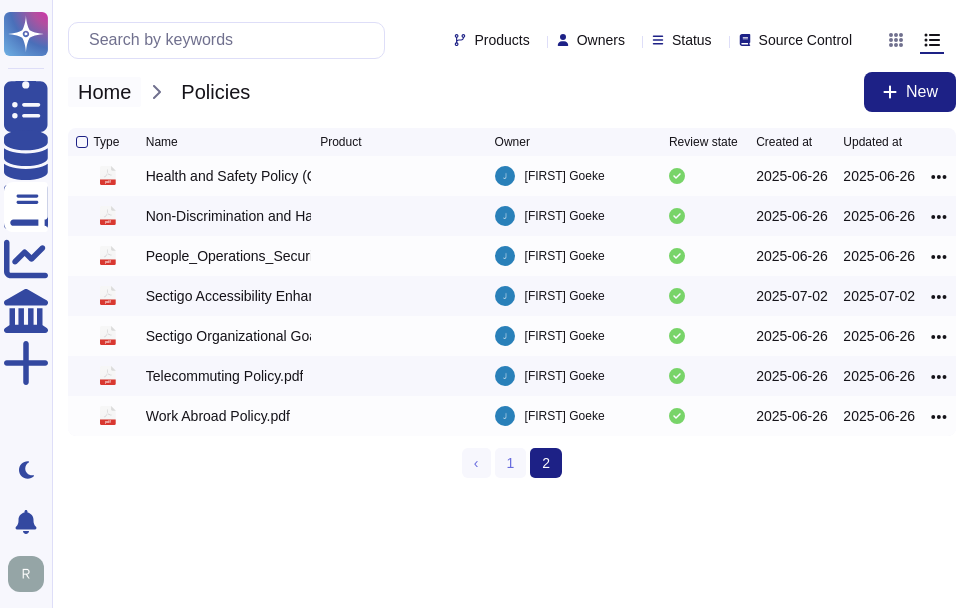 click on "Home" at bounding box center [104, 92] 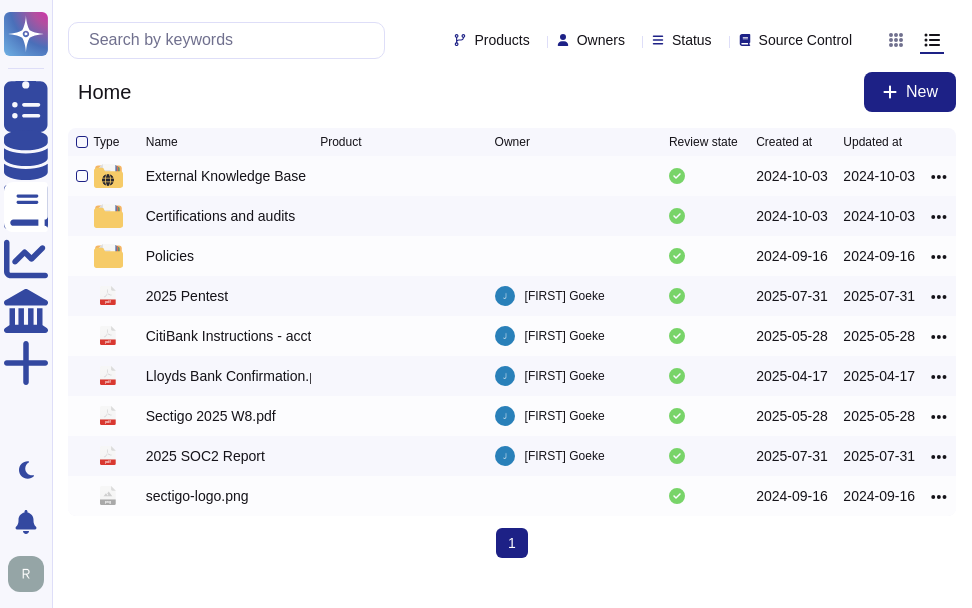 click on "External Knowledge Base" at bounding box center [226, 176] 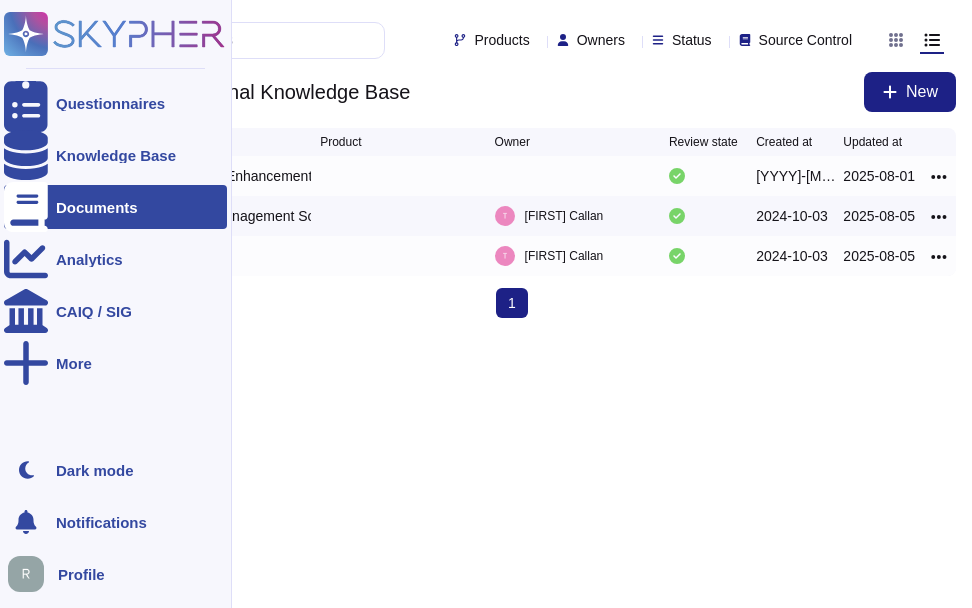 drag, startPoint x: 109, startPoint y: 208, endPoint x: 153, endPoint y: 178, distance: 53.25411 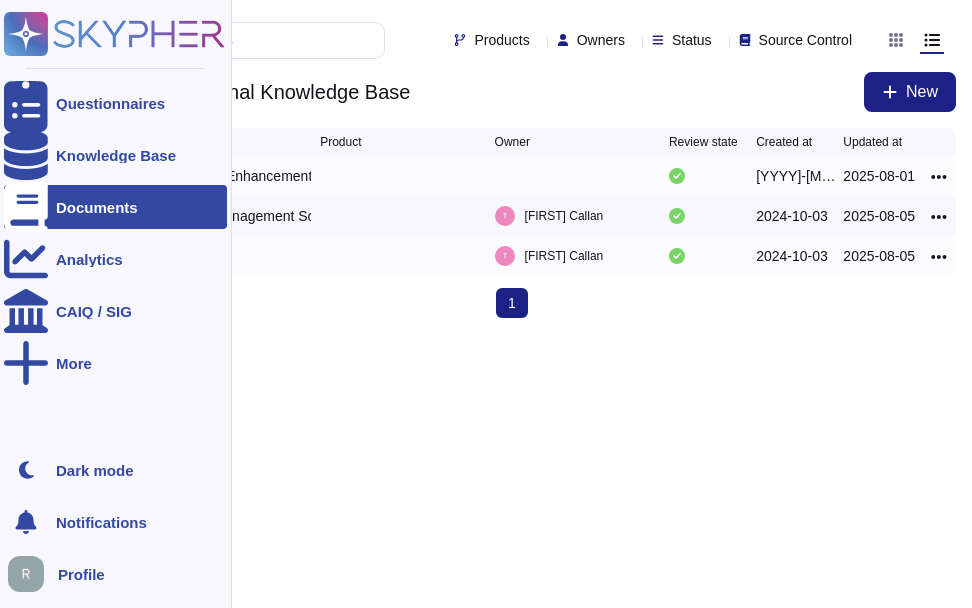 click on "Documents" at bounding box center (97, 207) 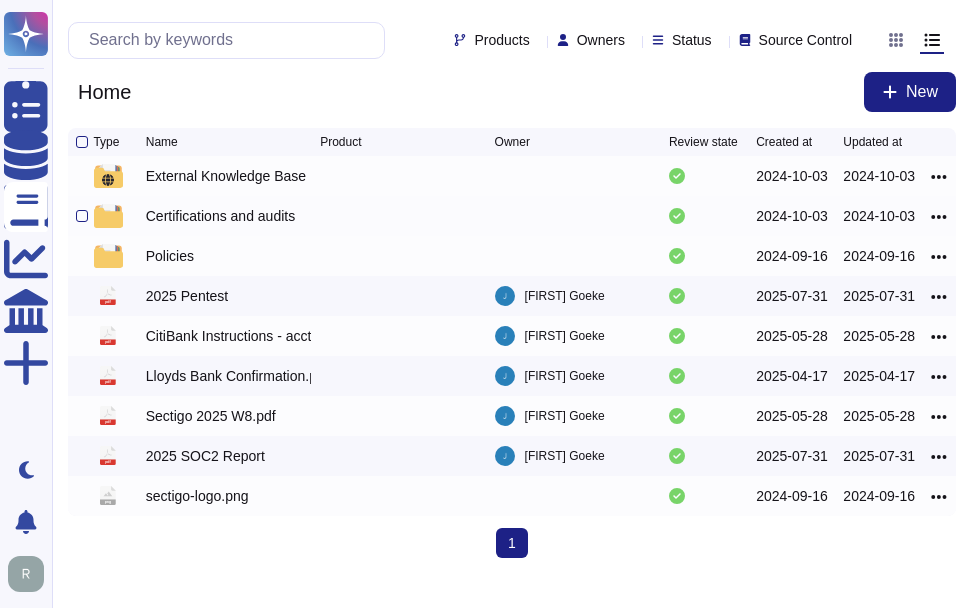 click on "Certifications and audits" at bounding box center [220, 216] 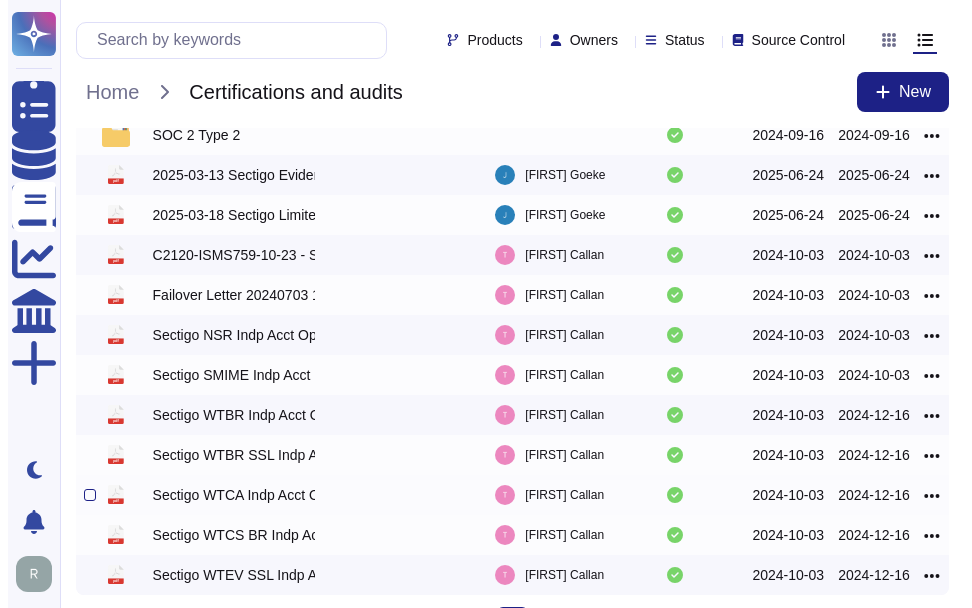 scroll, scrollTop: 0, scrollLeft: 0, axis: both 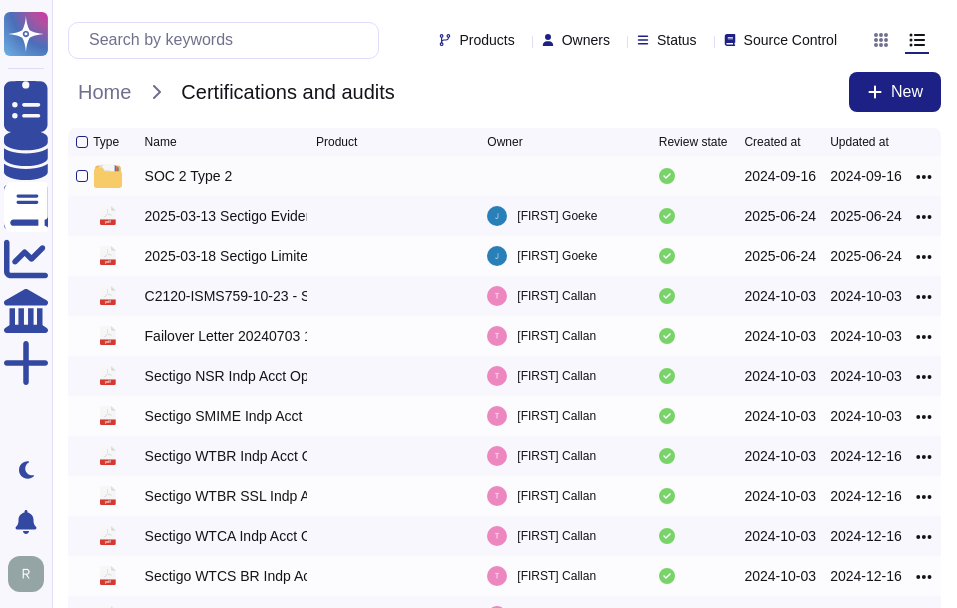 click on "SOC 2 Type 2" at bounding box center (189, 176) 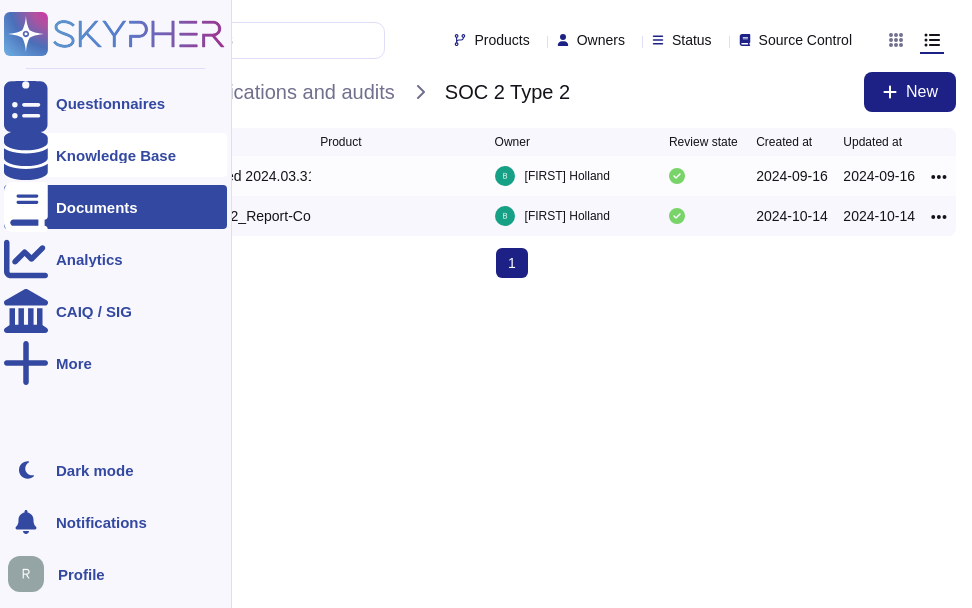 click on "Knowledge Base" at bounding box center [116, 155] 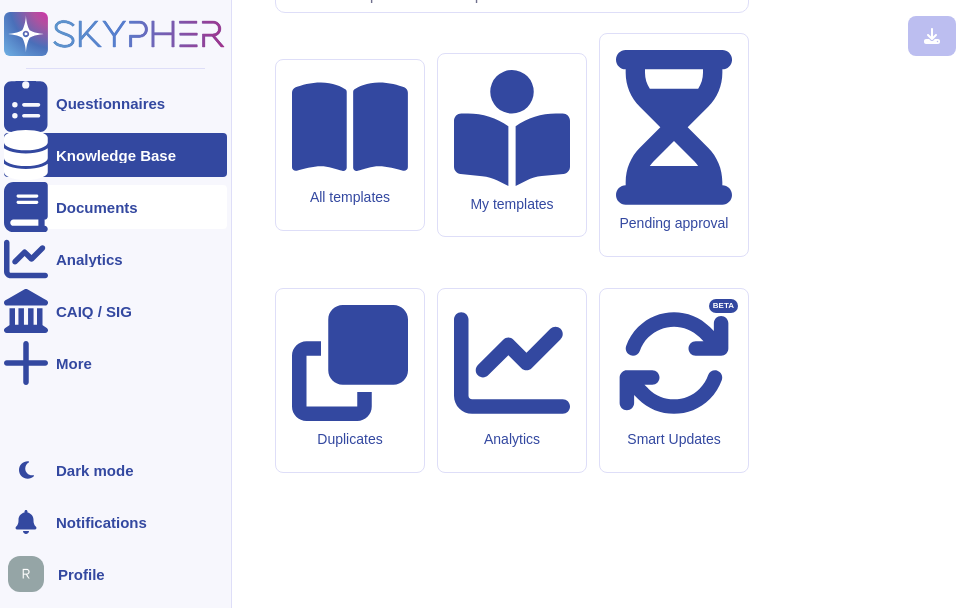 click on "Documents" at bounding box center [97, 207] 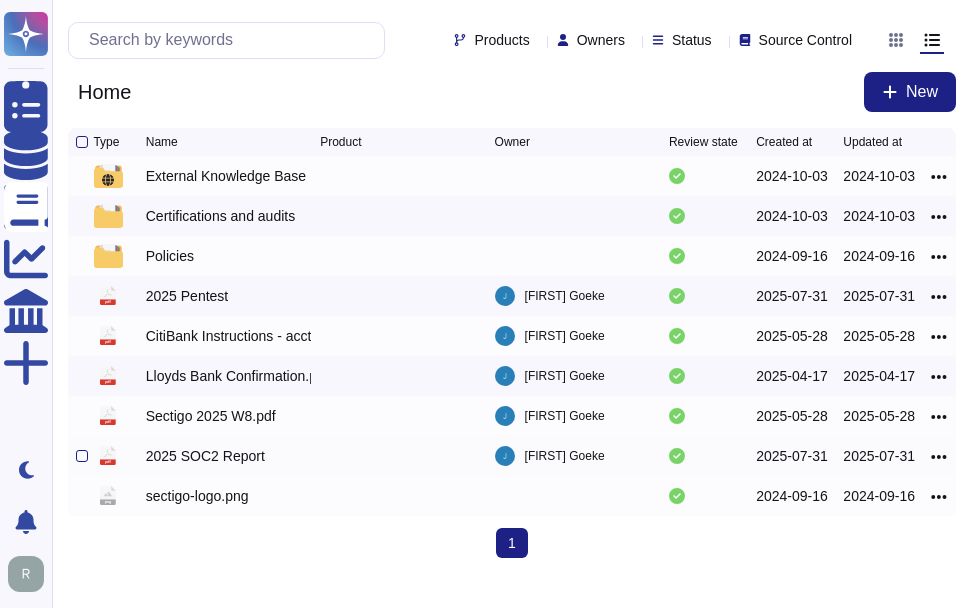 click on "2025 SOC2 Report" at bounding box center [205, 456] 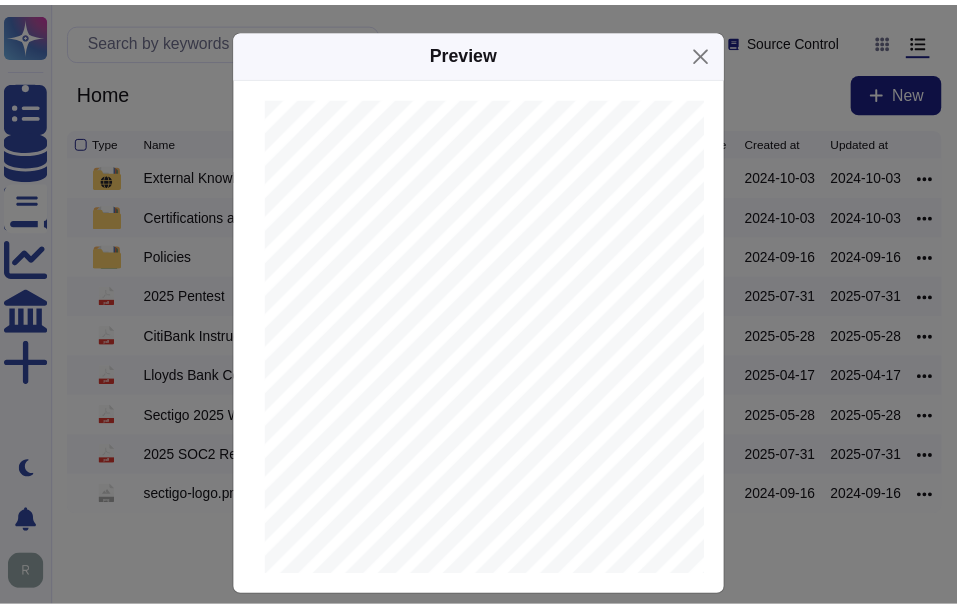 scroll, scrollTop: 0, scrollLeft: 254, axis: horizontal 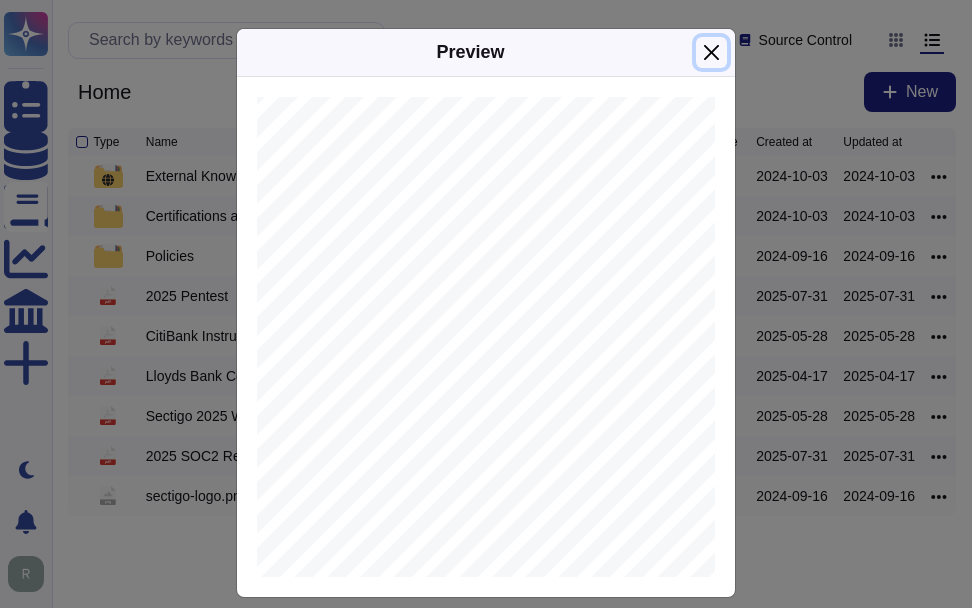 click at bounding box center [711, 52] 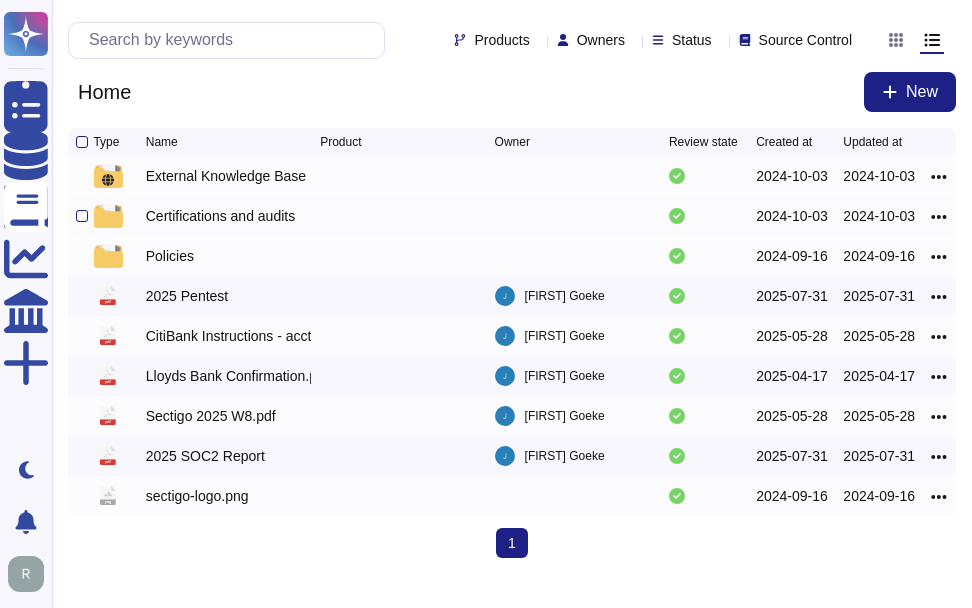 click on "Certifications and audits" at bounding box center [220, 216] 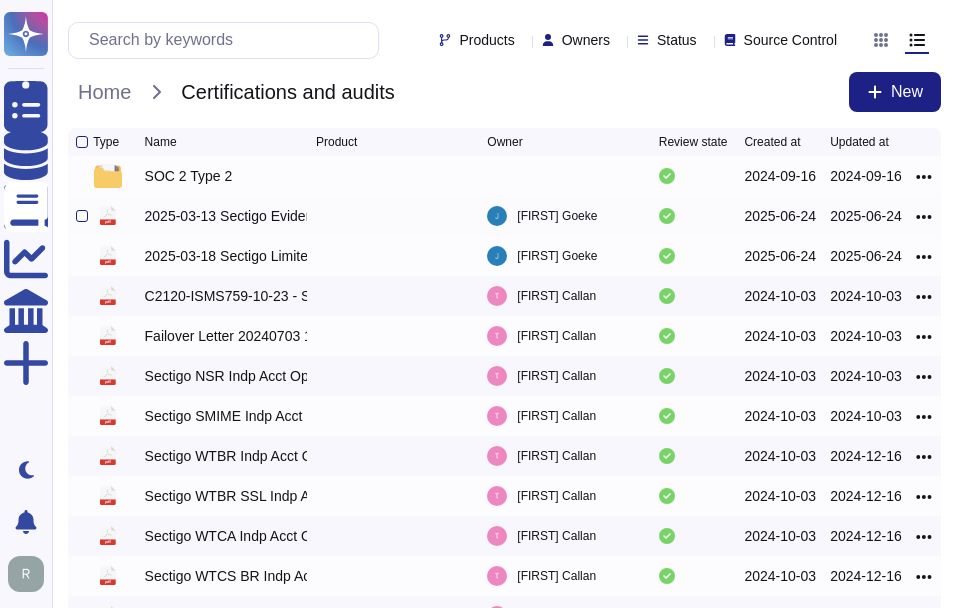 click on "2025-03-13 Sectigo Evidence Only Cyber COI.pdf" at bounding box center (226, 216) 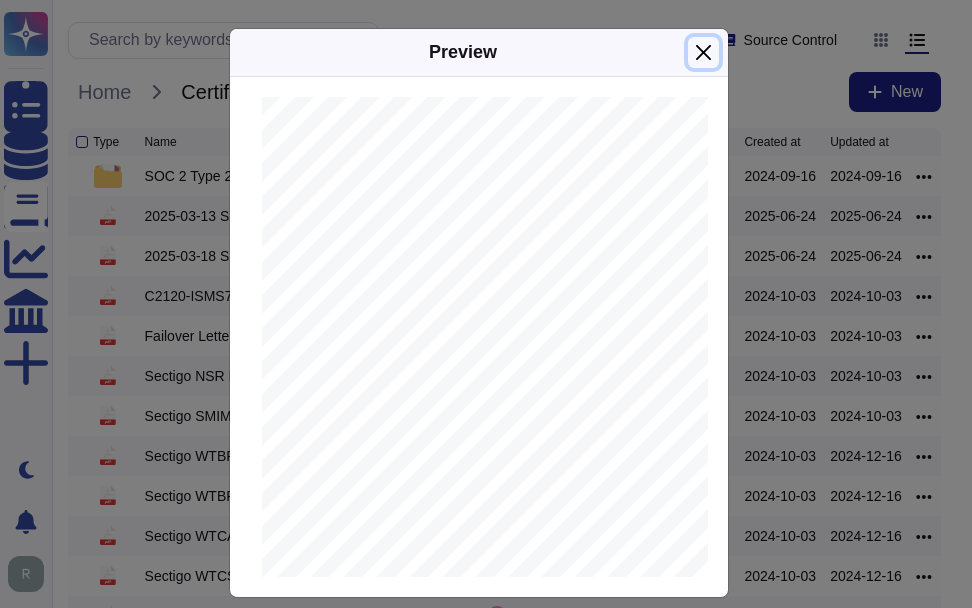 click at bounding box center [703, 52] 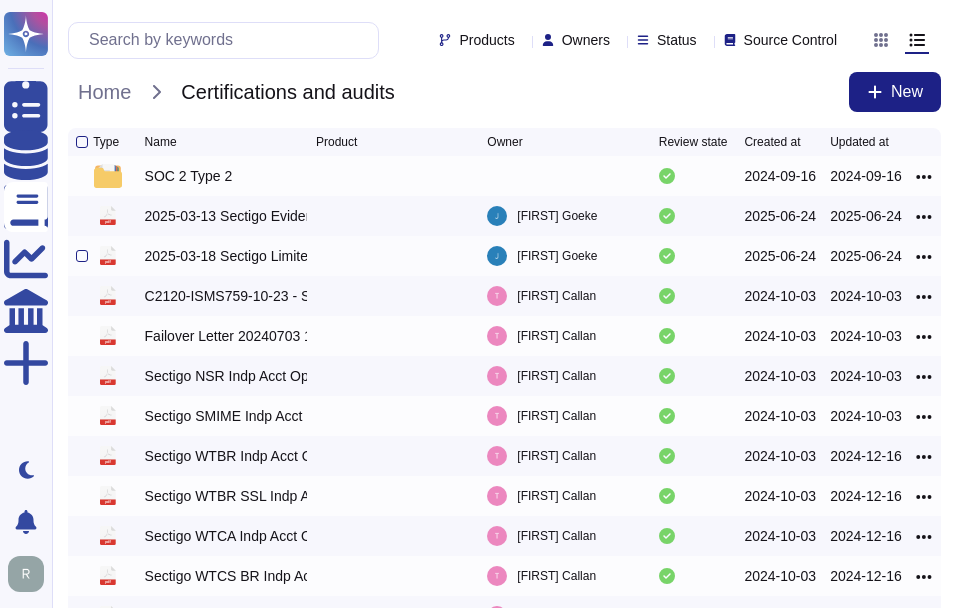 click on "2025-03-18 Sectigo Limited COI.pdf" at bounding box center [226, 256] 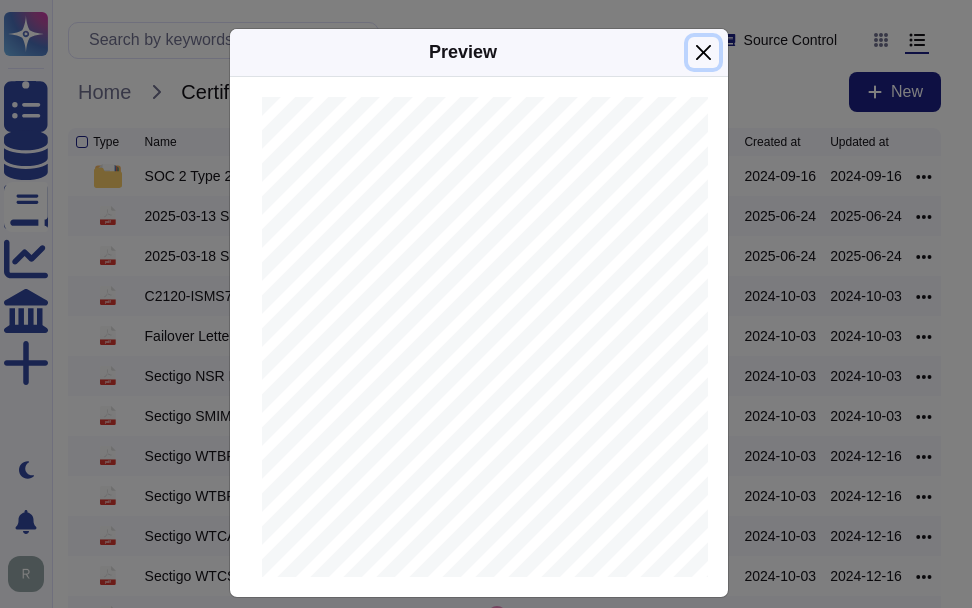 click at bounding box center [703, 52] 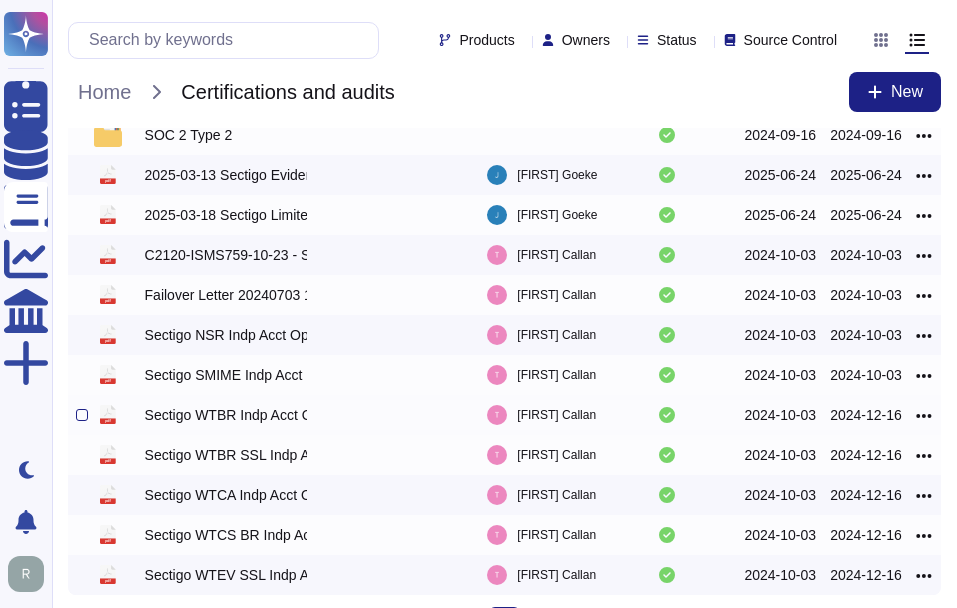 scroll, scrollTop: 0, scrollLeft: 0, axis: both 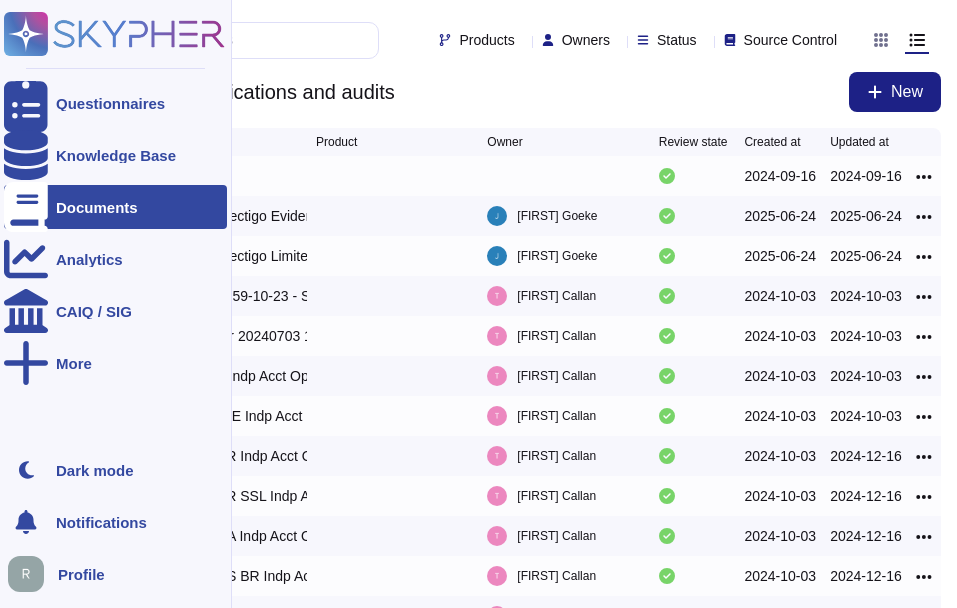 click on "Documents" at bounding box center (97, 207) 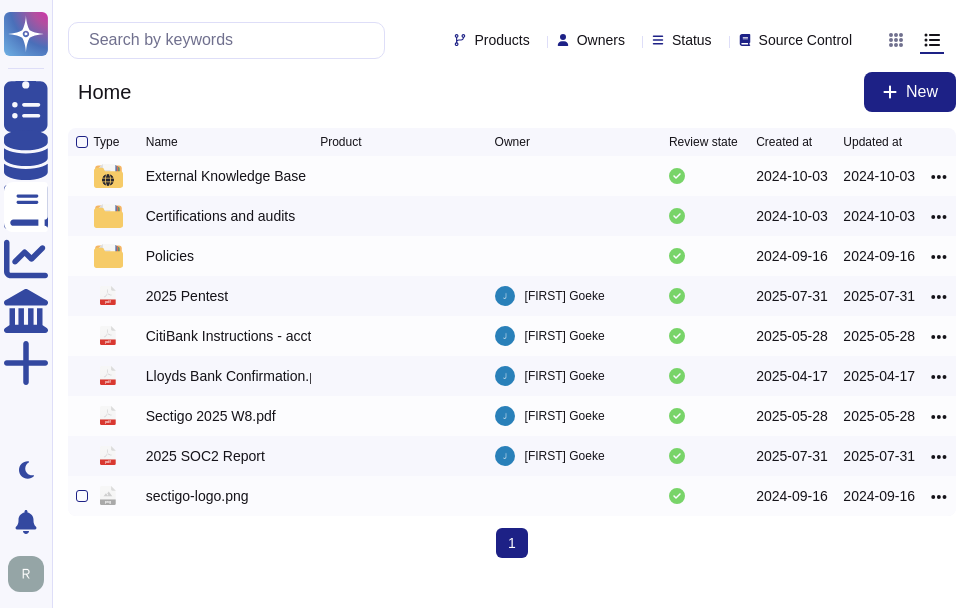 click on "sectigo-logo.png" at bounding box center (197, 496) 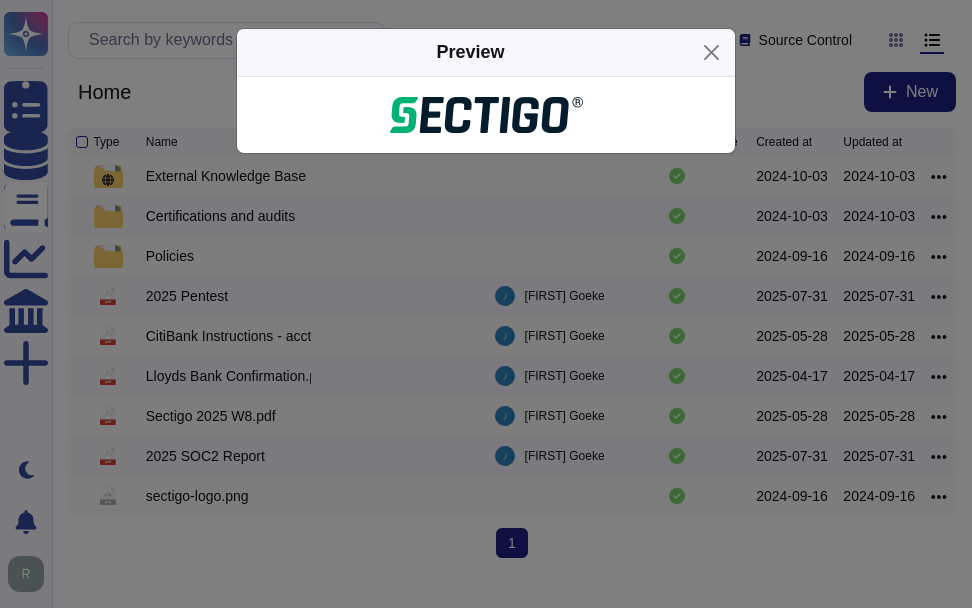 click at bounding box center [486, 115] 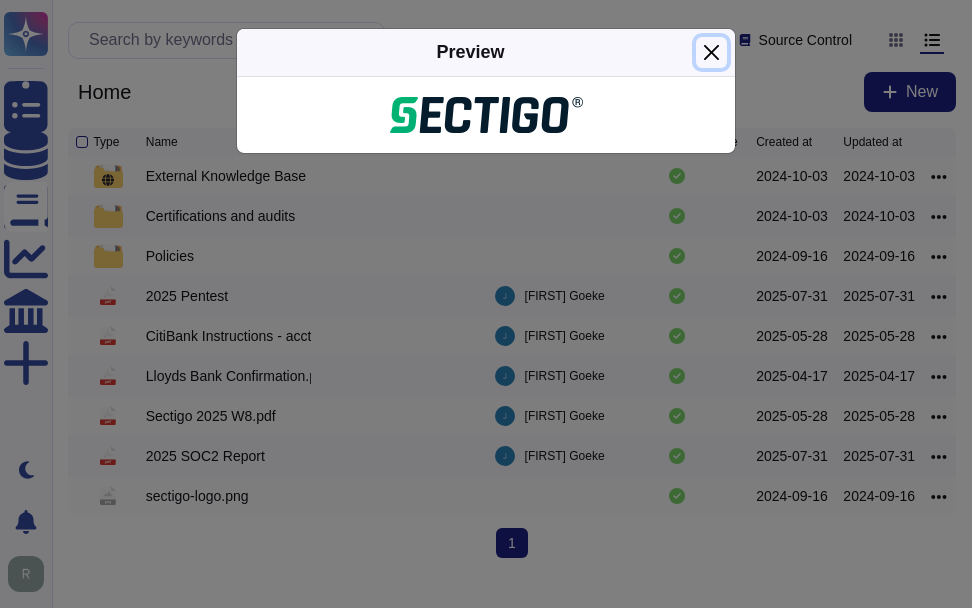 click at bounding box center (711, 52) 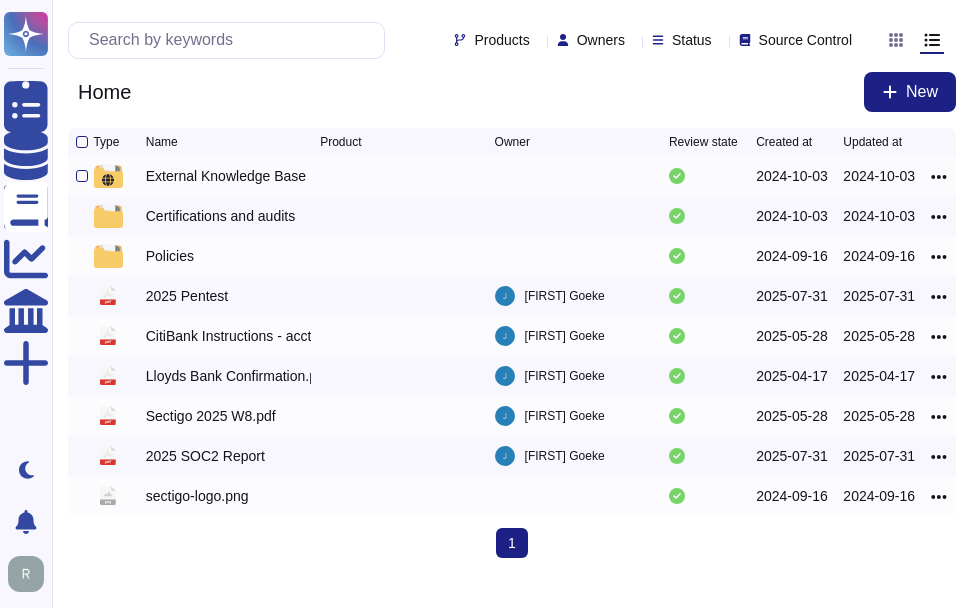 click 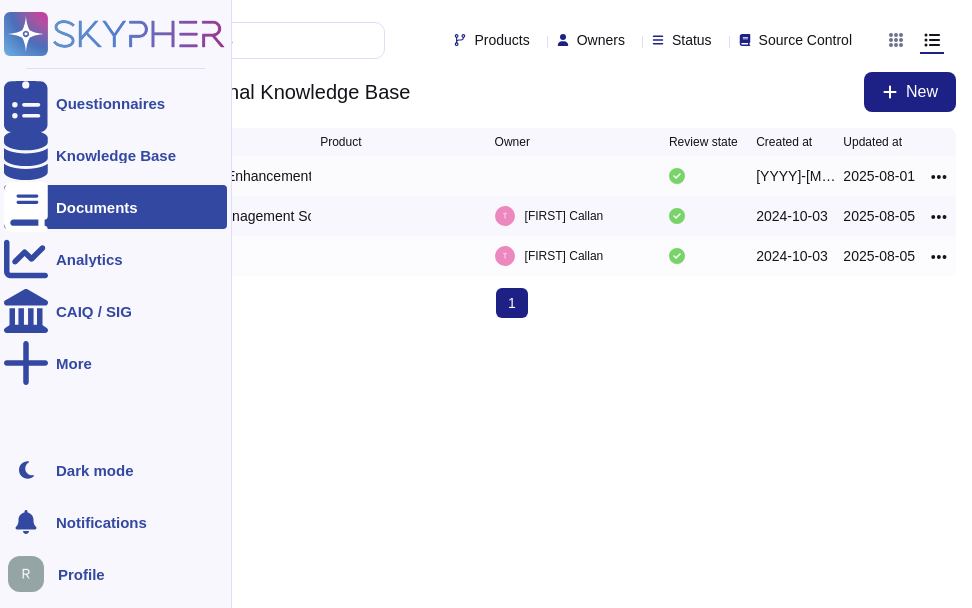 click on "Documents" at bounding box center (97, 207) 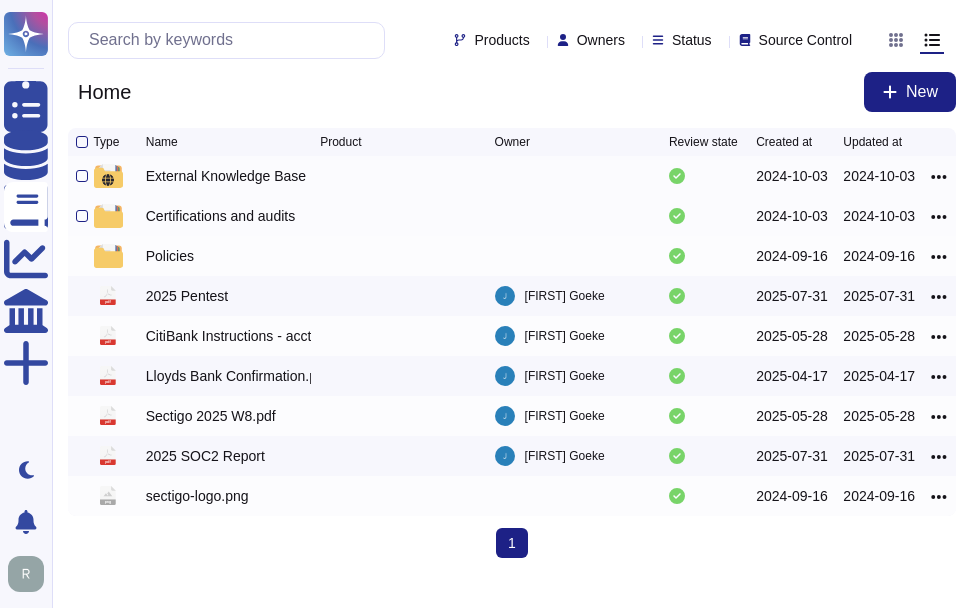 click on "Certifications and audits" at bounding box center [220, 216] 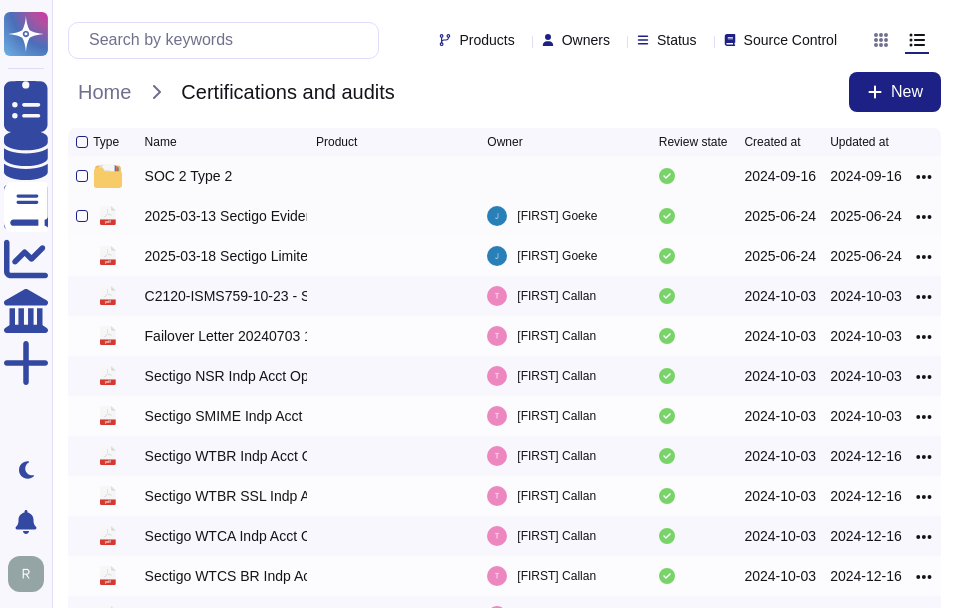 click on "2025-03-13 Sectigo Evidence Only Cyber COI.pdf" at bounding box center (226, 216) 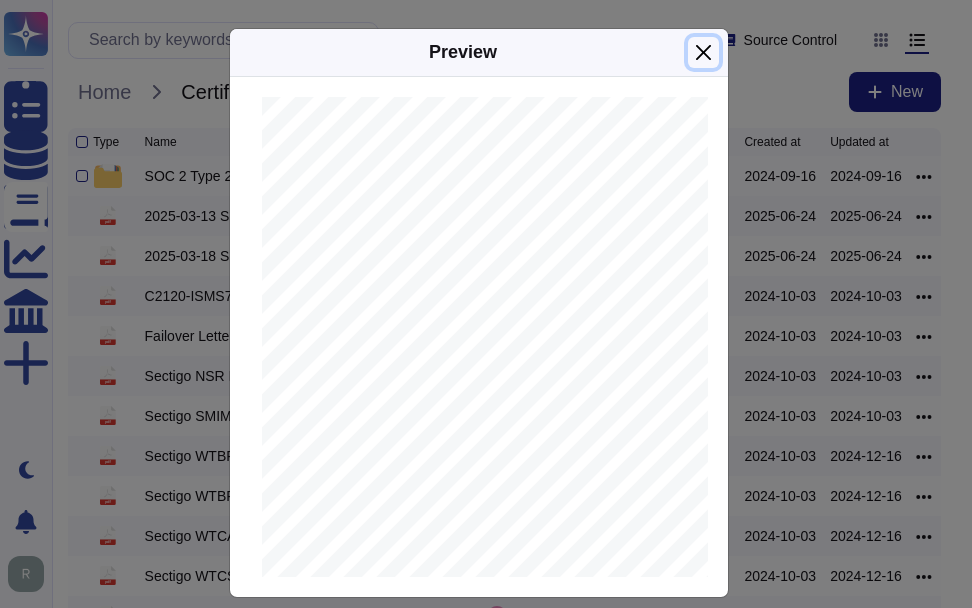 click at bounding box center (703, 52) 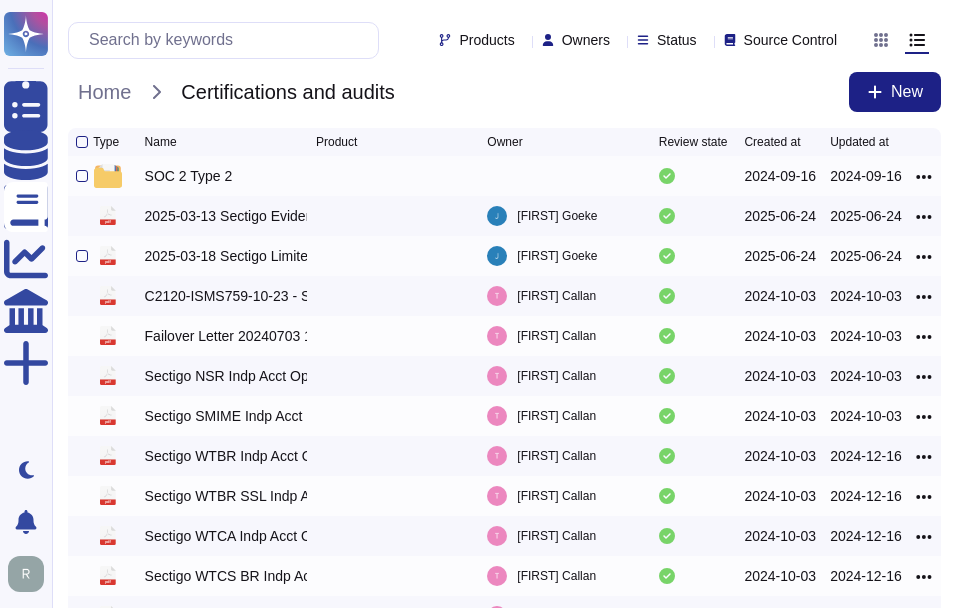 click on "2025-03-18 Sectigo Limited COI.pdf" at bounding box center (226, 256) 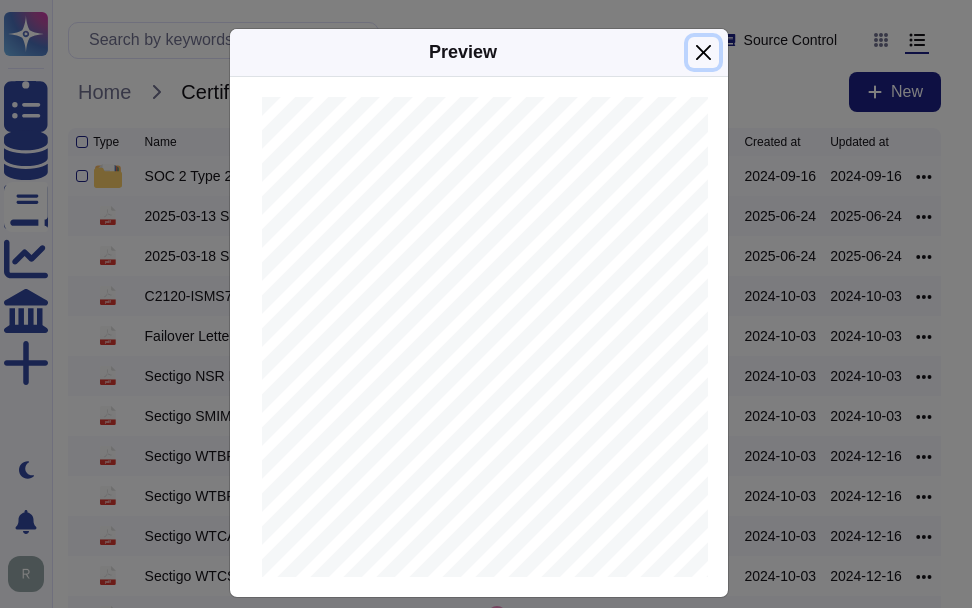click at bounding box center (703, 52) 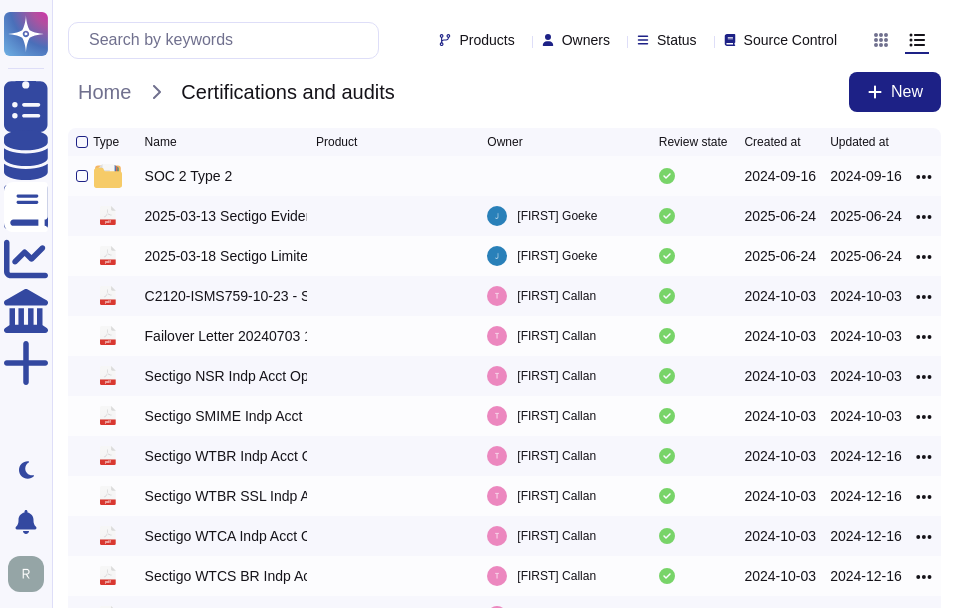 click at bounding box center (703, 2) 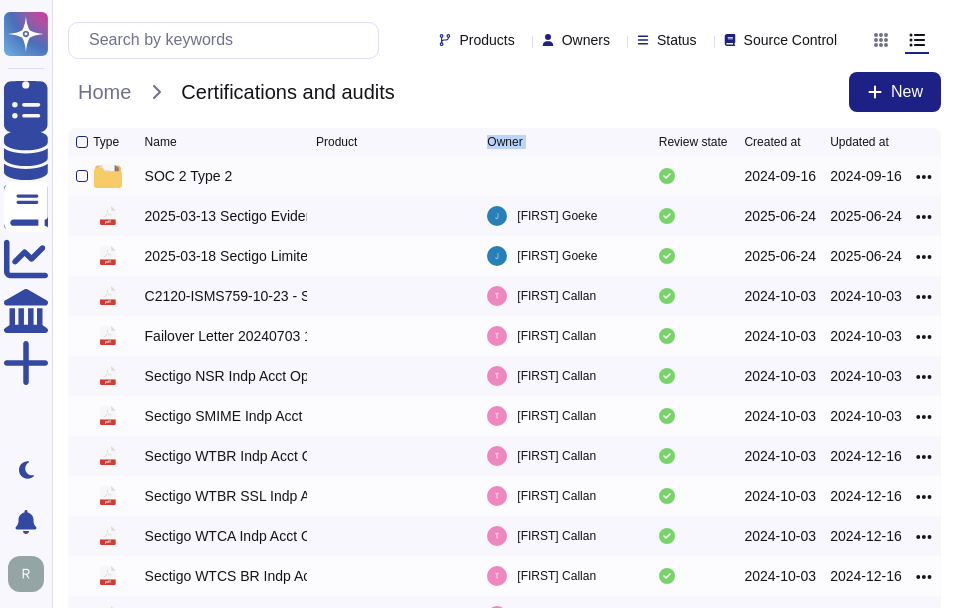 drag, startPoint x: 445, startPoint y: 140, endPoint x: 576, endPoint y: 135, distance: 131.09538 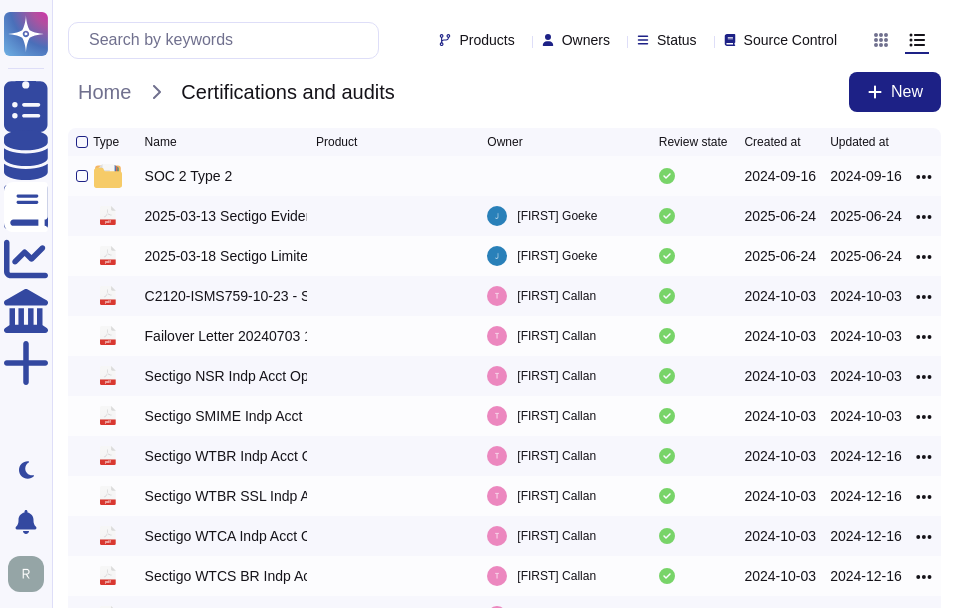 drag, startPoint x: 576, startPoint y: 135, endPoint x: 453, endPoint y: 142, distance: 123.19903 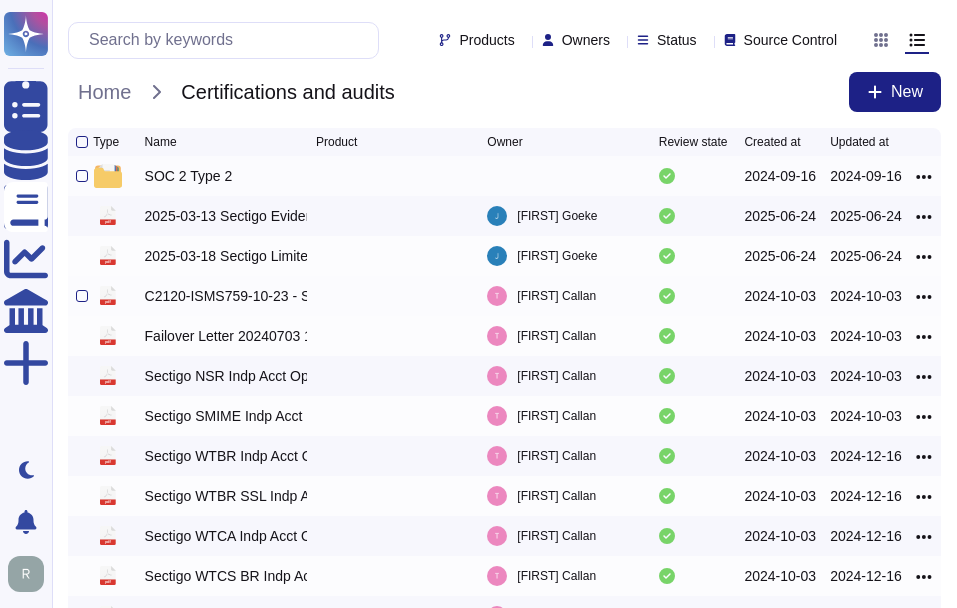 click on "C2120-ISMS759-10-23 - SC certificates.pdf" at bounding box center (226, 296) 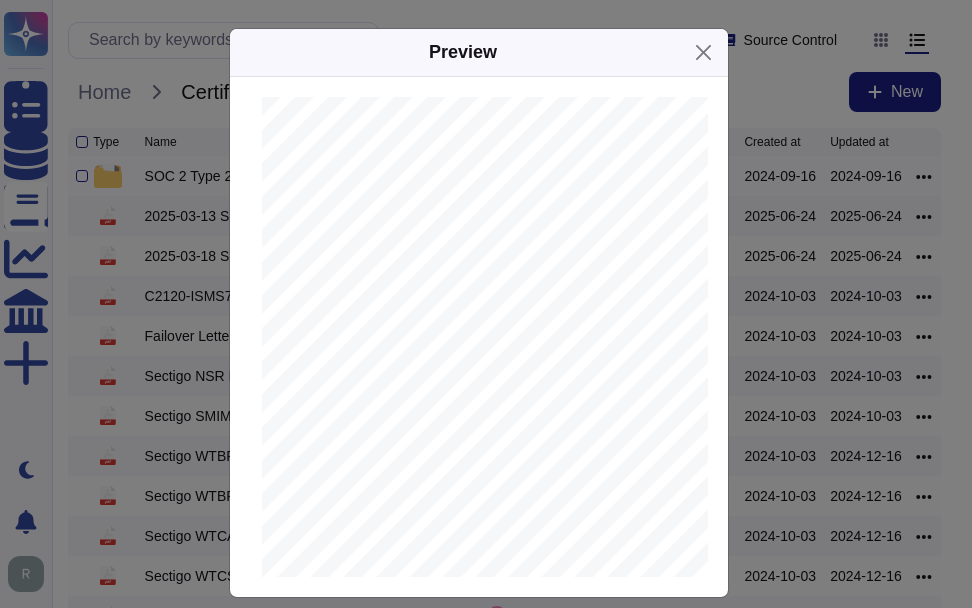 click on "Preview Has been assessed and found to be in accordance with the management system requirements in Certification Scope: CERTIFICATE MSECB hereby certifies that the management system of Certificate No. Certified since Valid from Valid until MSECB 1555 boul de l'Avenir, Bureau 306 Laval, QC H7S 2N5, Canada +1-555-426-7322 *Subject to annual surveillance audits This certificate can be validated by email request at: info@msecb.com www.msecb.com Page 1 of 2 Dren Krasniqi, Compliance Manager C2120-ISMS759-10-23 2023-10-10 2023-10-10 2025-10-31 ISO/IEC 27001:2013 Unit 7 & 9 Campus Road, Listerhills Science Park, Bradford, BD7 1HR, UK Provision of publicly trusted digital certificates, along with supporting processes & services (Validation, Issuance, HR, Customer Support, OCSP, CRL’s, IT/System Administration), Sectigo Certificate Manager, in accordance with the Statement of Applicability (SoA), Ver. 2.0 dated 2023-03-27 Sectigo Limited CERTIFICATE APPENDIX Additional sites within the scope: MSECB" at bounding box center (486, 304) 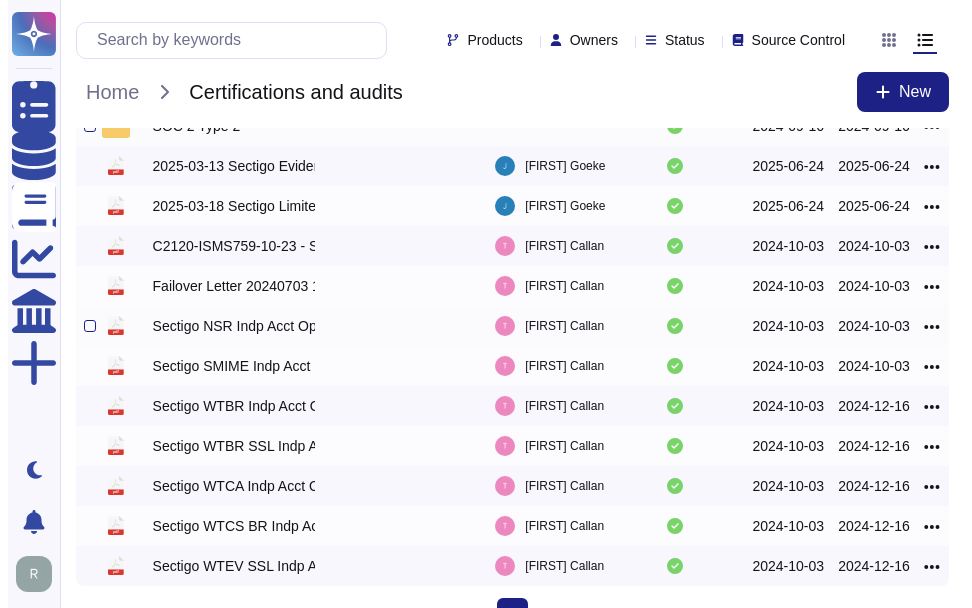 scroll, scrollTop: 90, scrollLeft: 0, axis: vertical 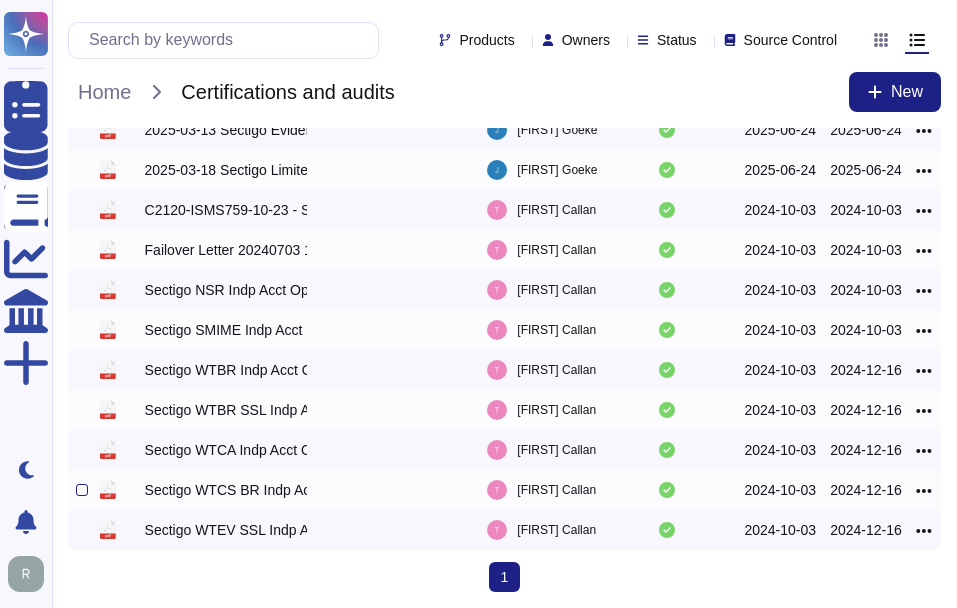 click on "Sectigo WTCS BR Indp Acct Opinion and Mgmt Assertion June 2024 - FINAL.pdf" at bounding box center [226, 490] 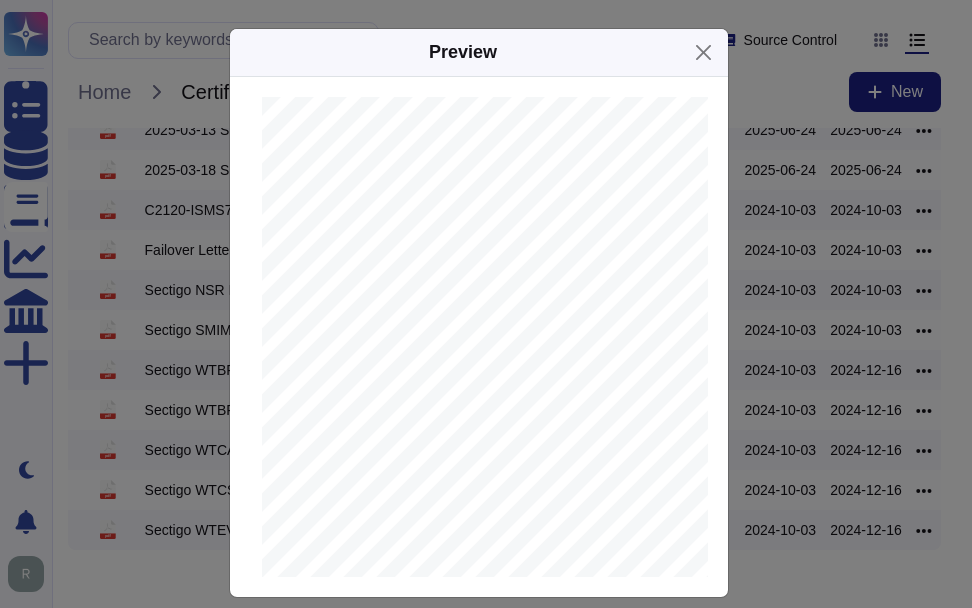 scroll, scrollTop: 100, scrollLeft: 0, axis: vertical 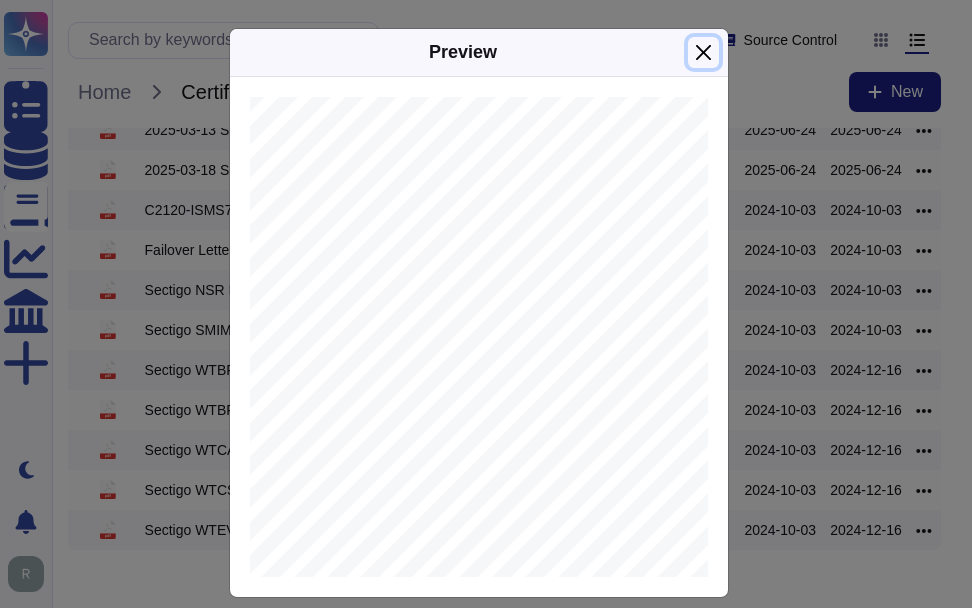 click at bounding box center [703, 52] 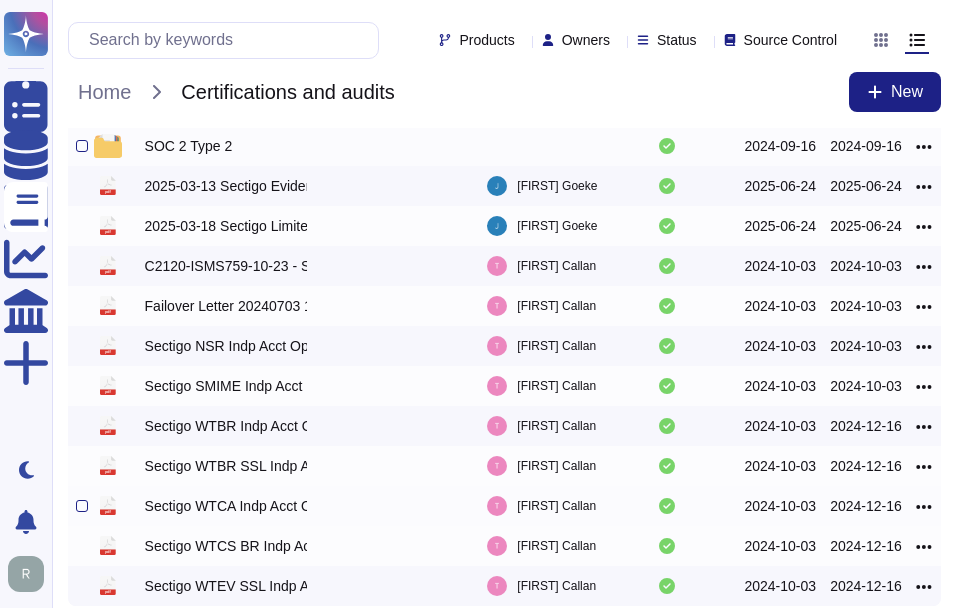 scroll, scrollTop: 0, scrollLeft: 0, axis: both 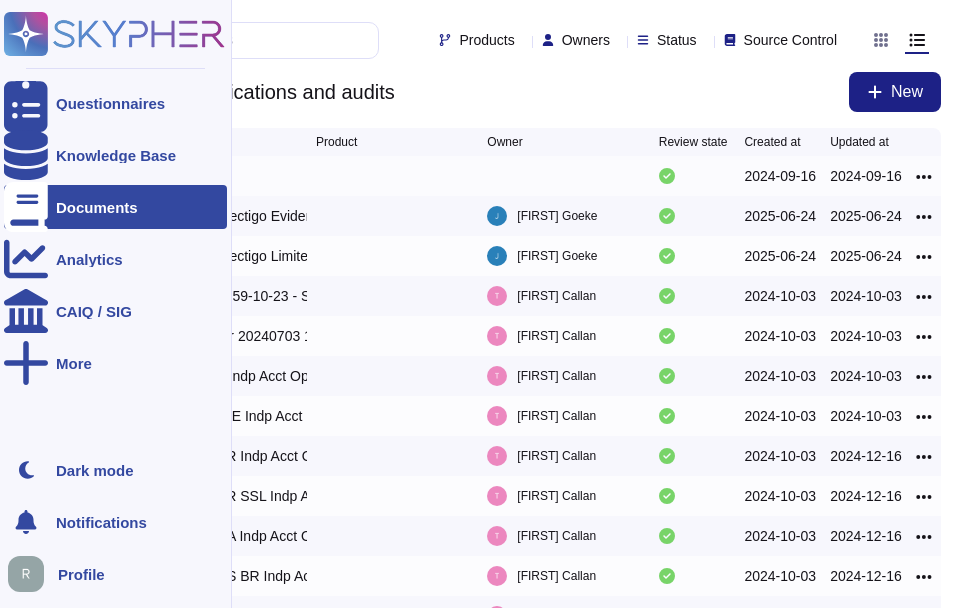 click at bounding box center [26, 207] 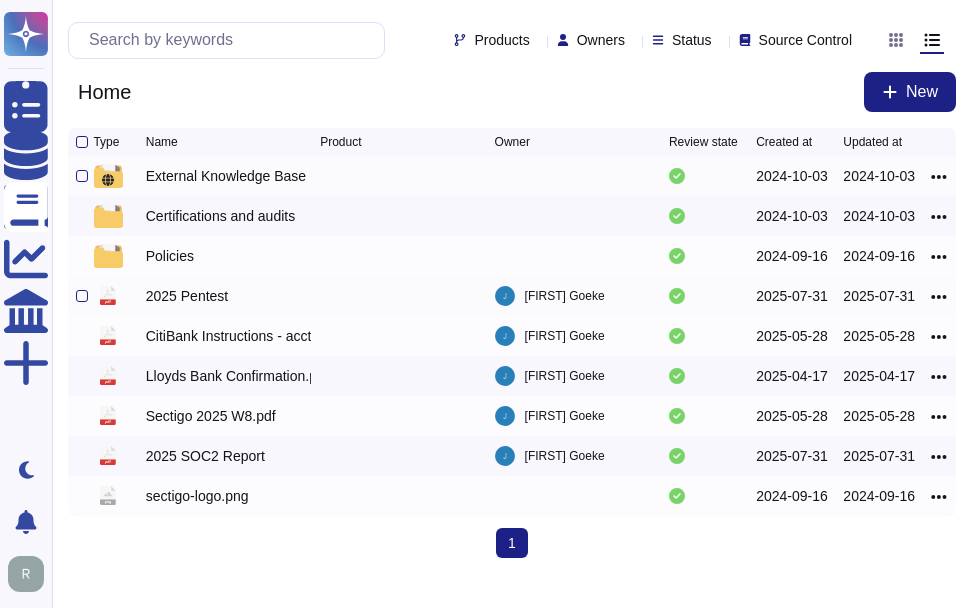 click on "2025 Pentest" at bounding box center (187, 296) 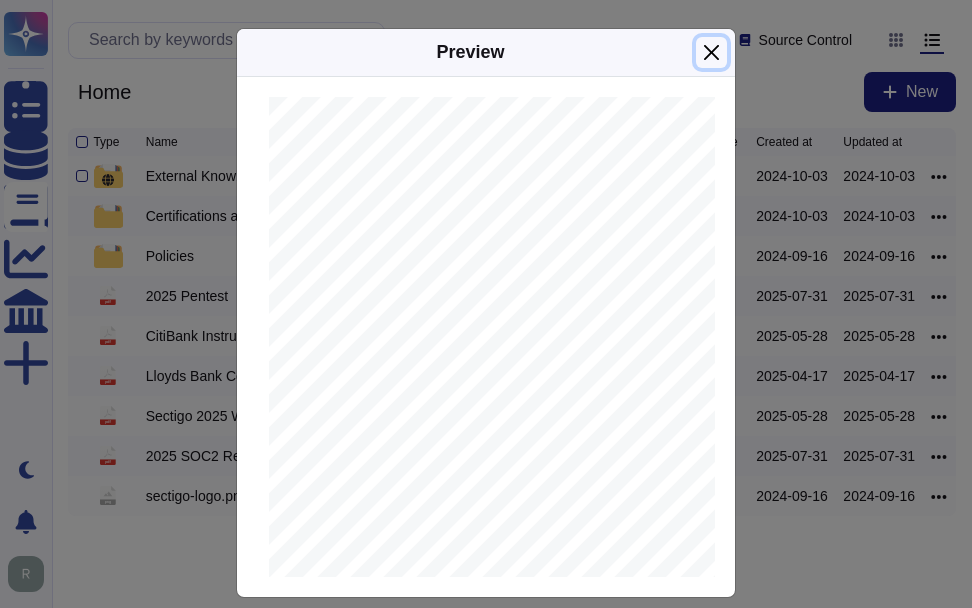 click at bounding box center (711, 52) 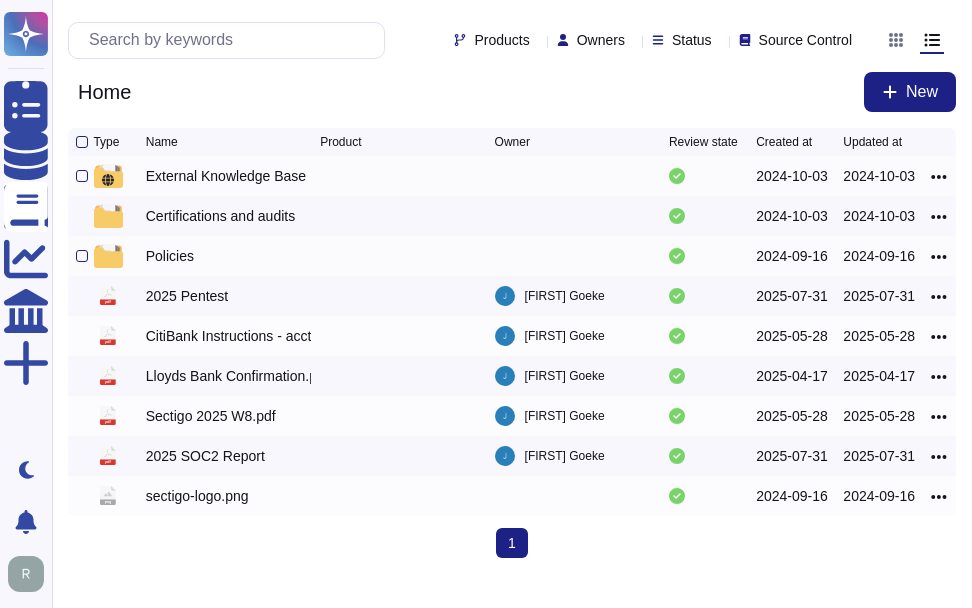 click on "Policies" at bounding box center (170, 256) 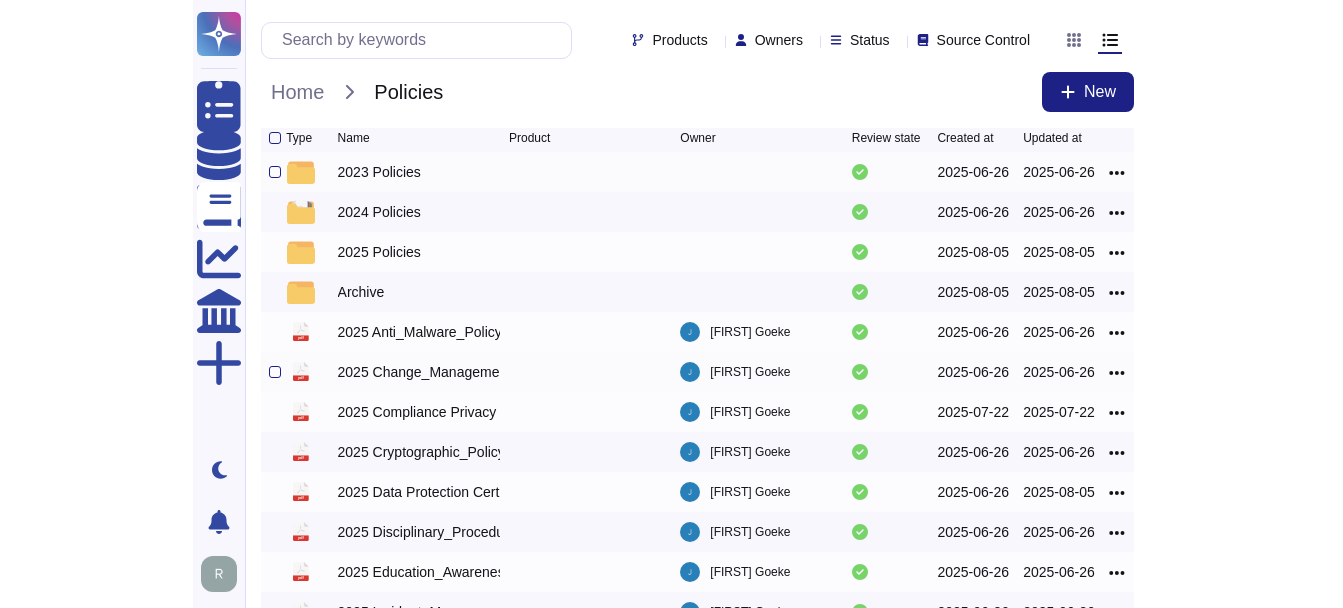 scroll, scrollTop: 0, scrollLeft: 0, axis: both 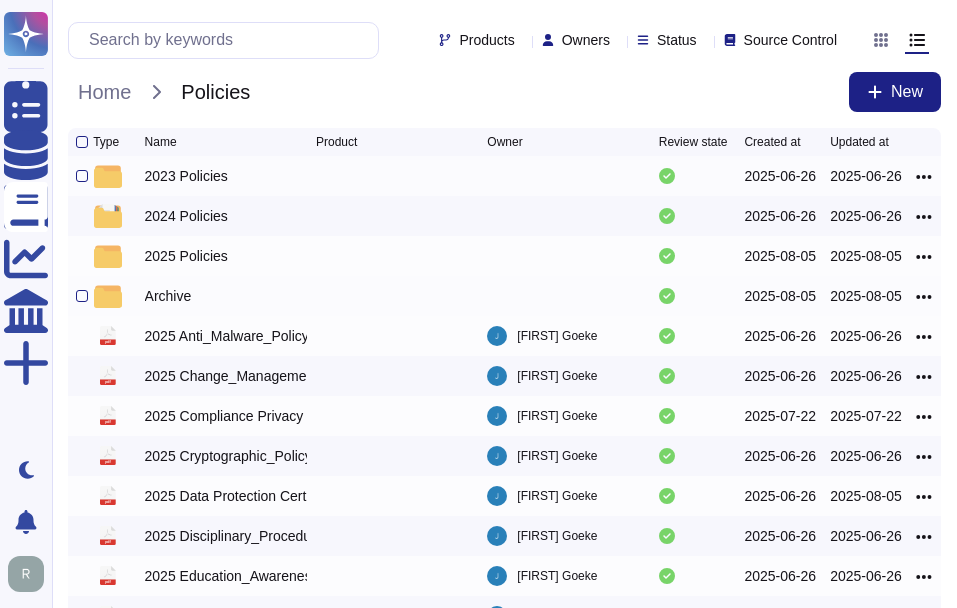 click on "Archive" at bounding box center [168, 296] 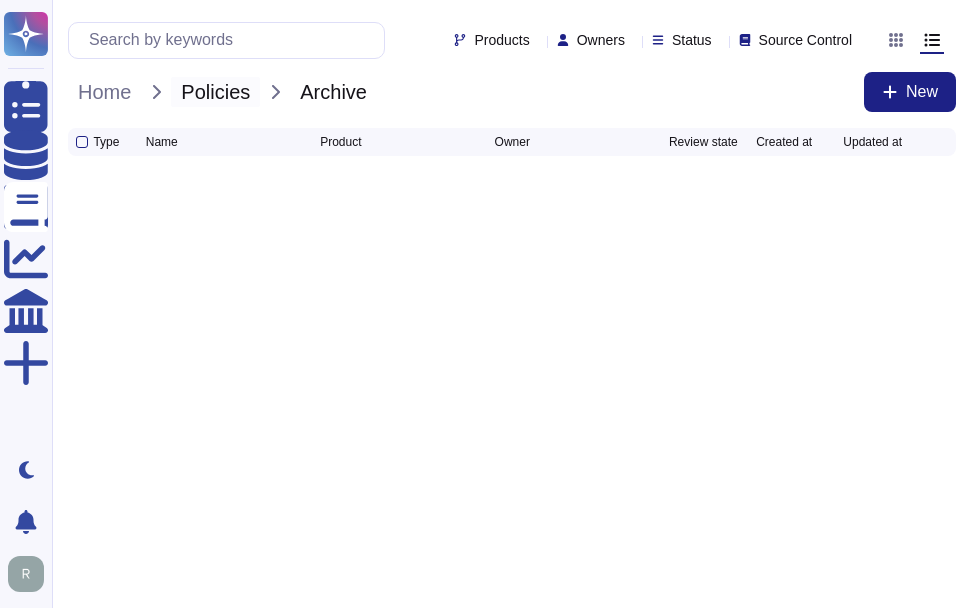 click on "Policies" at bounding box center (215, 92) 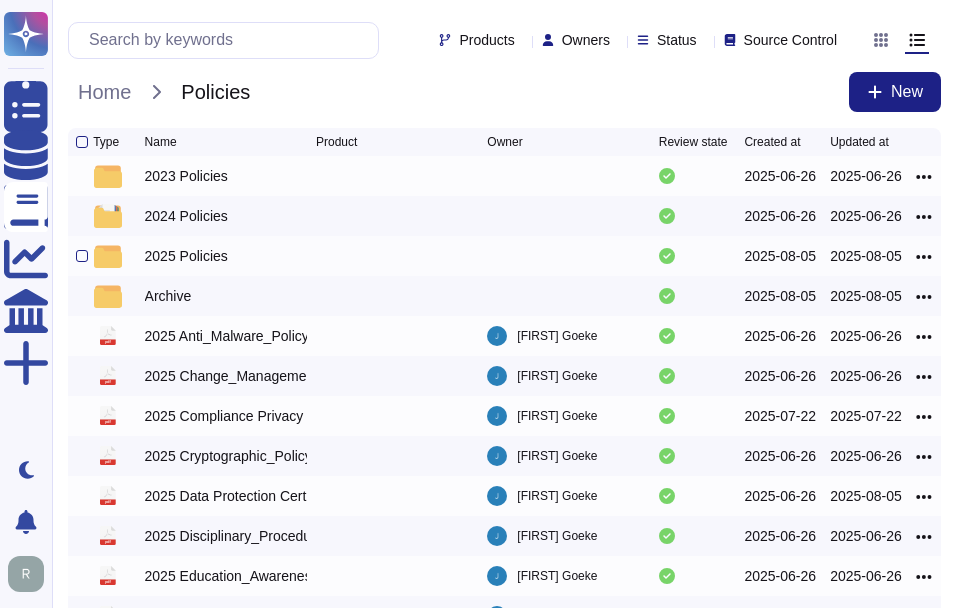 click on "2025 Policies" at bounding box center [186, 256] 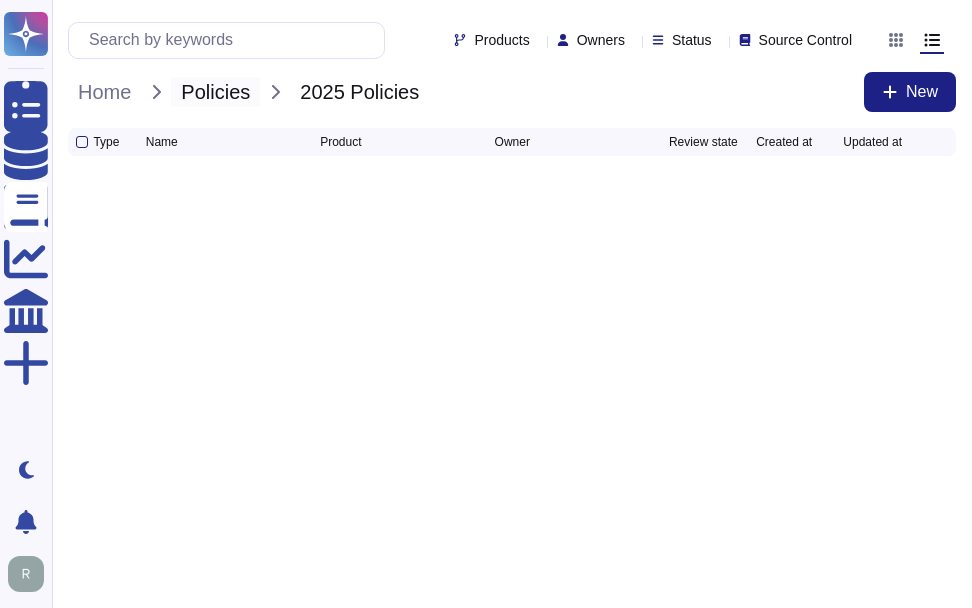 click on "Policies" at bounding box center (215, 92) 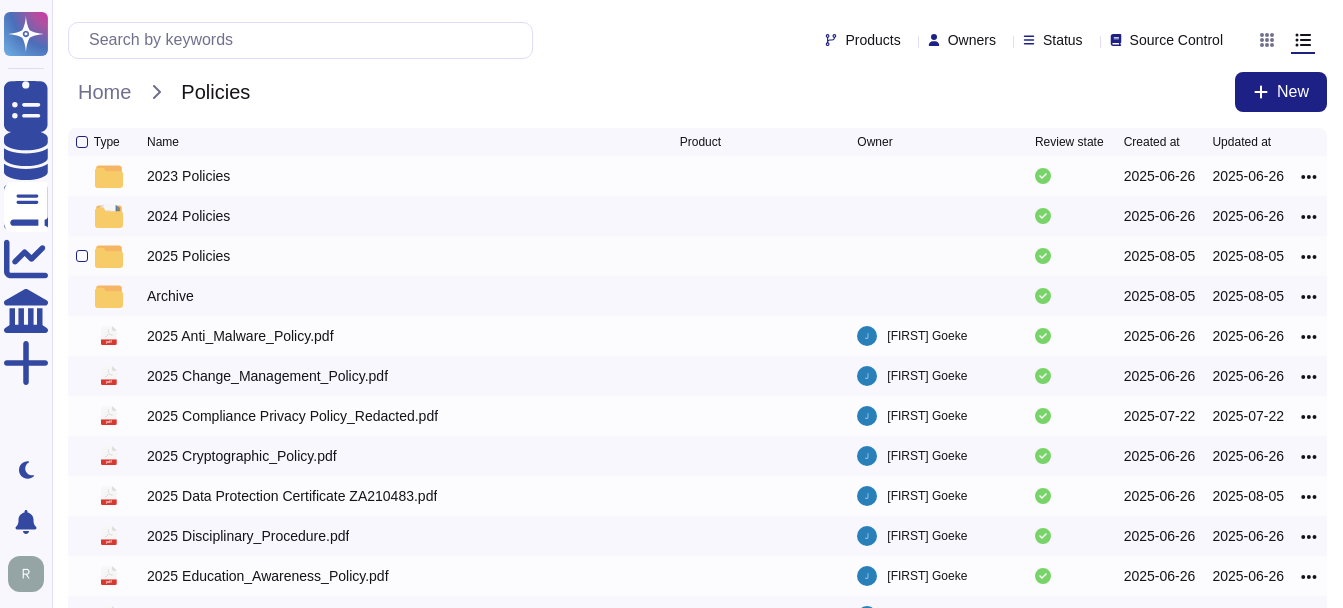 click on "2025 Policies" at bounding box center (188, 256) 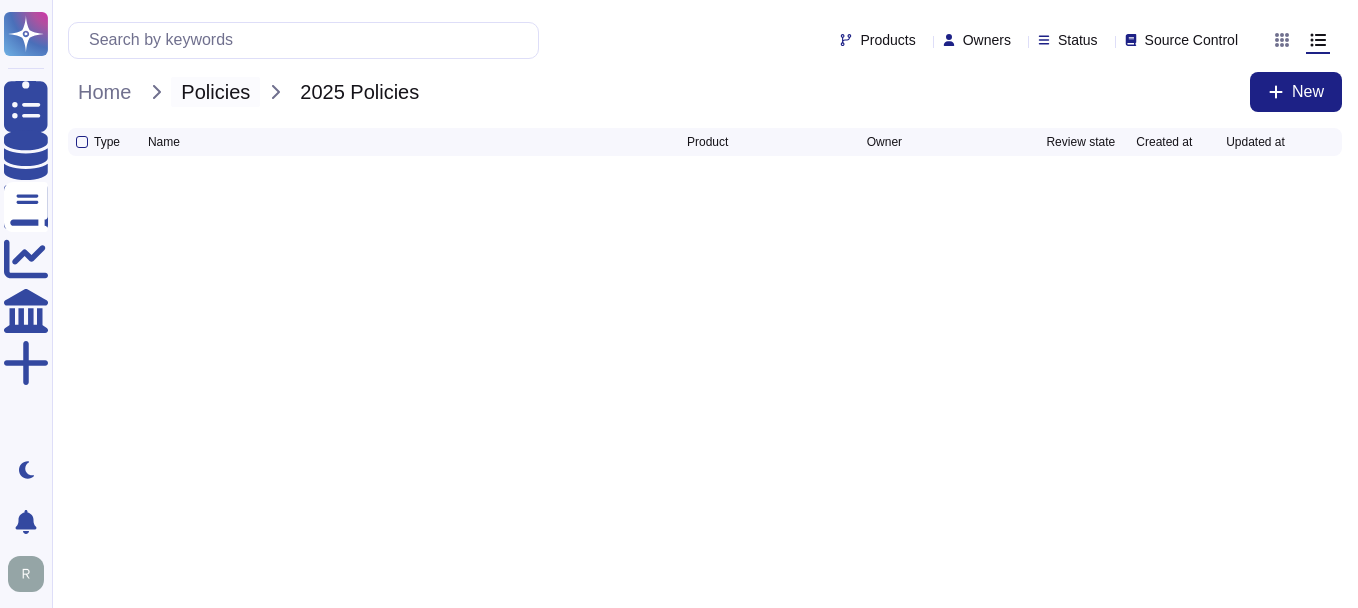 click on "Policies" at bounding box center [215, 92] 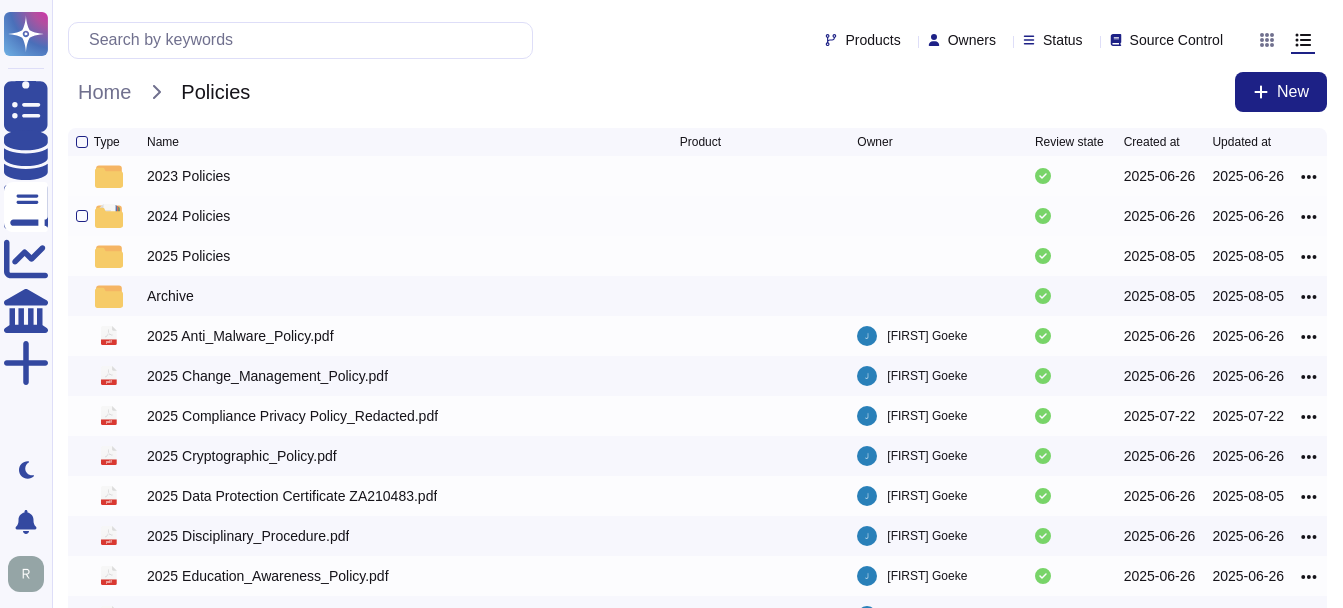click on "2024 Policies" at bounding box center (188, 216) 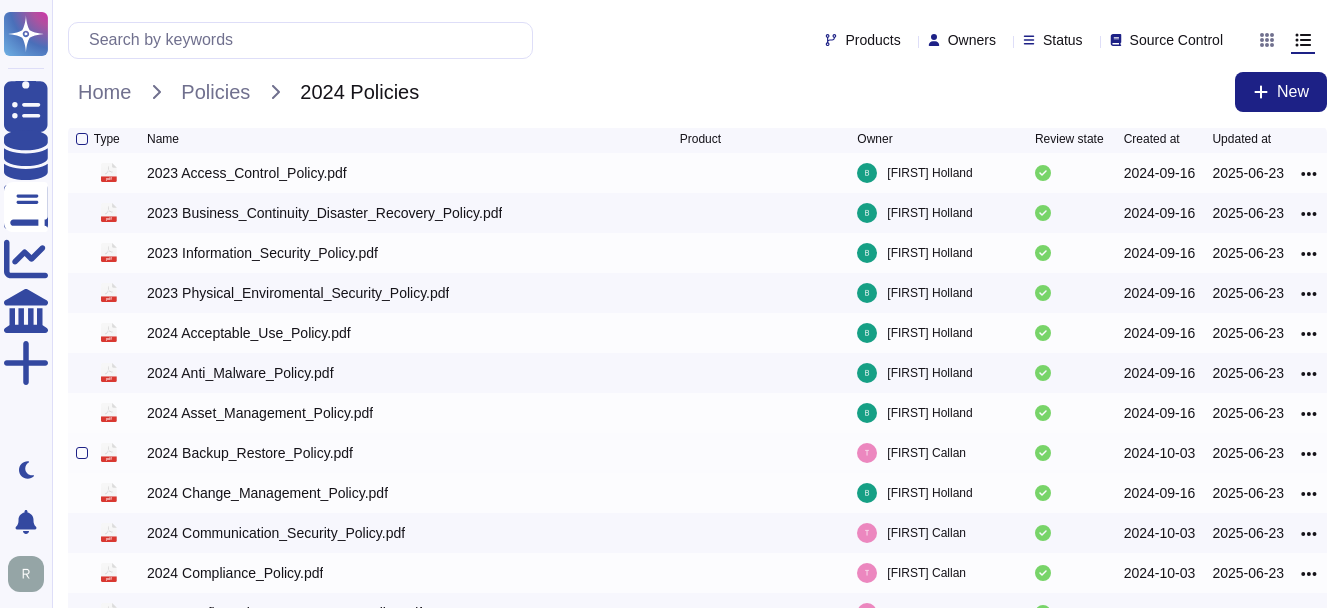 scroll, scrollTop: 0, scrollLeft: 0, axis: both 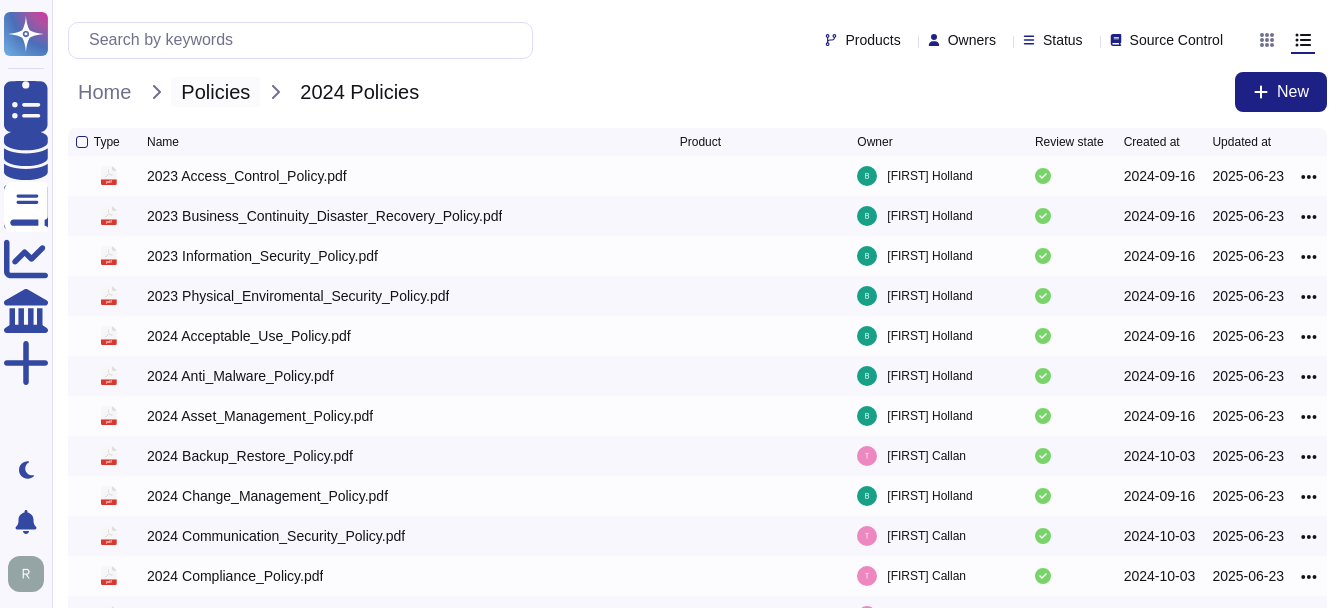 click on "Policies" at bounding box center [215, 92] 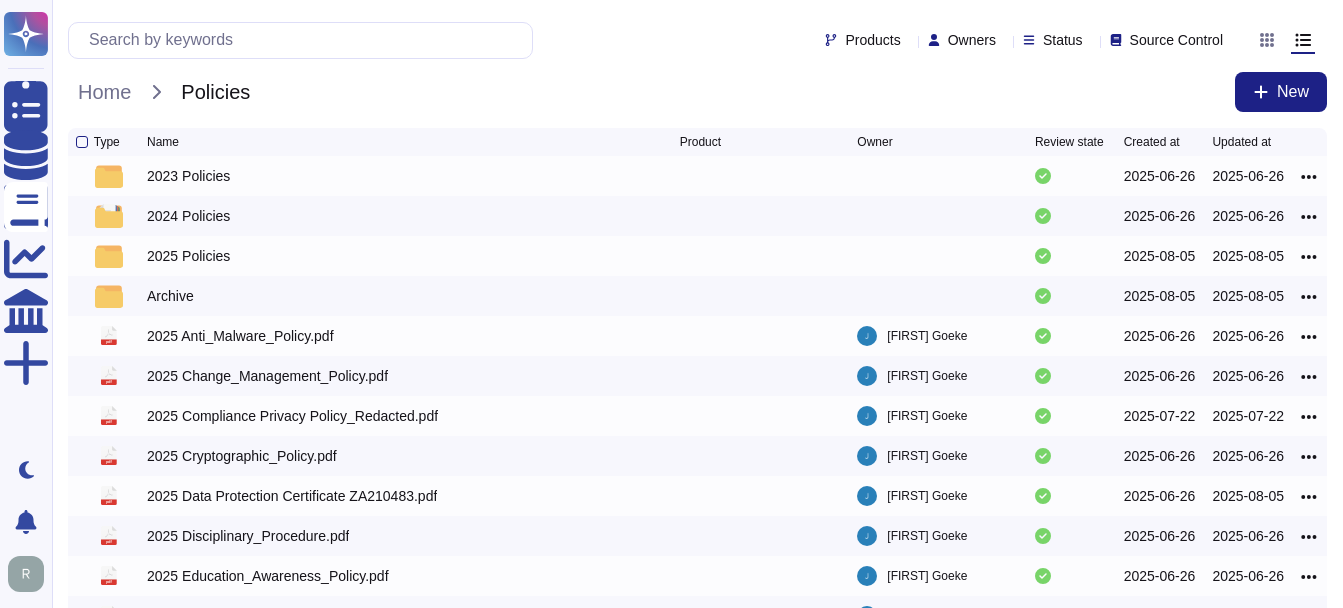 click on "Policies" at bounding box center (215, 92) 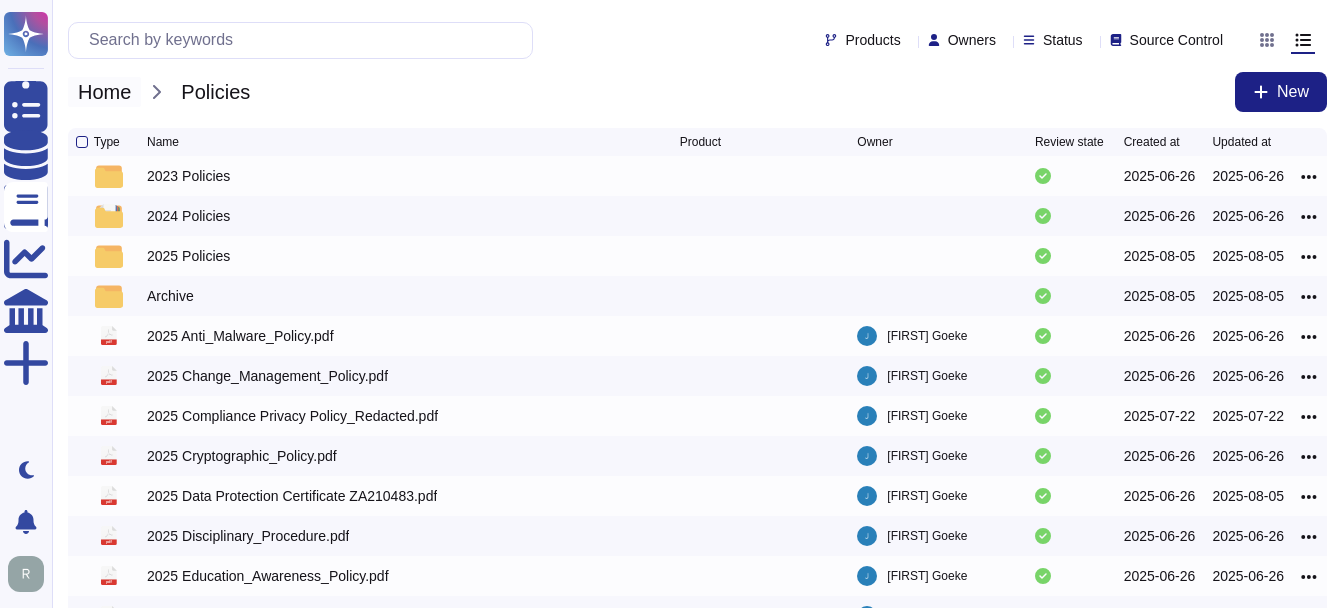 click on "Home" at bounding box center [104, 92] 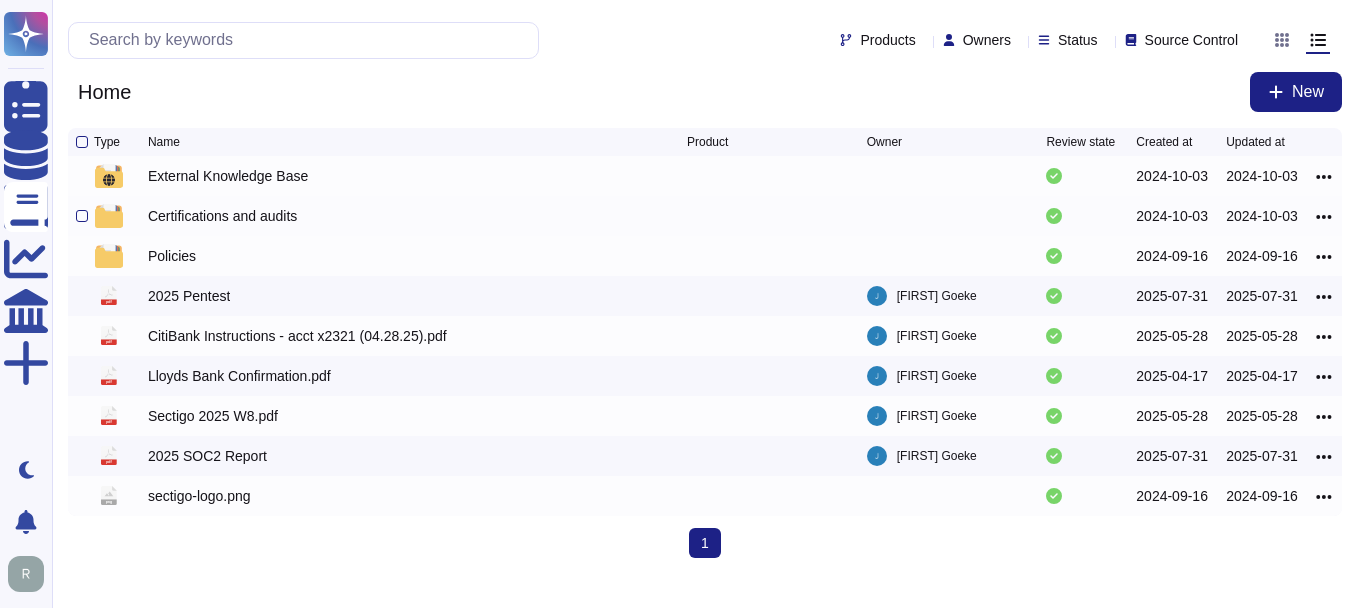 click on "Certifications and audits" at bounding box center (222, 216) 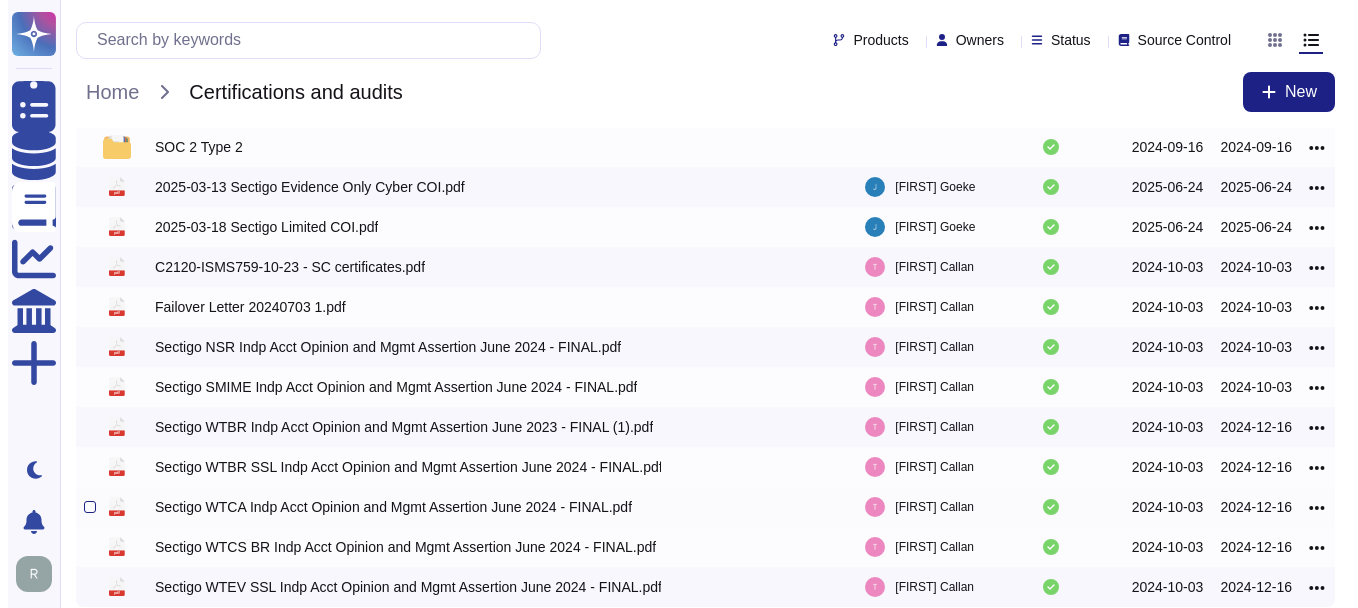 scroll, scrollTop: 0, scrollLeft: 0, axis: both 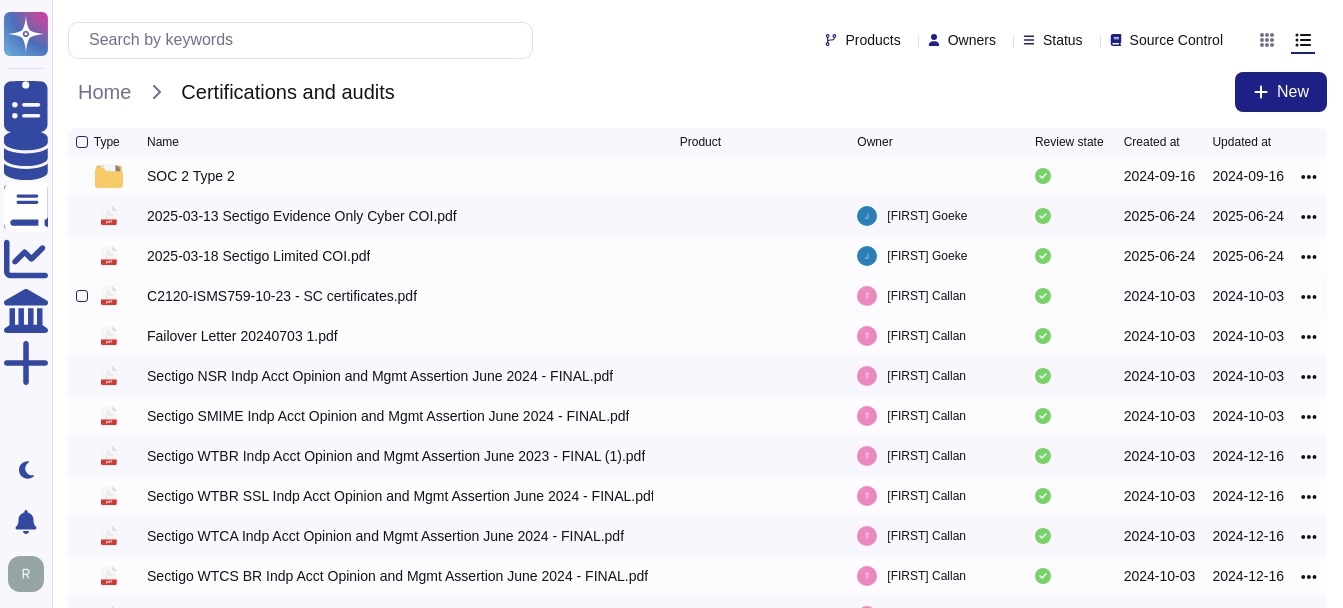 click on "C2120-ISMS759-10-23 - SC certificates.pdf" at bounding box center (282, 296) 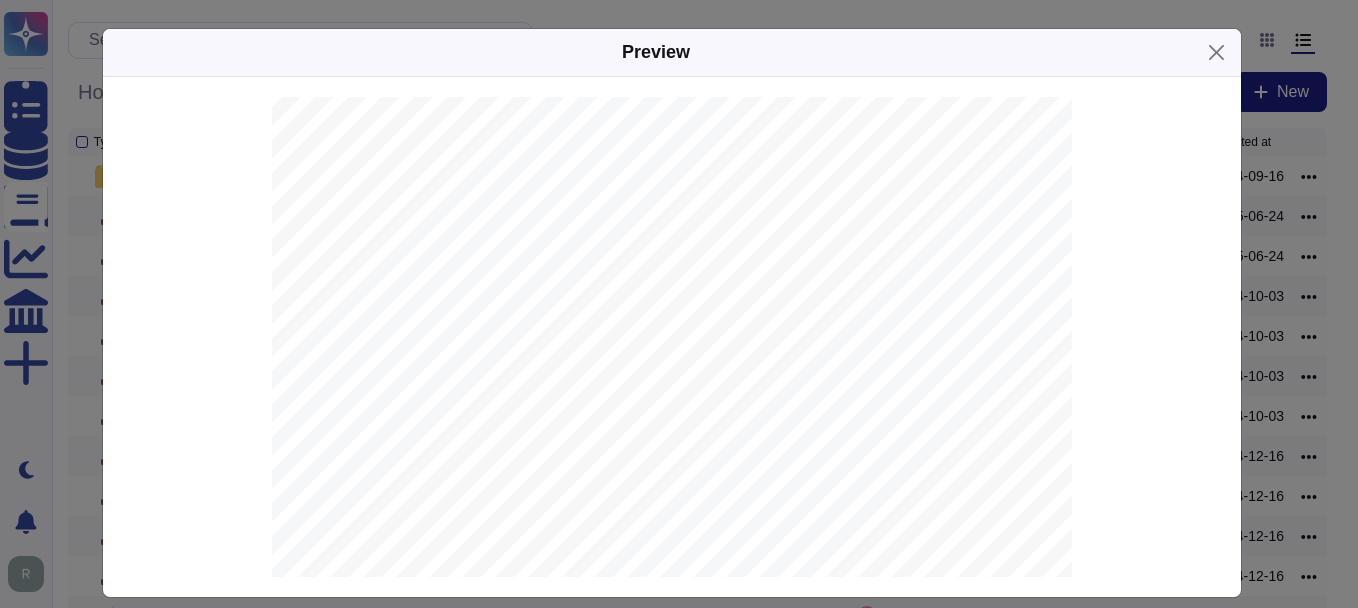 scroll, scrollTop: 1400, scrollLeft: 0, axis: vertical 